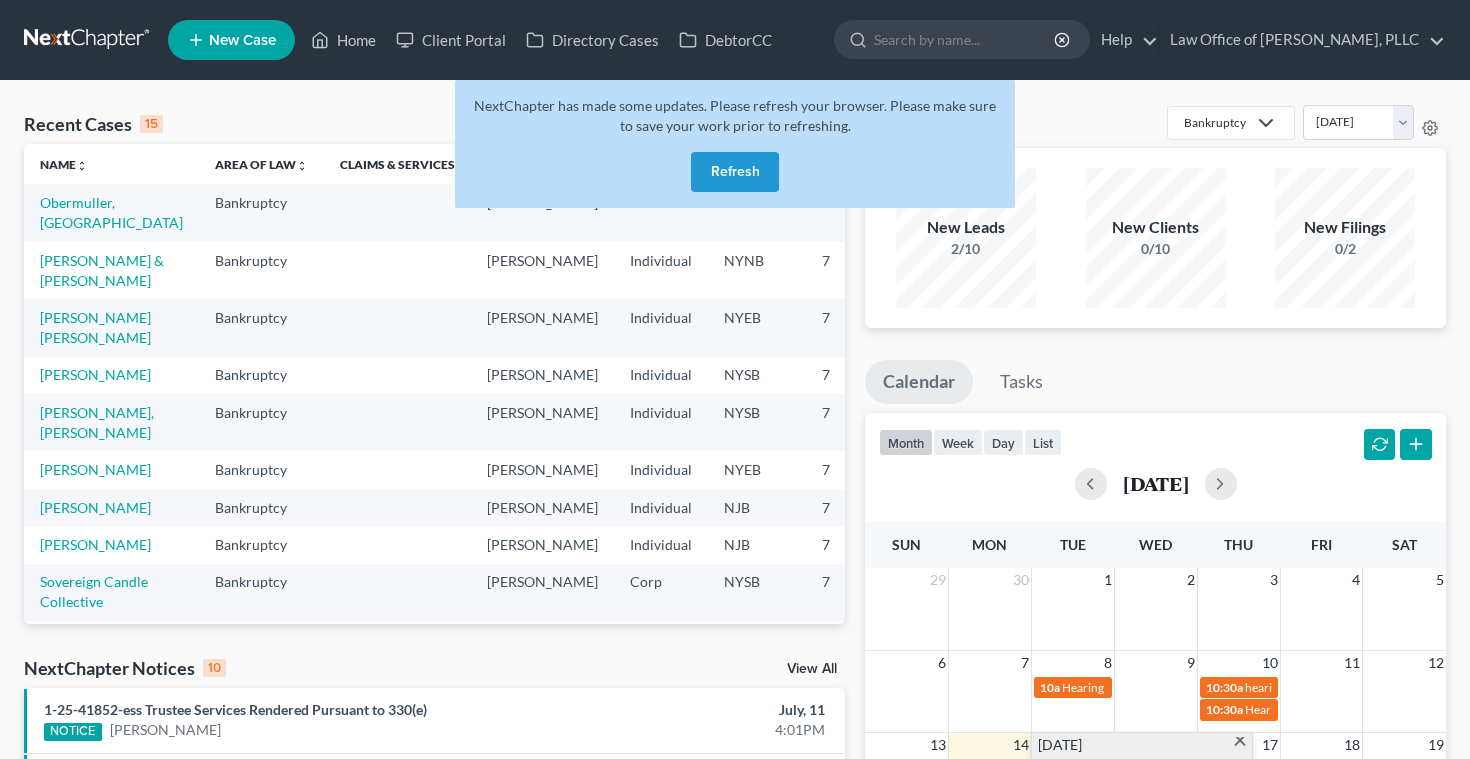 scroll, scrollTop: 99, scrollLeft: 0, axis: vertical 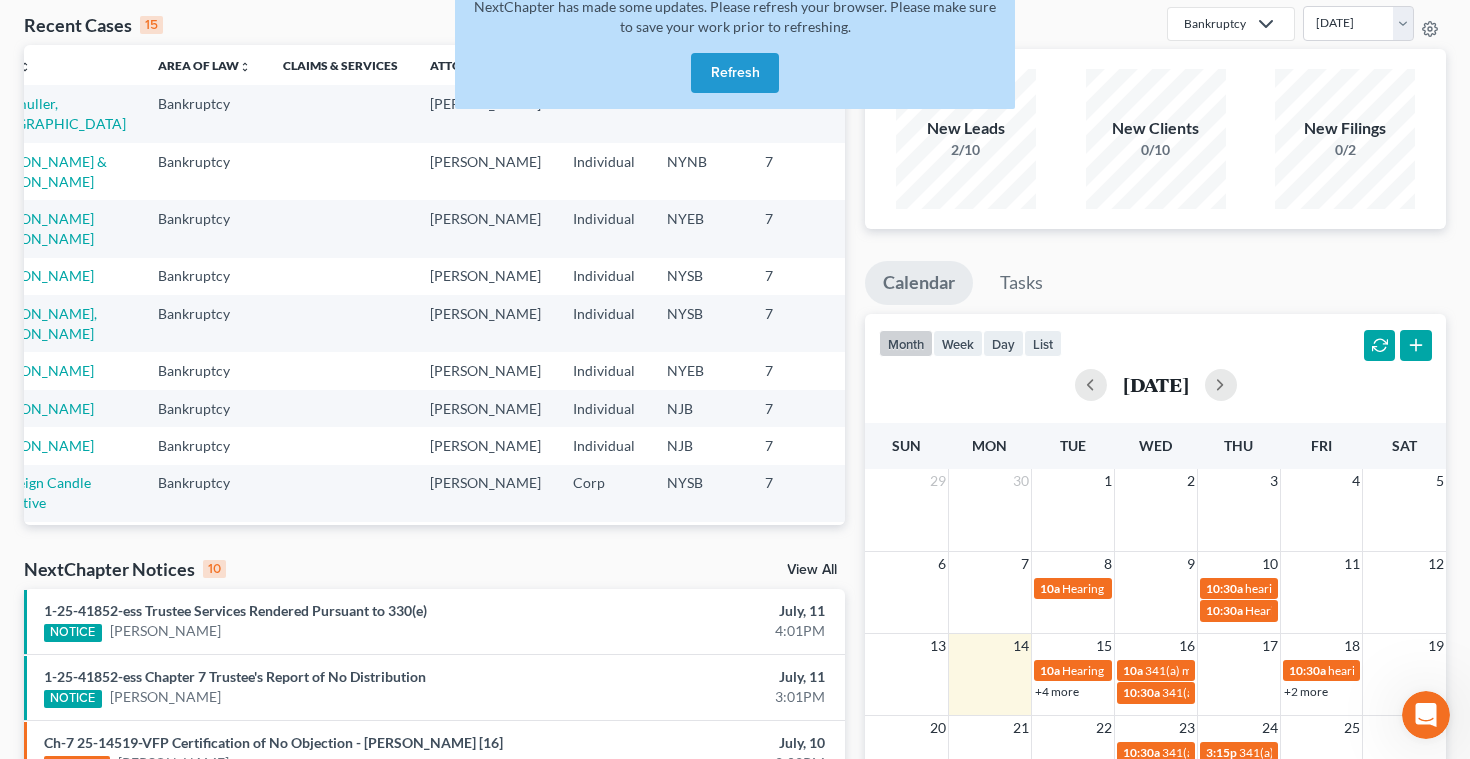 click on "Refresh" at bounding box center (735, 73) 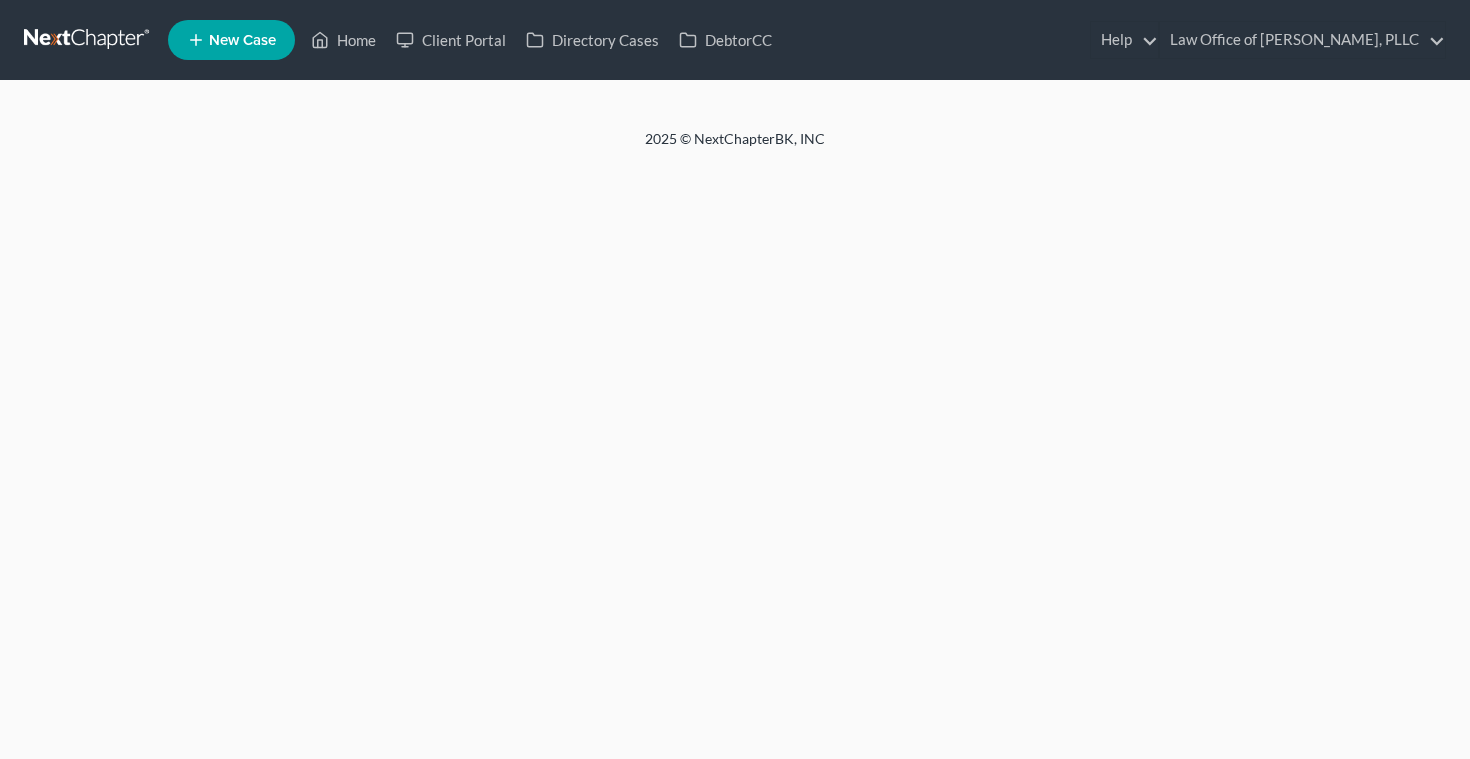 scroll, scrollTop: 0, scrollLeft: 0, axis: both 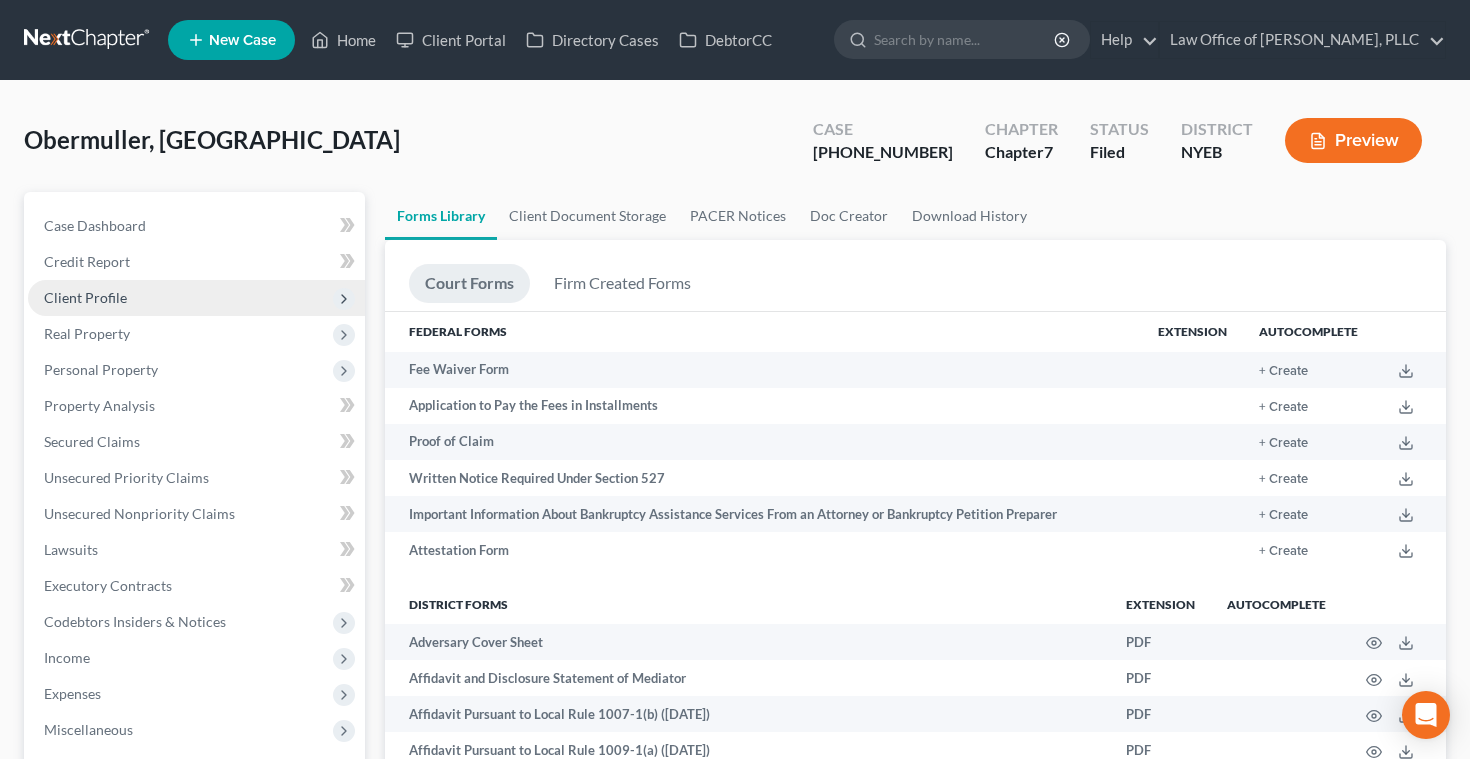 click on "Client Profile" at bounding box center (85, 297) 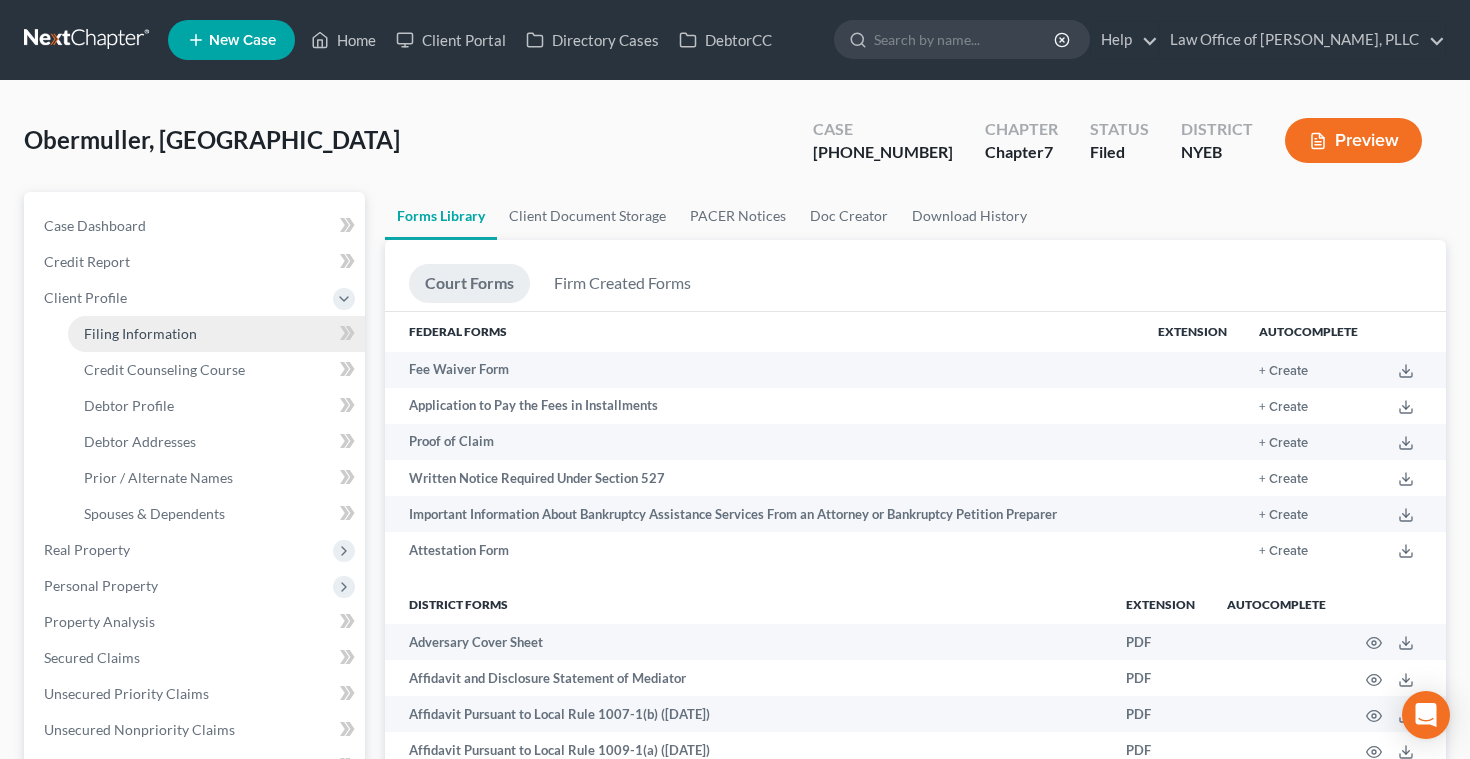 click on "Filing Information" at bounding box center [216, 334] 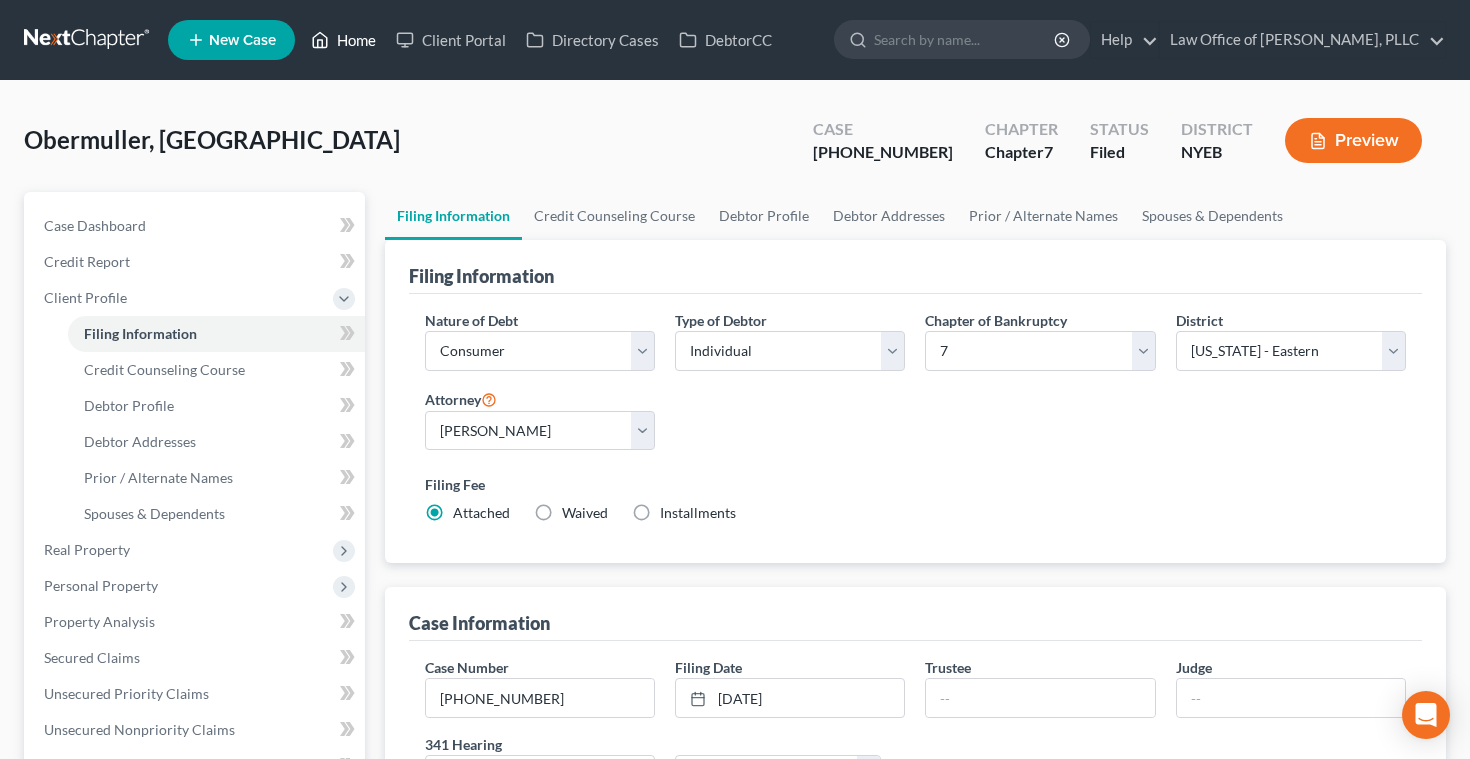click on "Home" at bounding box center [343, 40] 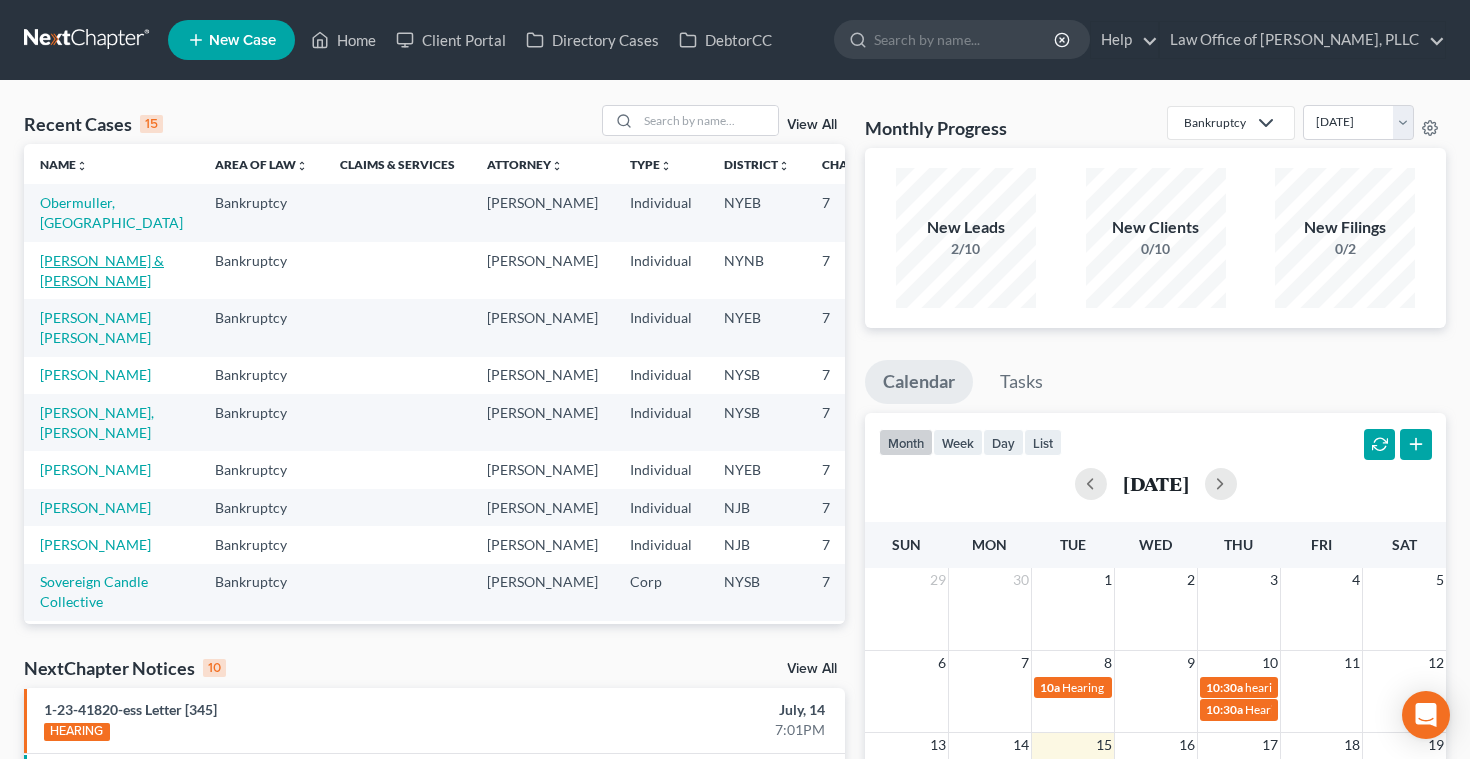 click on "[PERSON_NAME] & [PERSON_NAME]" at bounding box center (102, 270) 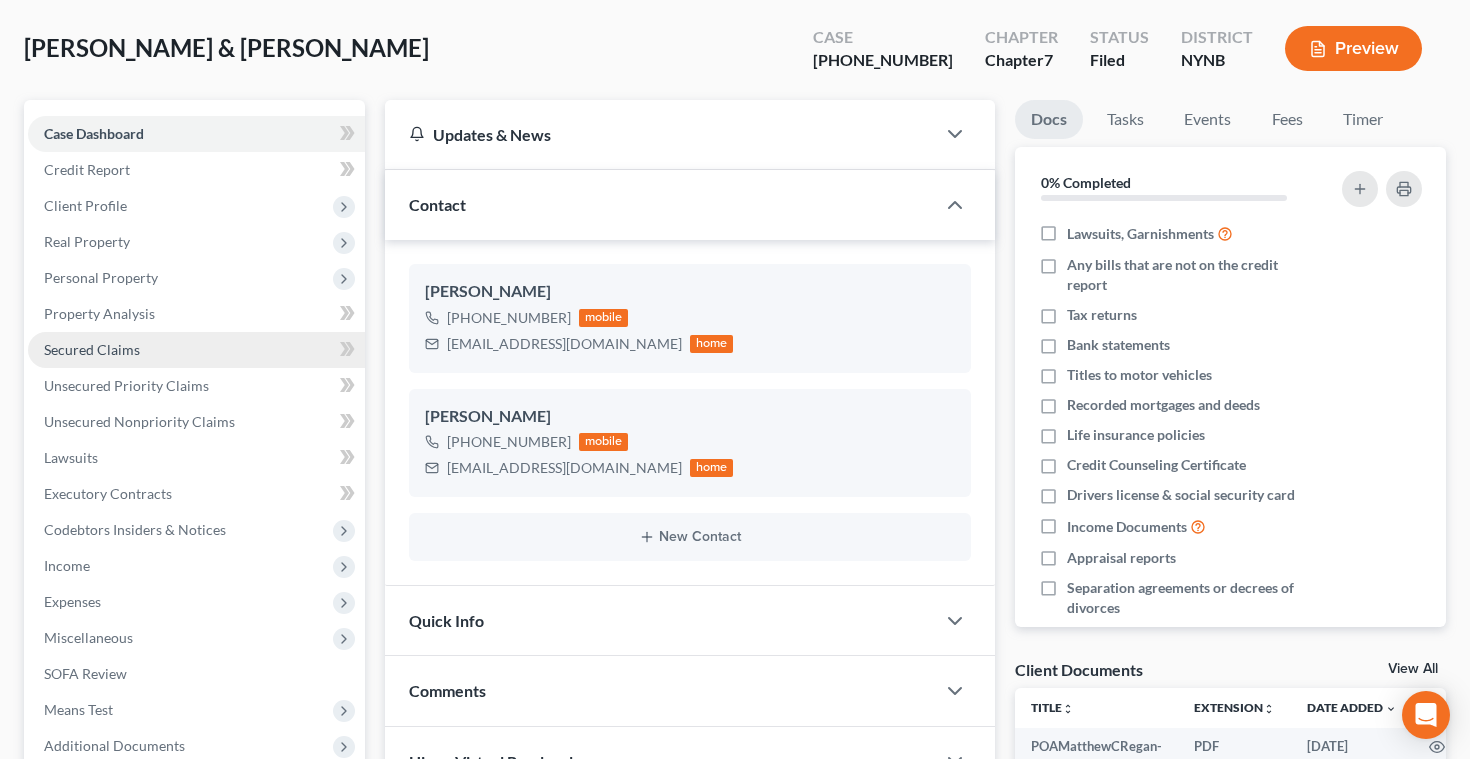 scroll, scrollTop: 84, scrollLeft: 0, axis: vertical 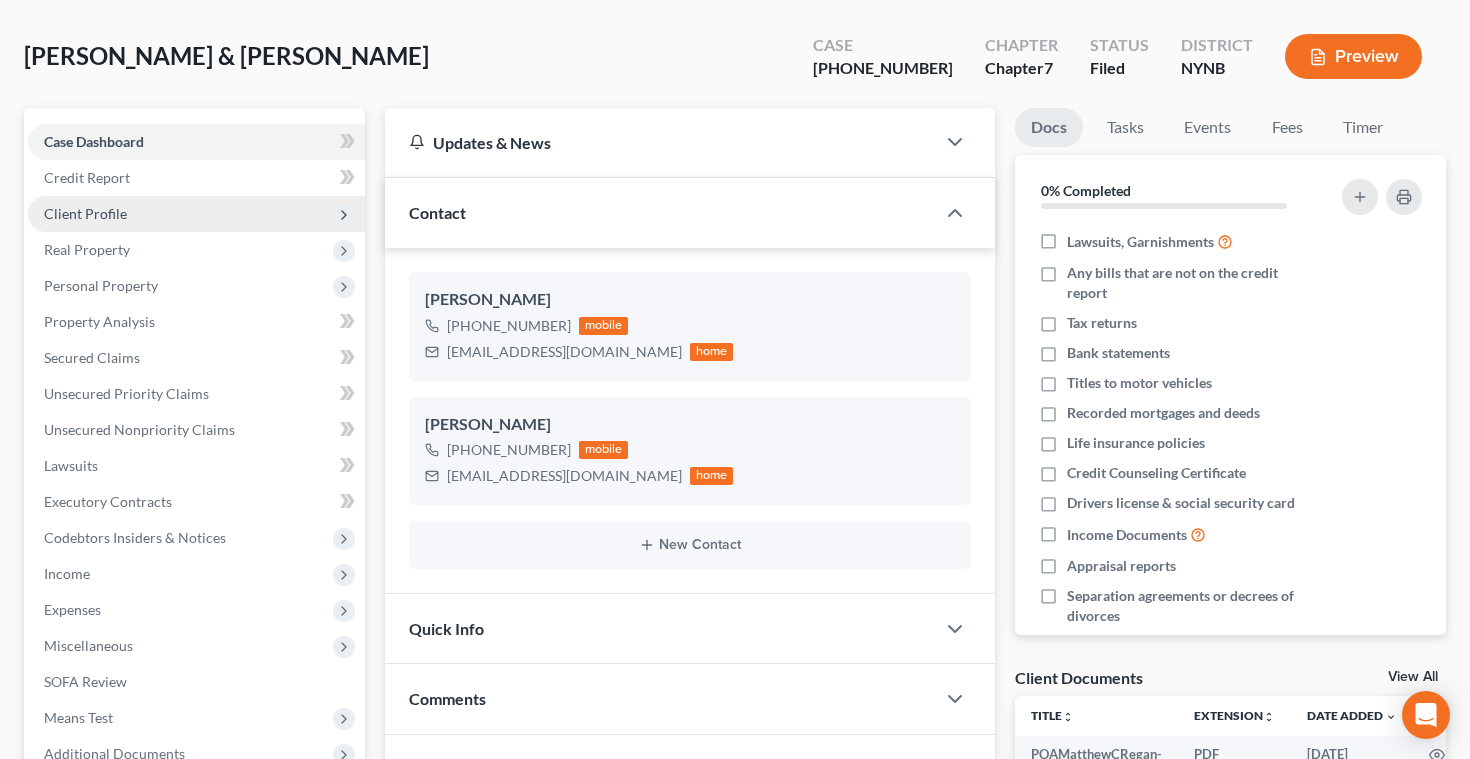 click on "Client Profile" at bounding box center (85, 213) 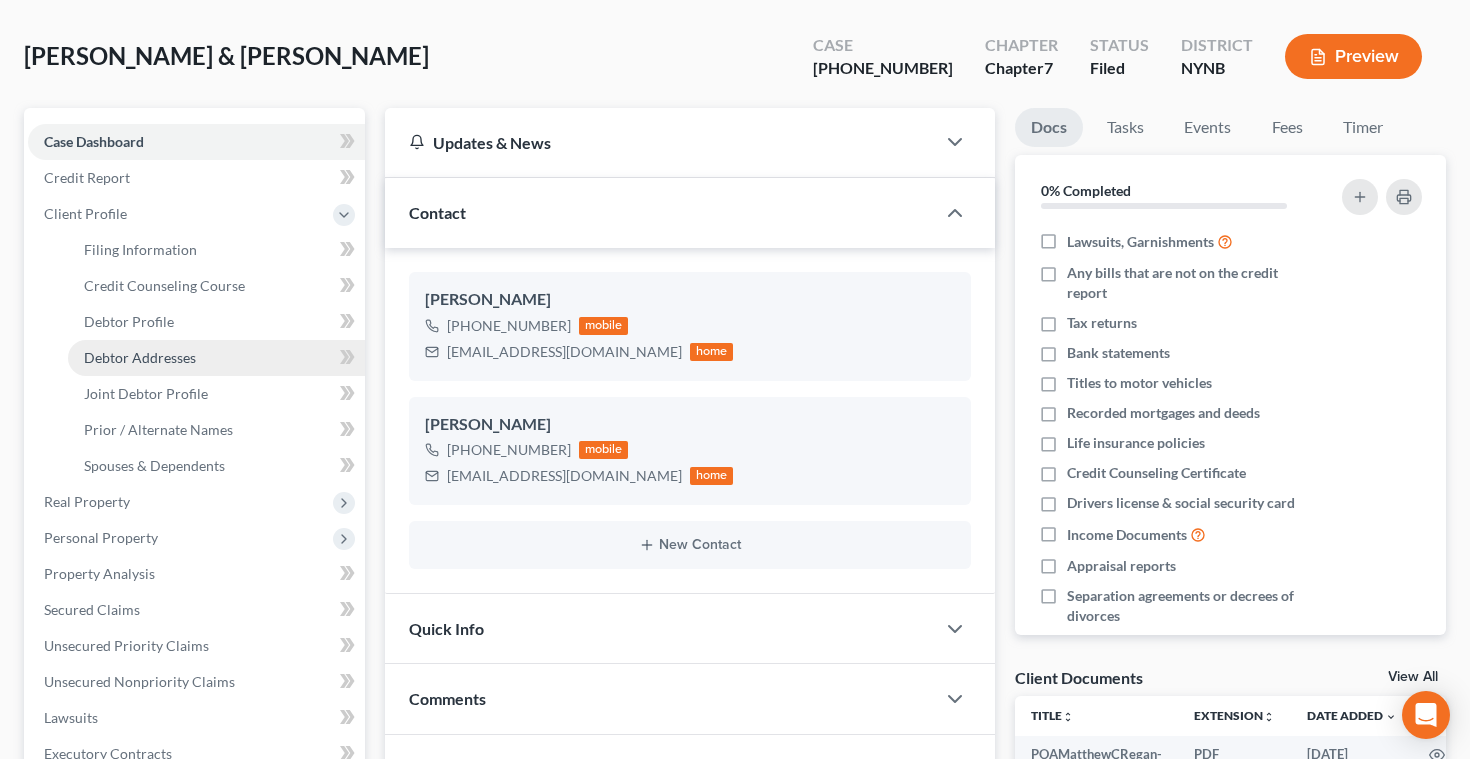 click on "Debtor Addresses" at bounding box center (140, 357) 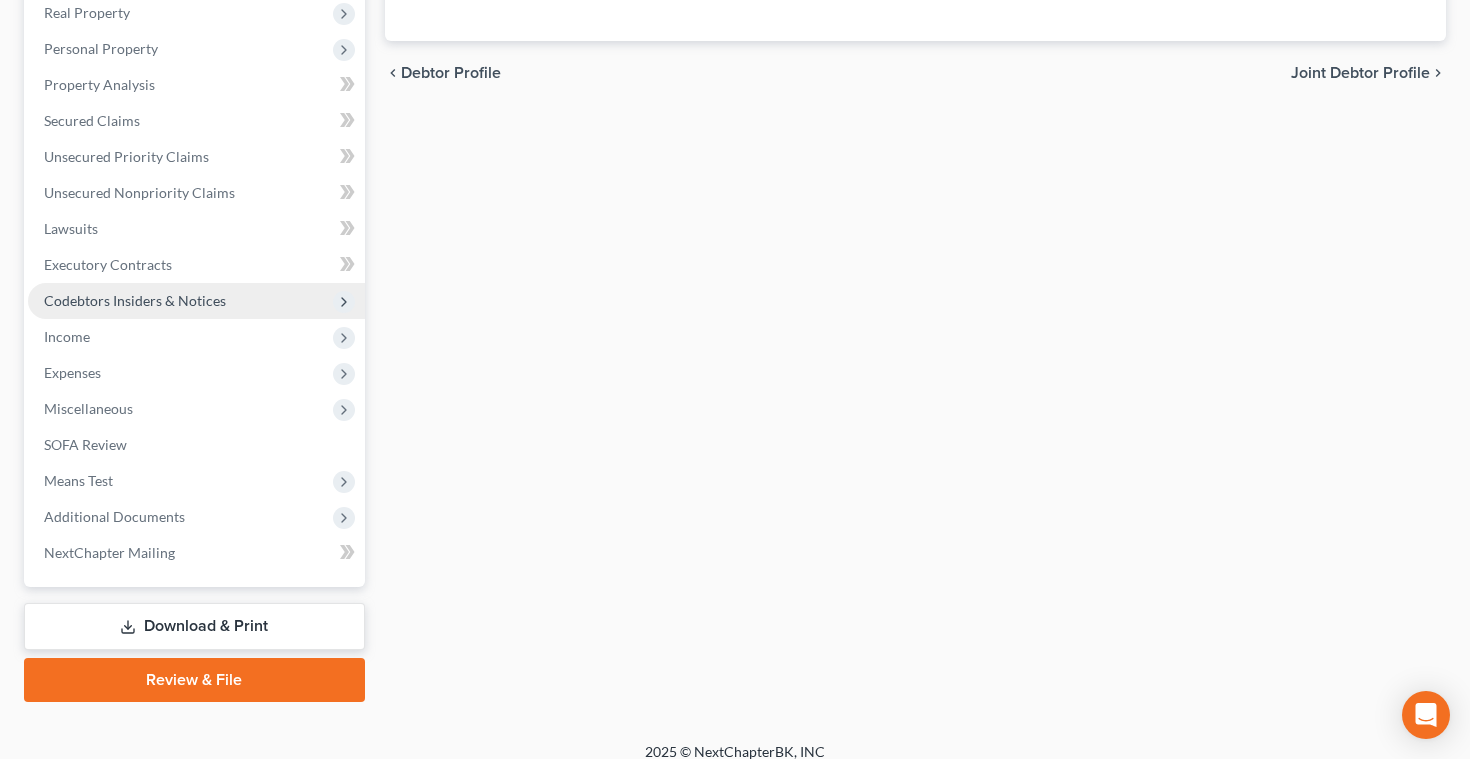 scroll, scrollTop: 590, scrollLeft: 0, axis: vertical 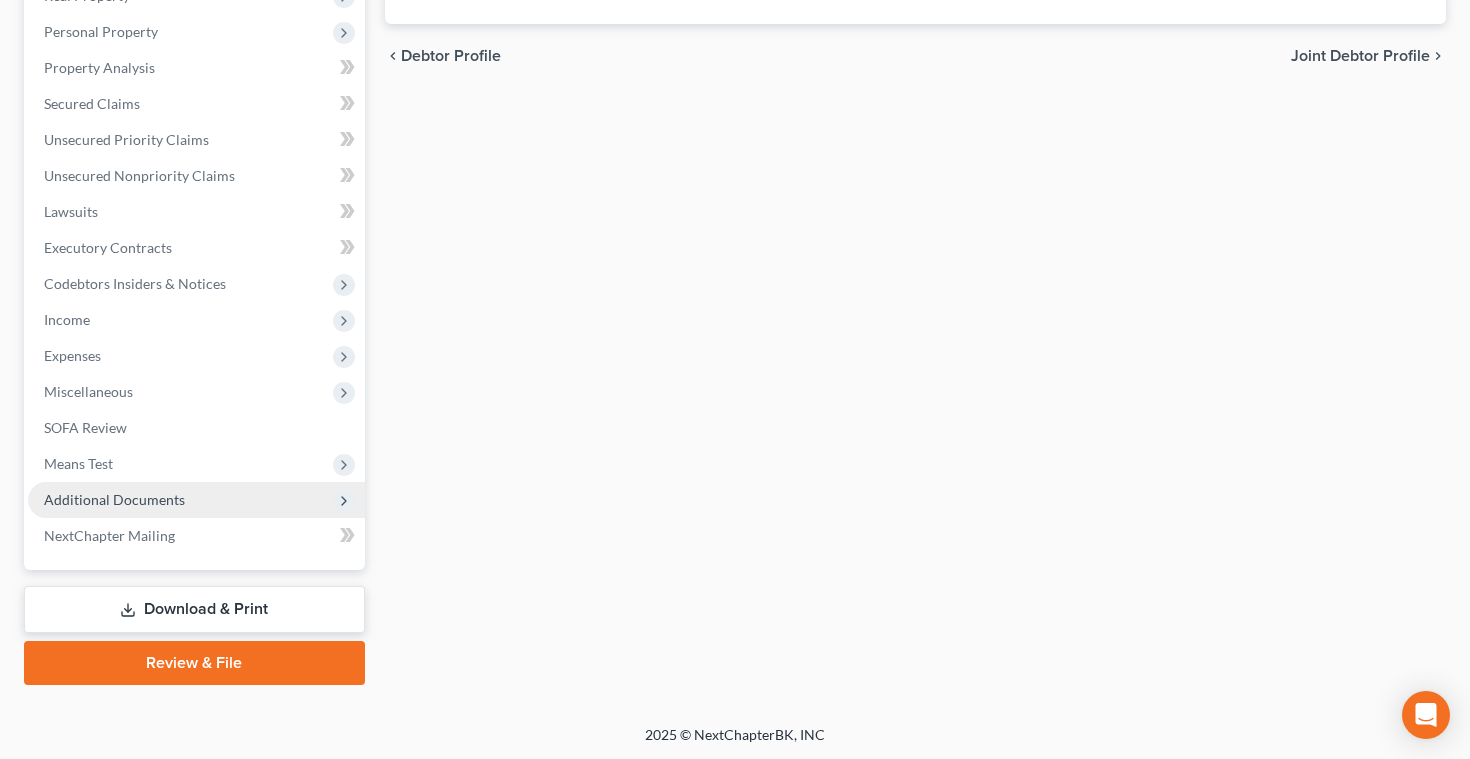 click on "Additional Documents" at bounding box center (114, 499) 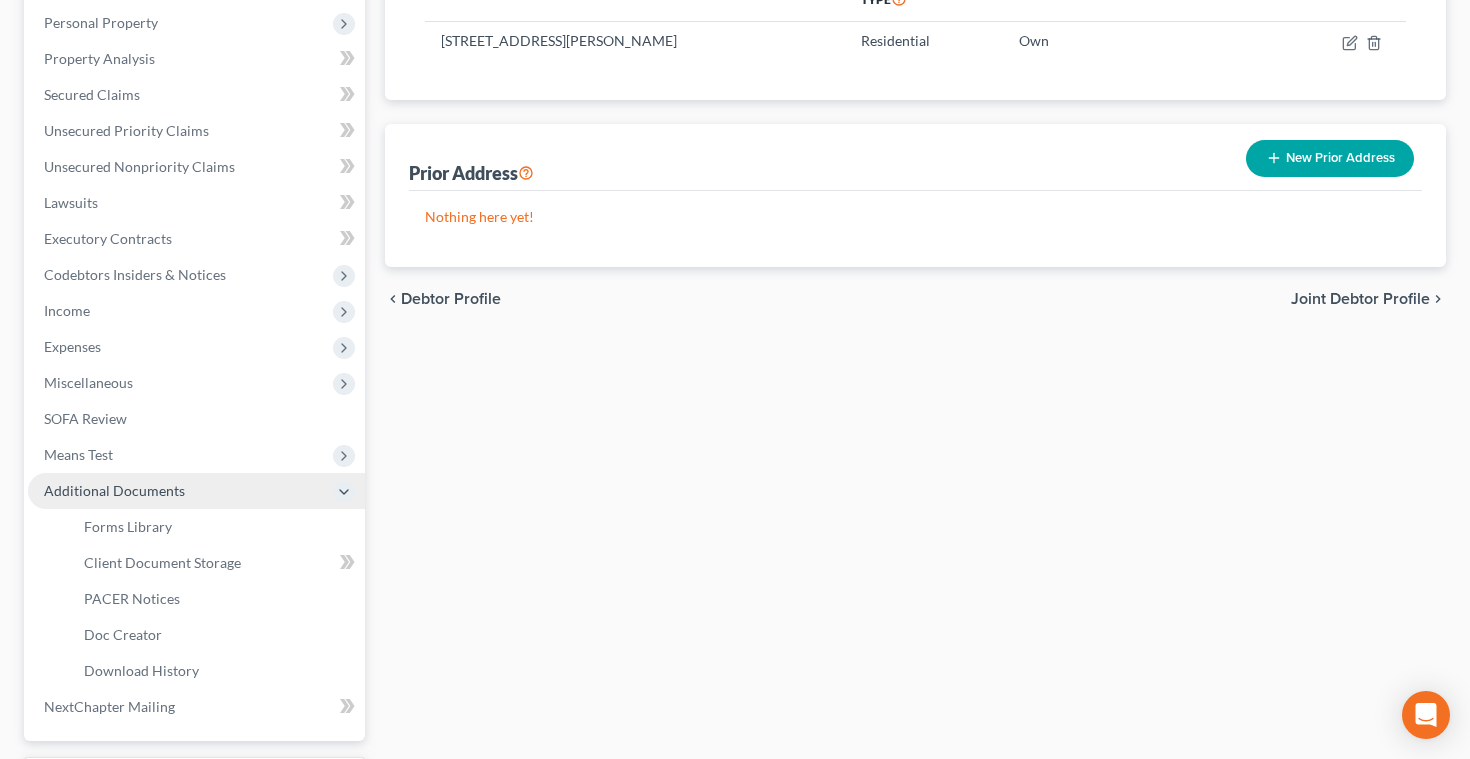 scroll, scrollTop: 344, scrollLeft: 0, axis: vertical 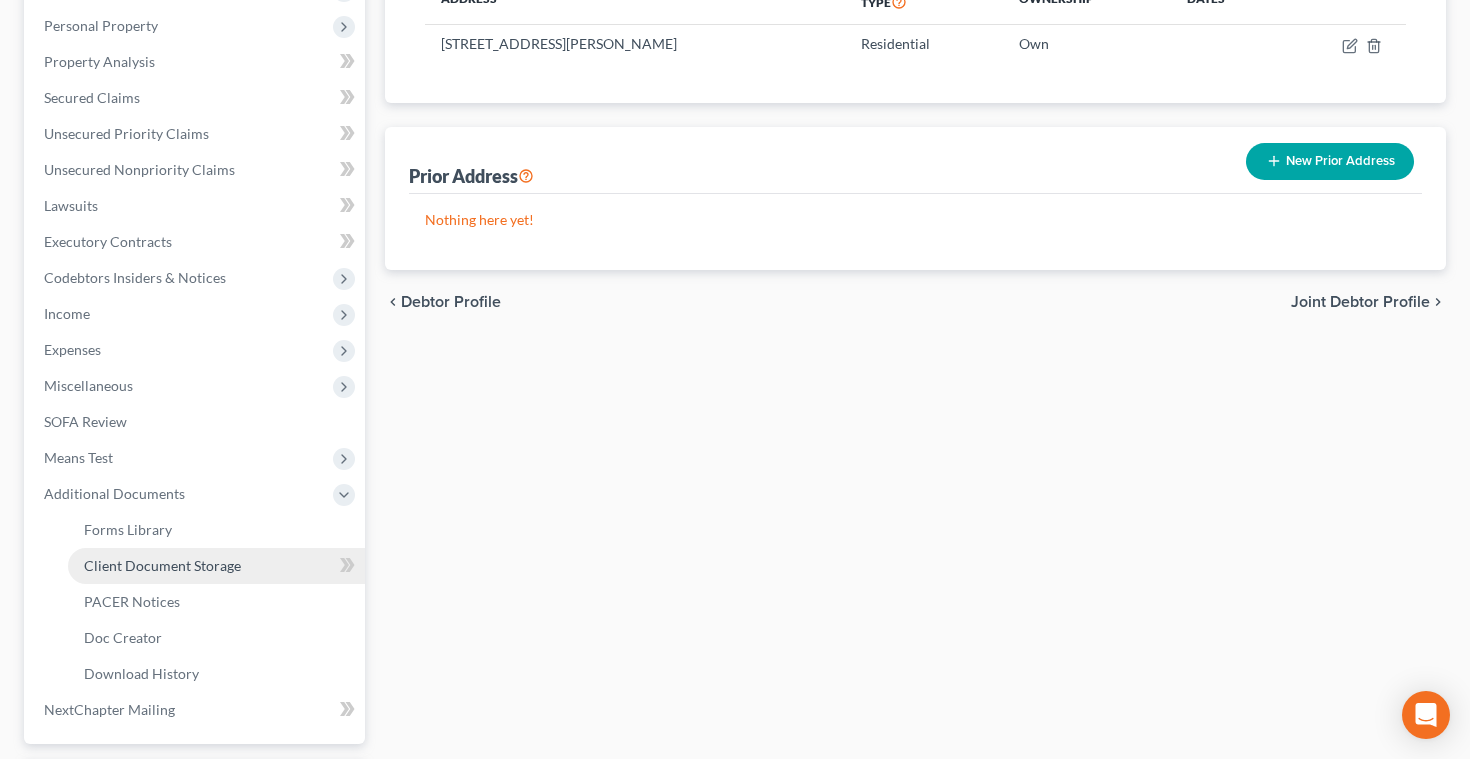 click on "Client Document Storage" at bounding box center (162, 565) 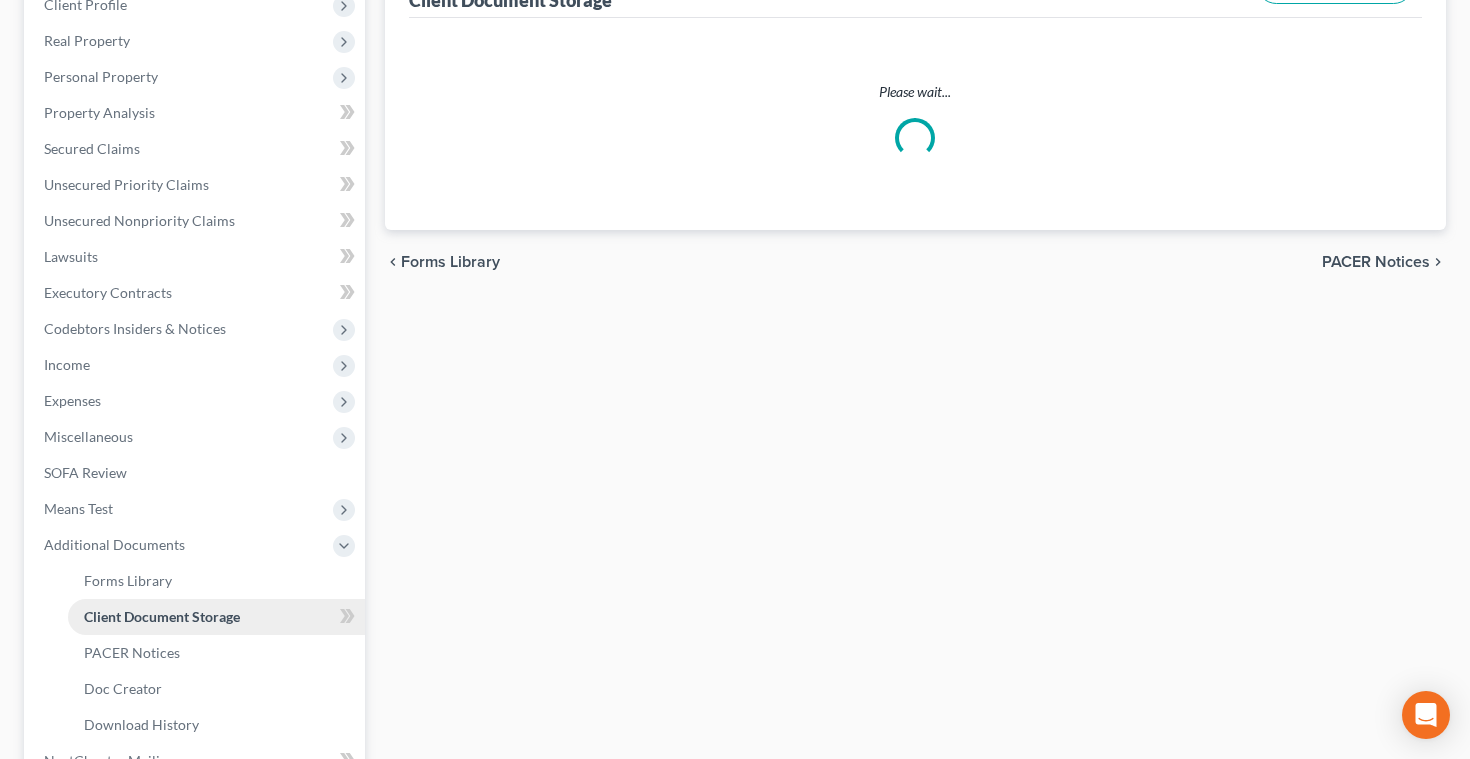 scroll, scrollTop: 175, scrollLeft: 0, axis: vertical 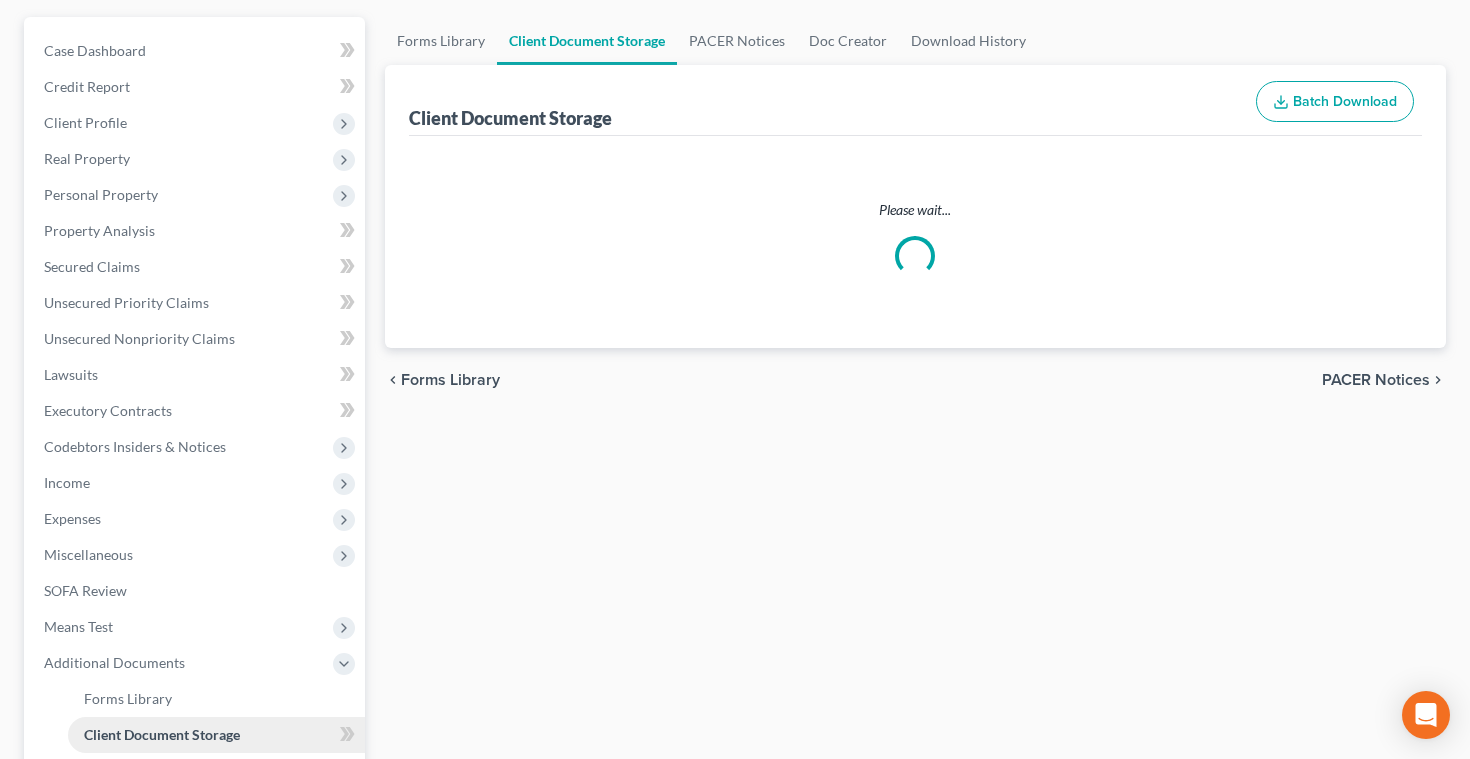select on "1" 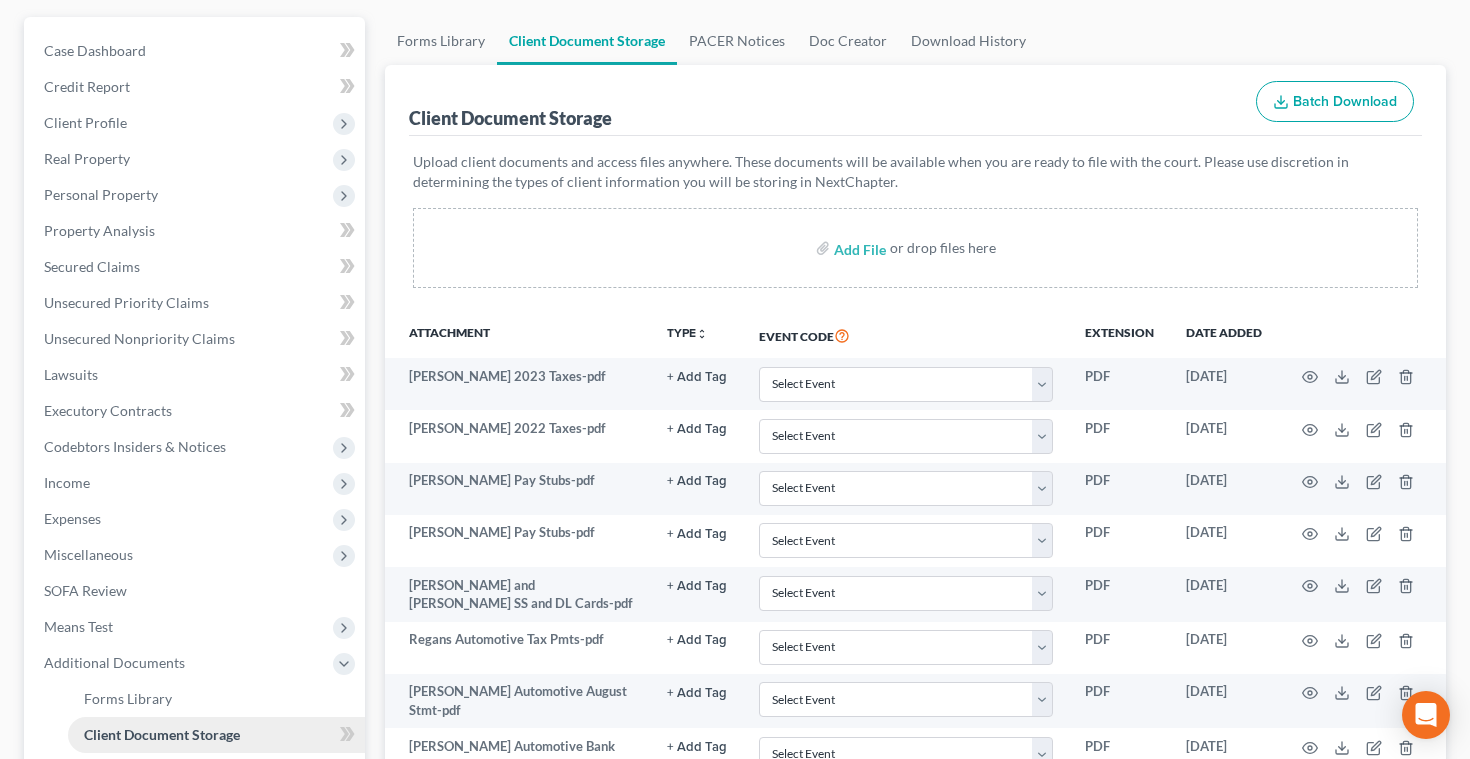 scroll, scrollTop: 0, scrollLeft: 0, axis: both 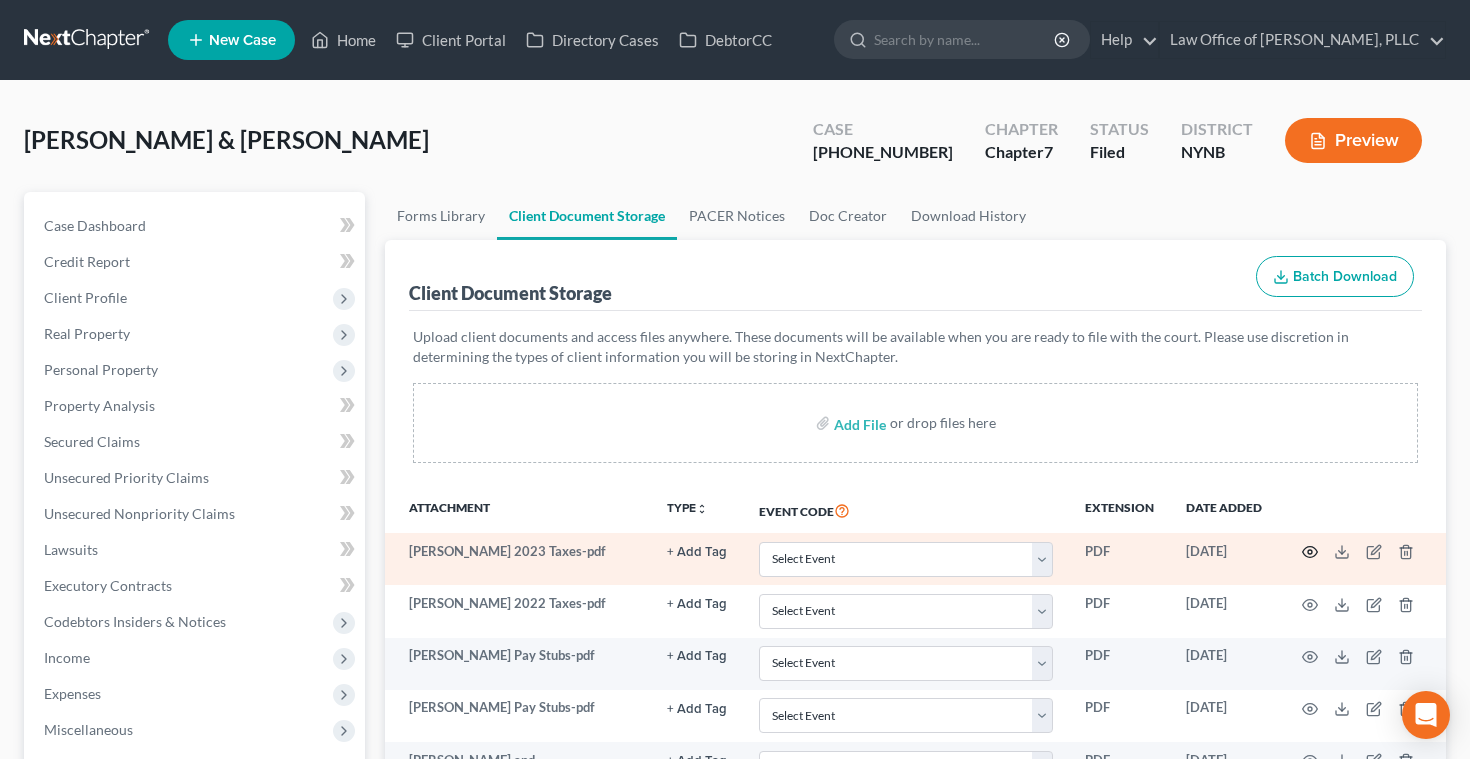 click 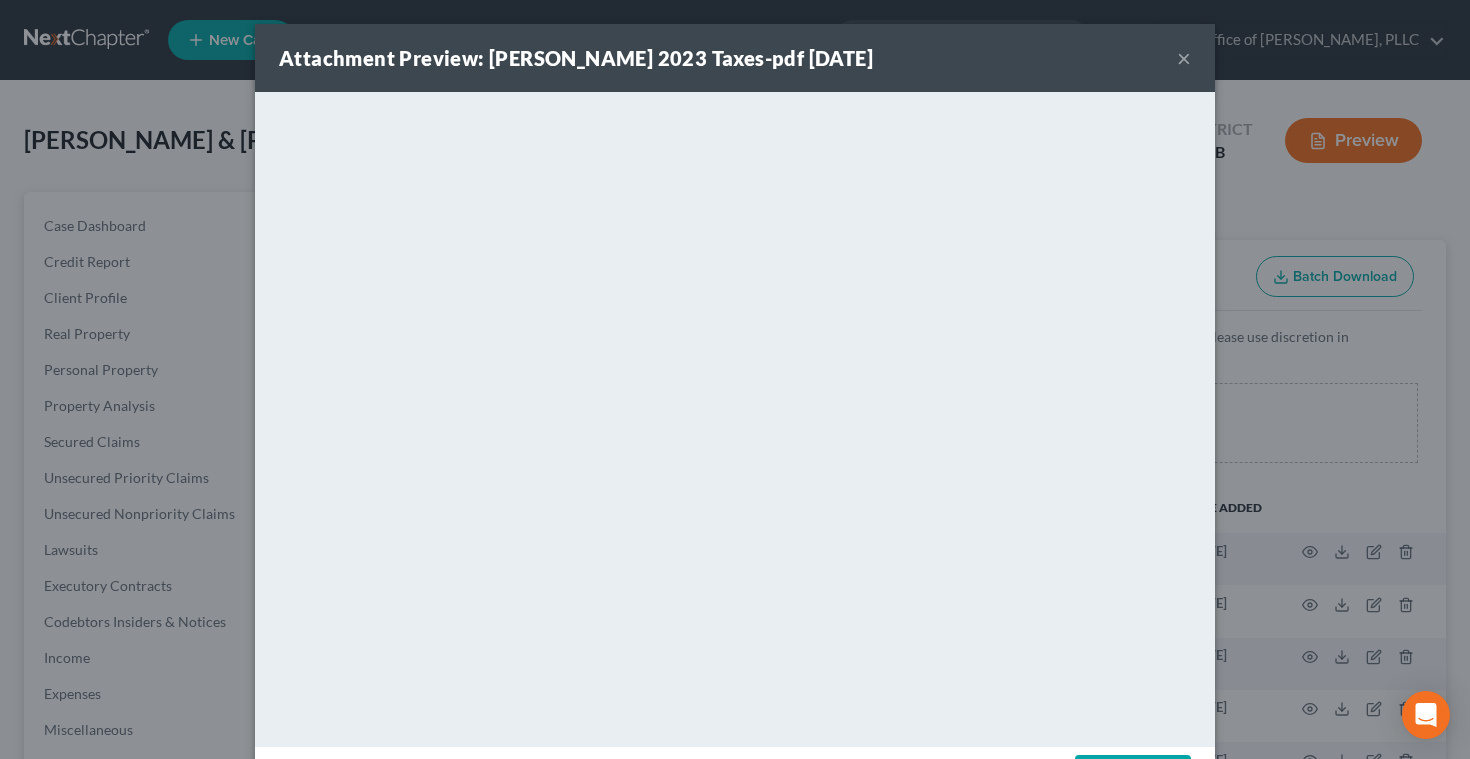 click on "Attachment Preview: [PERSON_NAME] 2023 Taxes-pdf [DATE] ×" at bounding box center (735, 58) 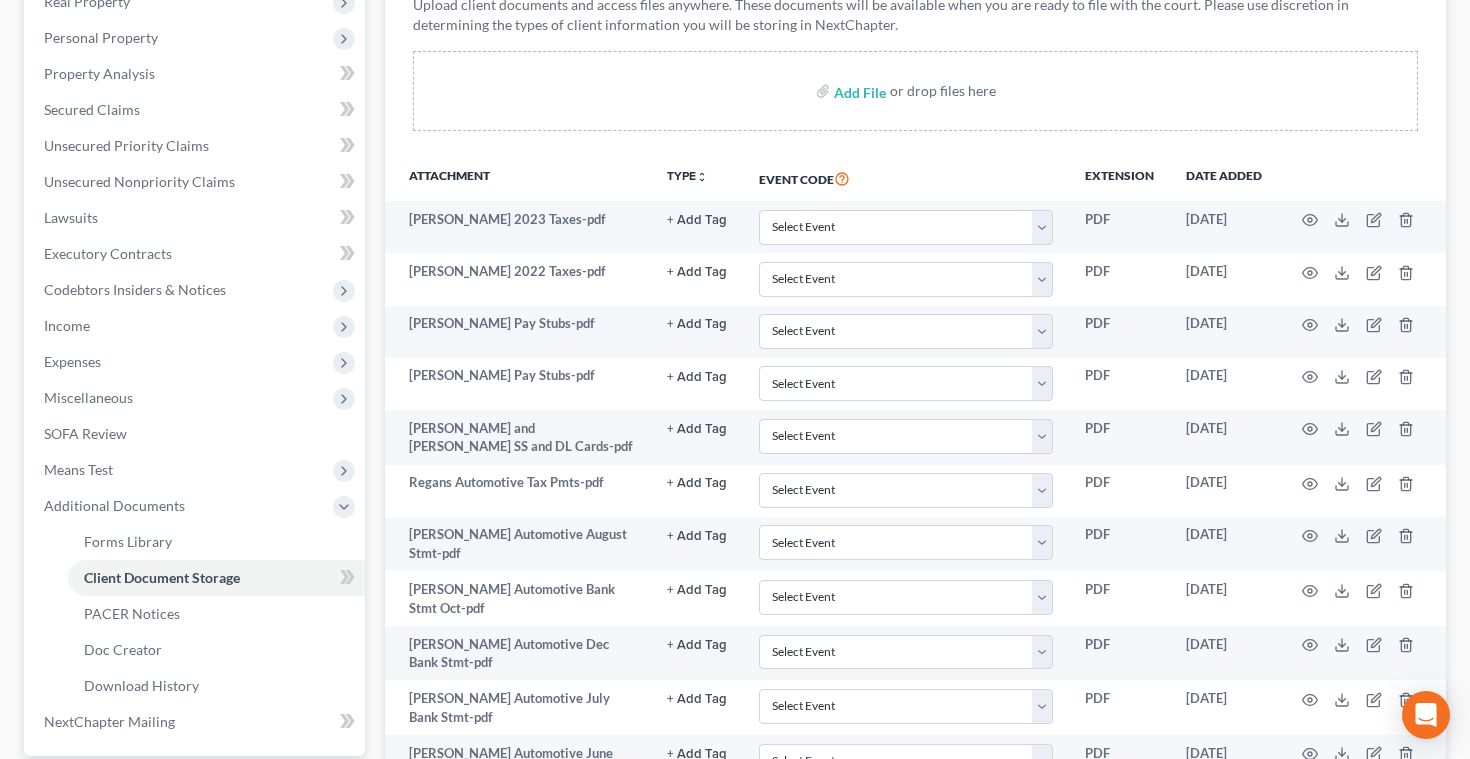 scroll, scrollTop: 334, scrollLeft: 0, axis: vertical 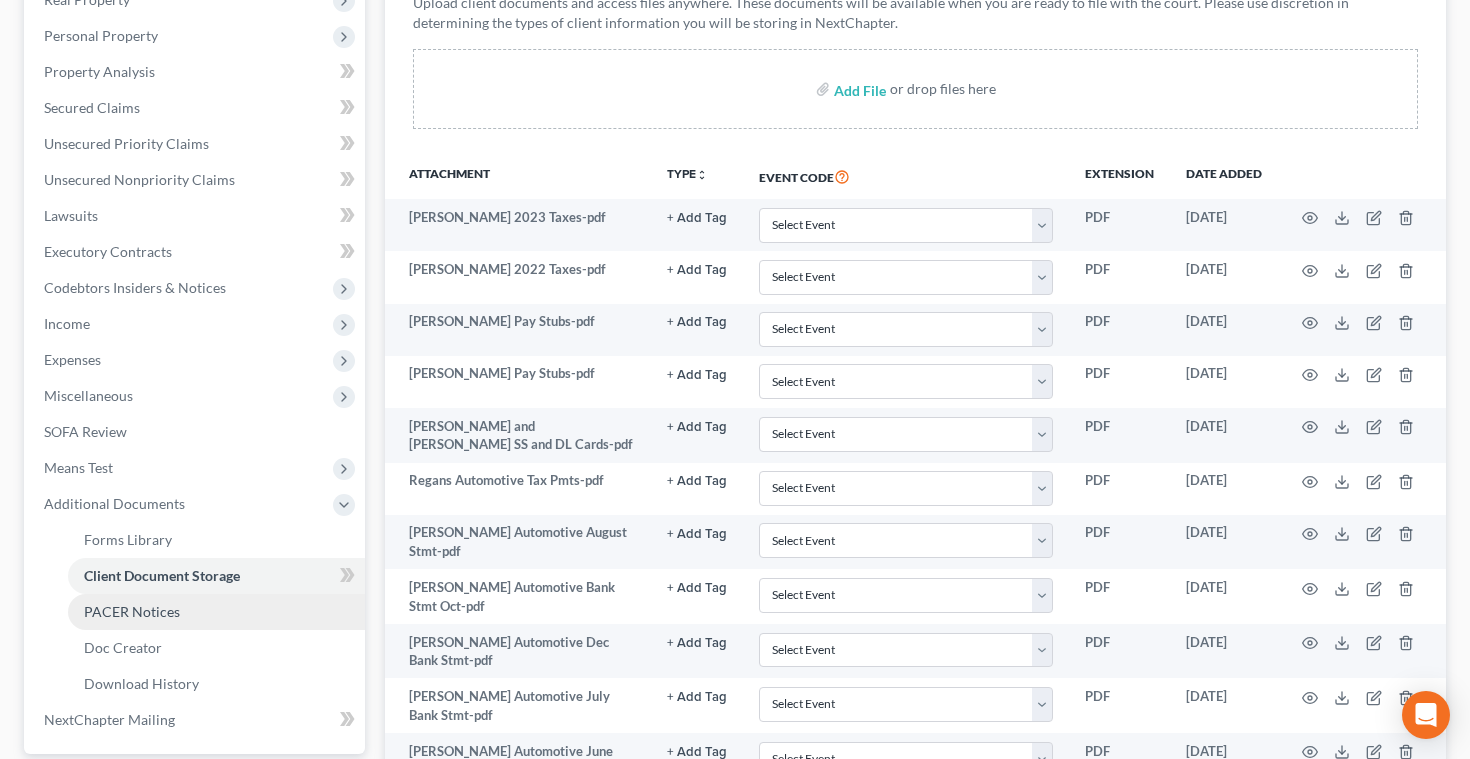 click on "PACER Notices" at bounding box center [132, 611] 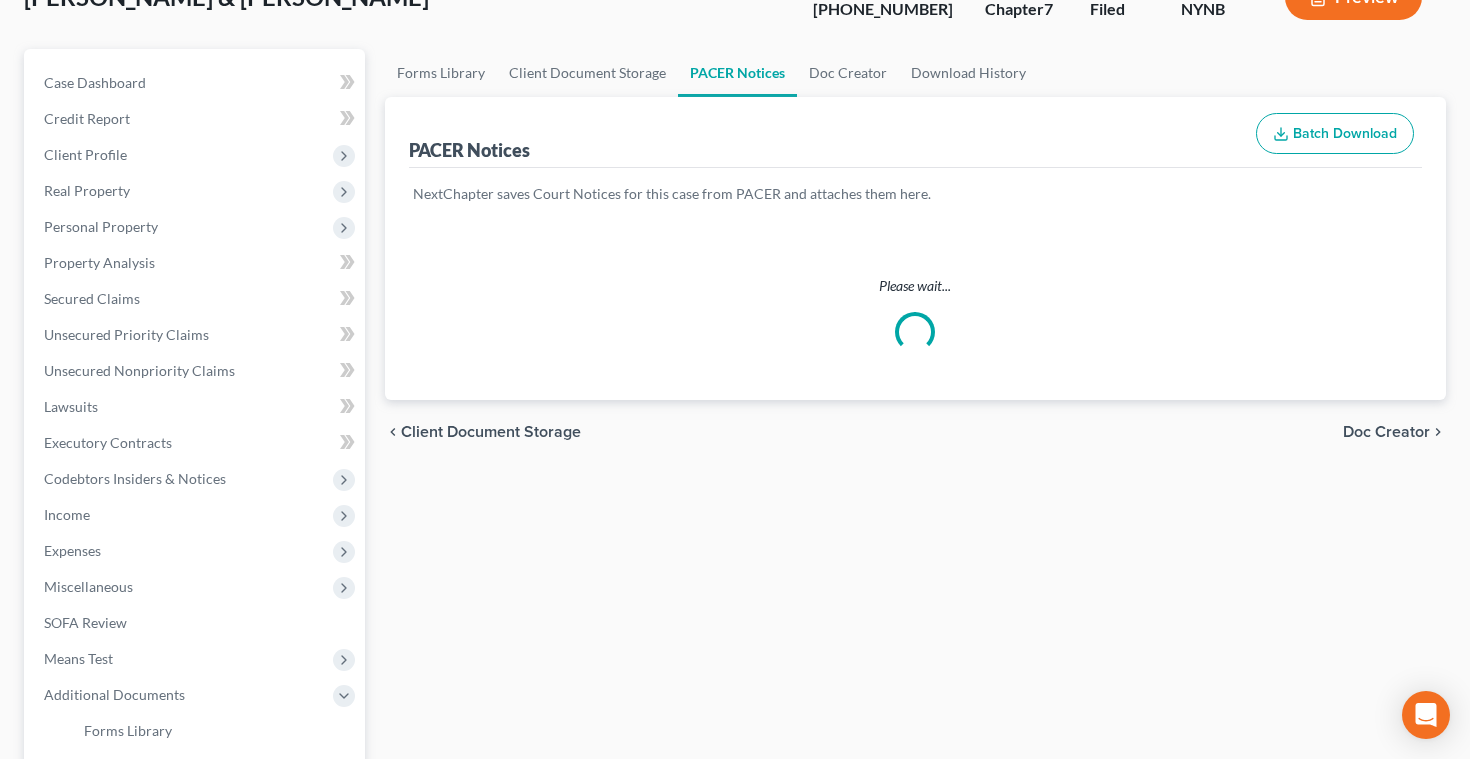 scroll, scrollTop: 0, scrollLeft: 0, axis: both 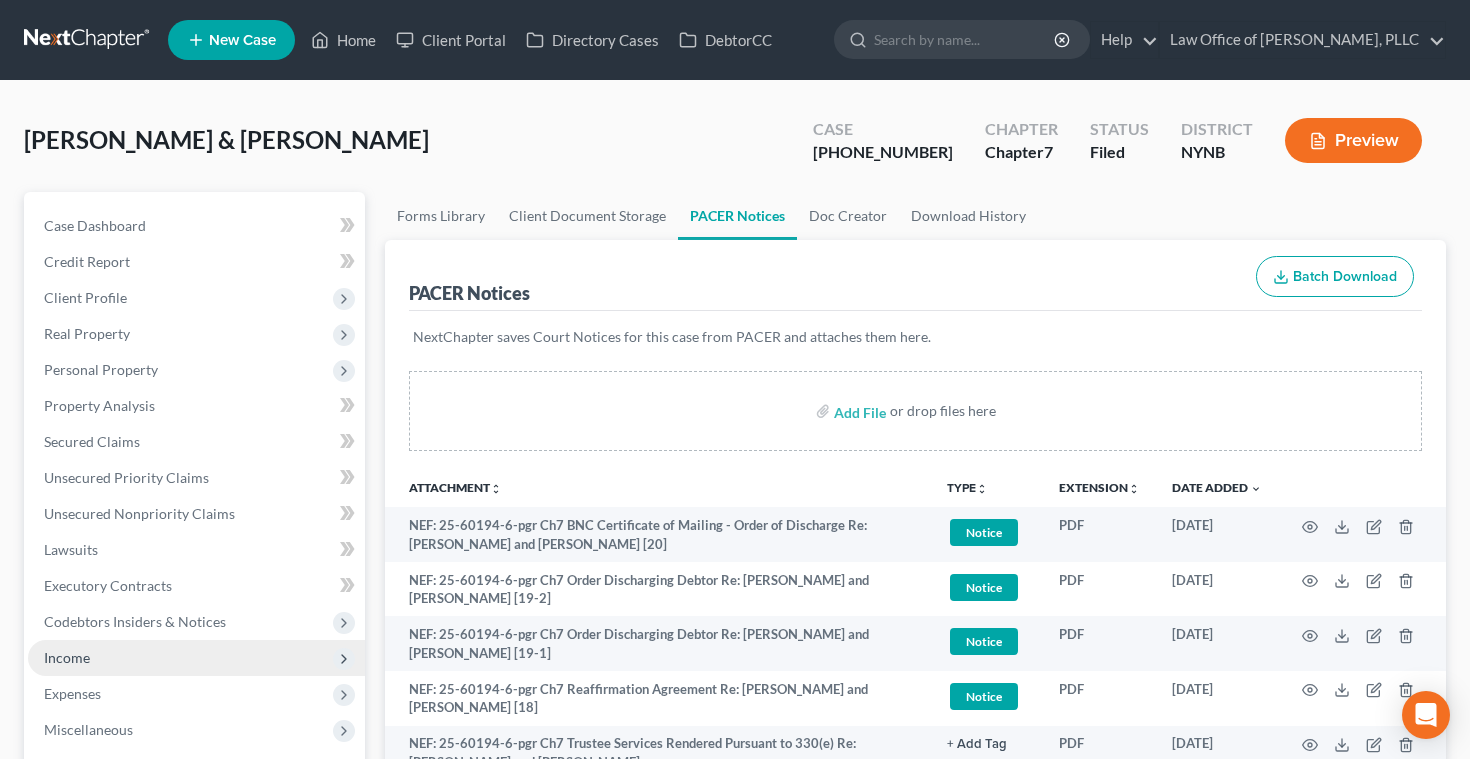 click on "Income" at bounding box center (67, 657) 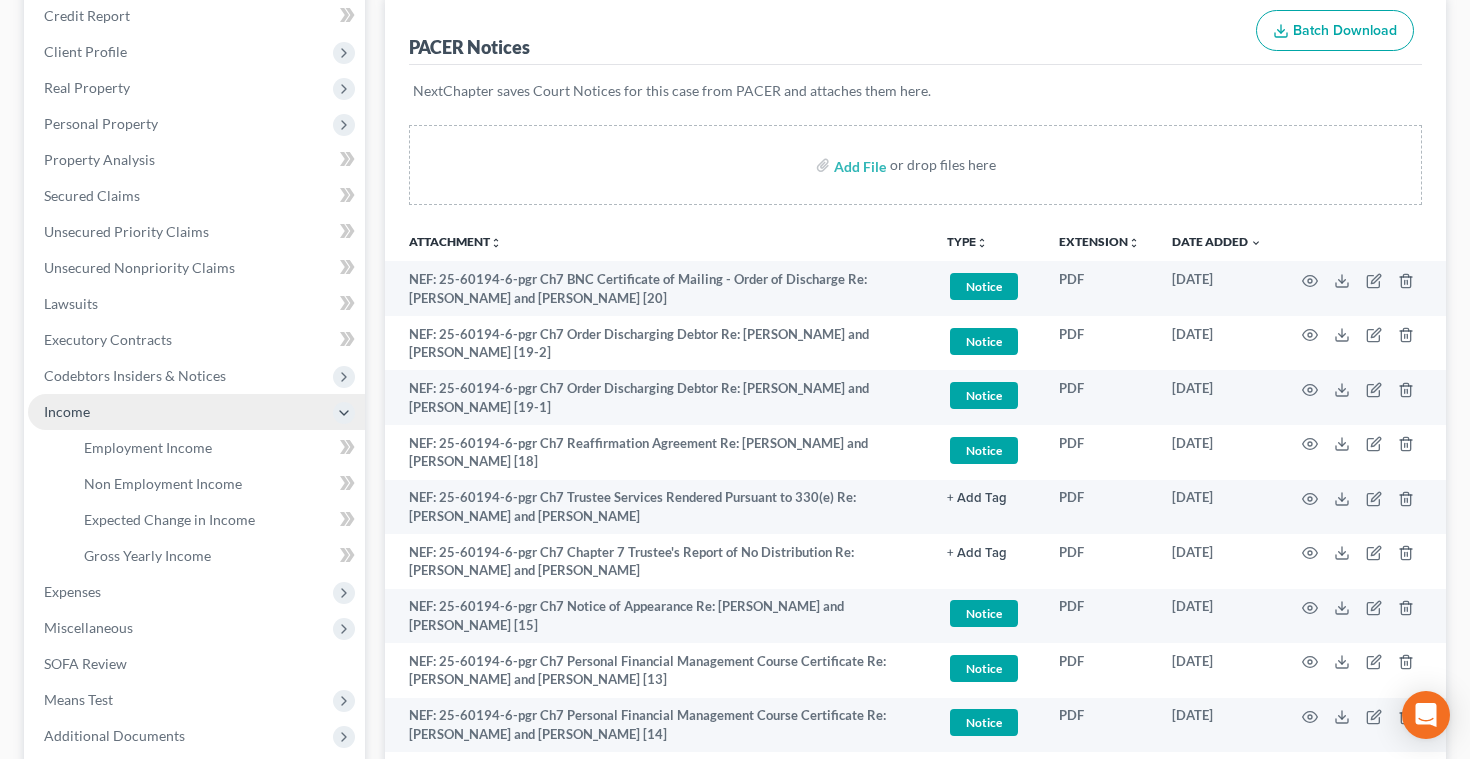scroll, scrollTop: 253, scrollLeft: 0, axis: vertical 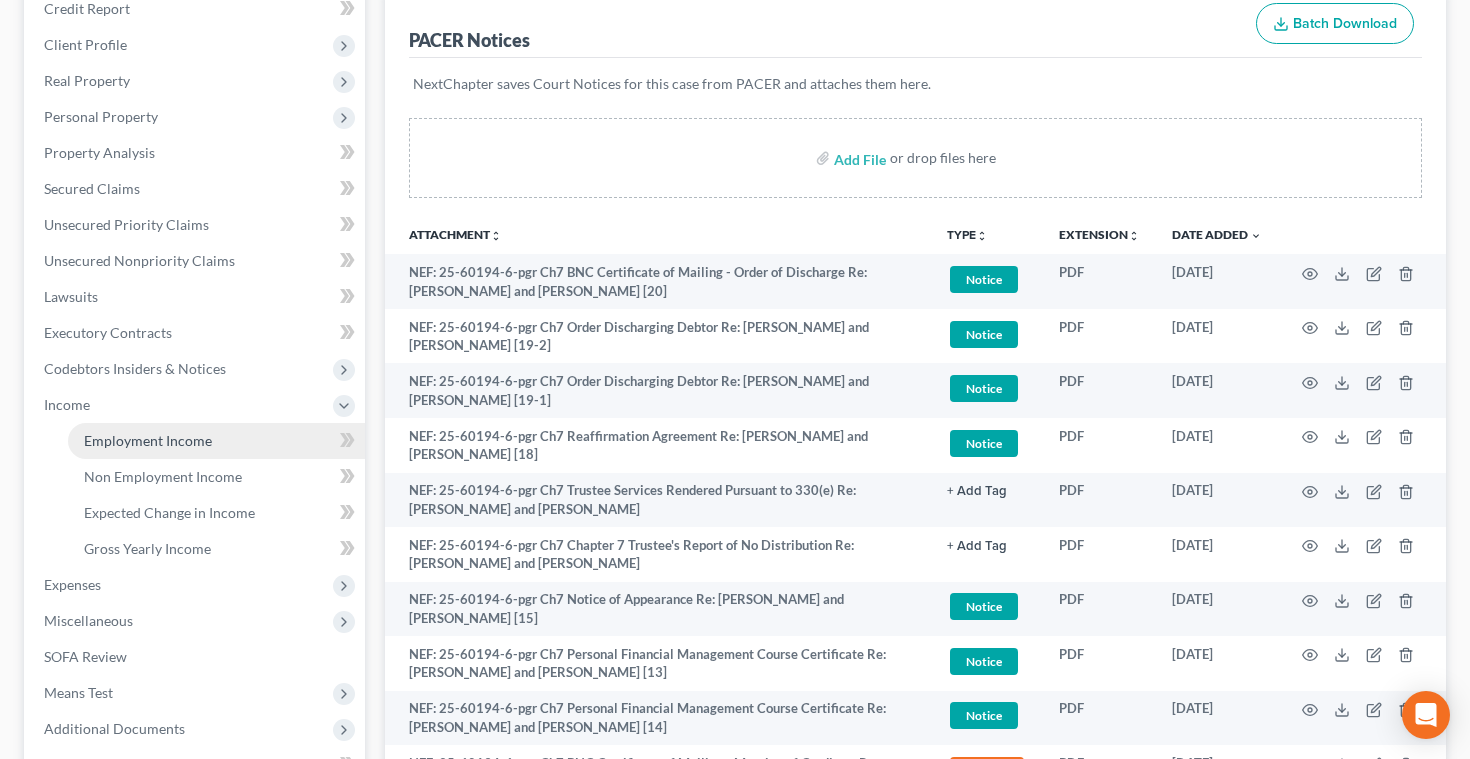 click on "Employment Income" at bounding box center [148, 440] 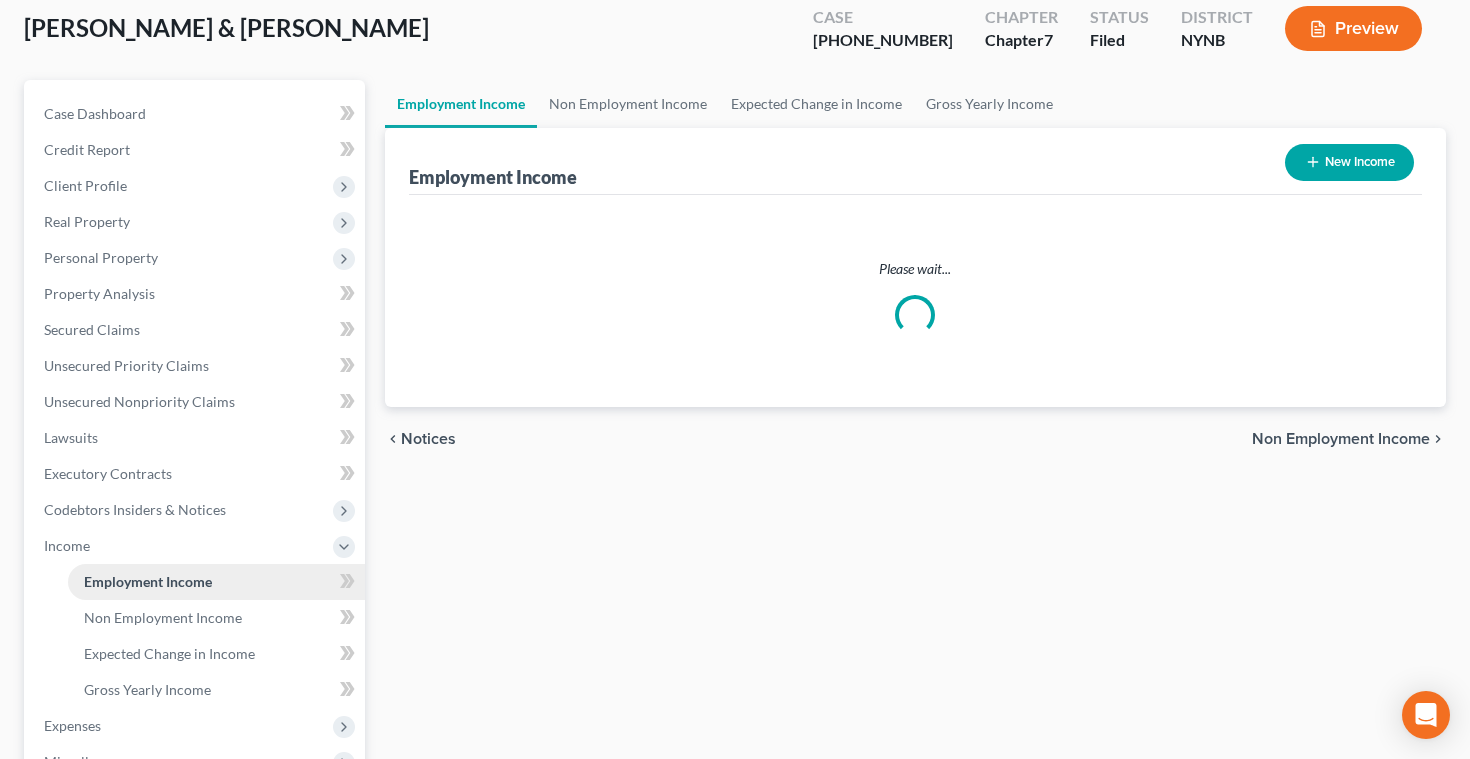 scroll, scrollTop: 0, scrollLeft: 0, axis: both 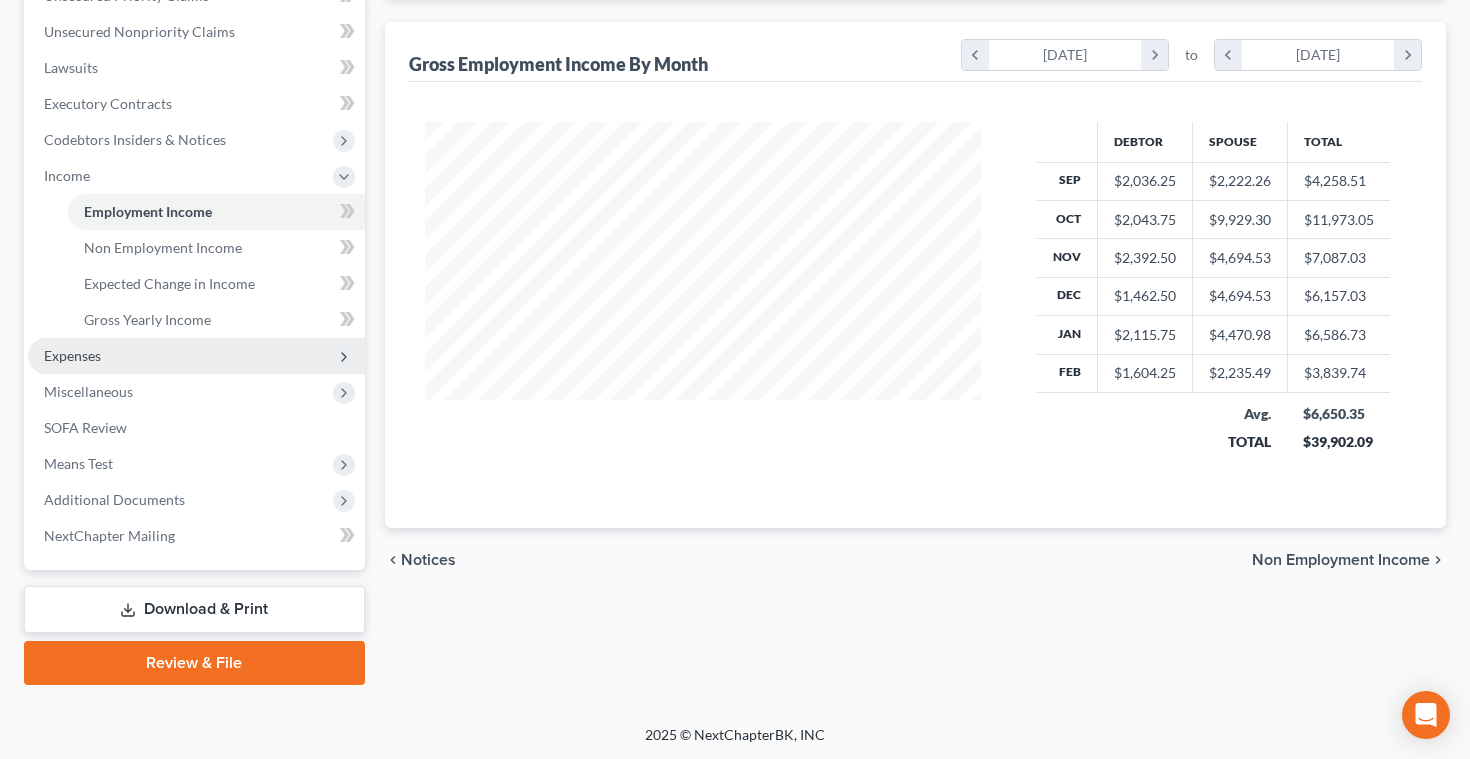 click on "Expenses" at bounding box center [72, 355] 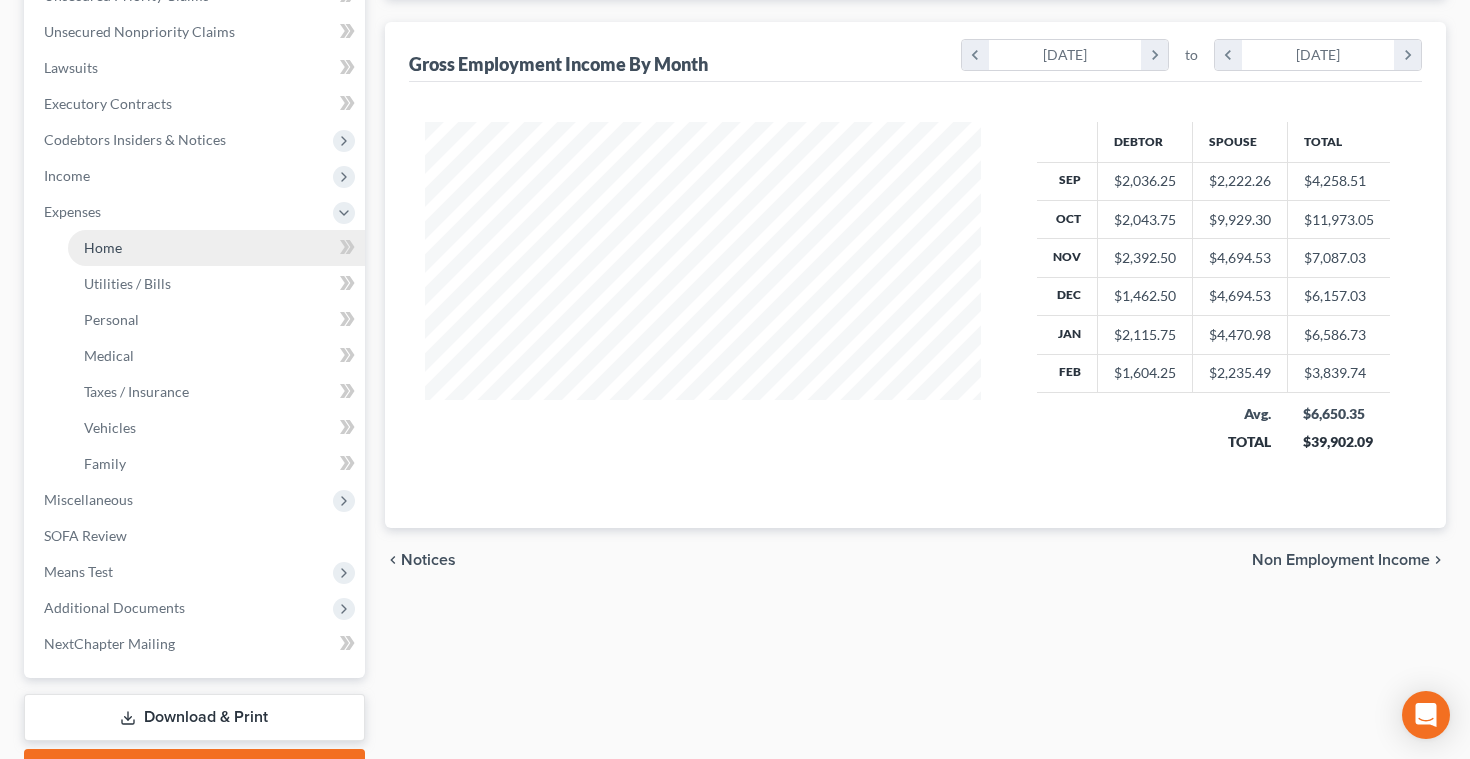 click on "Home" at bounding box center [103, 247] 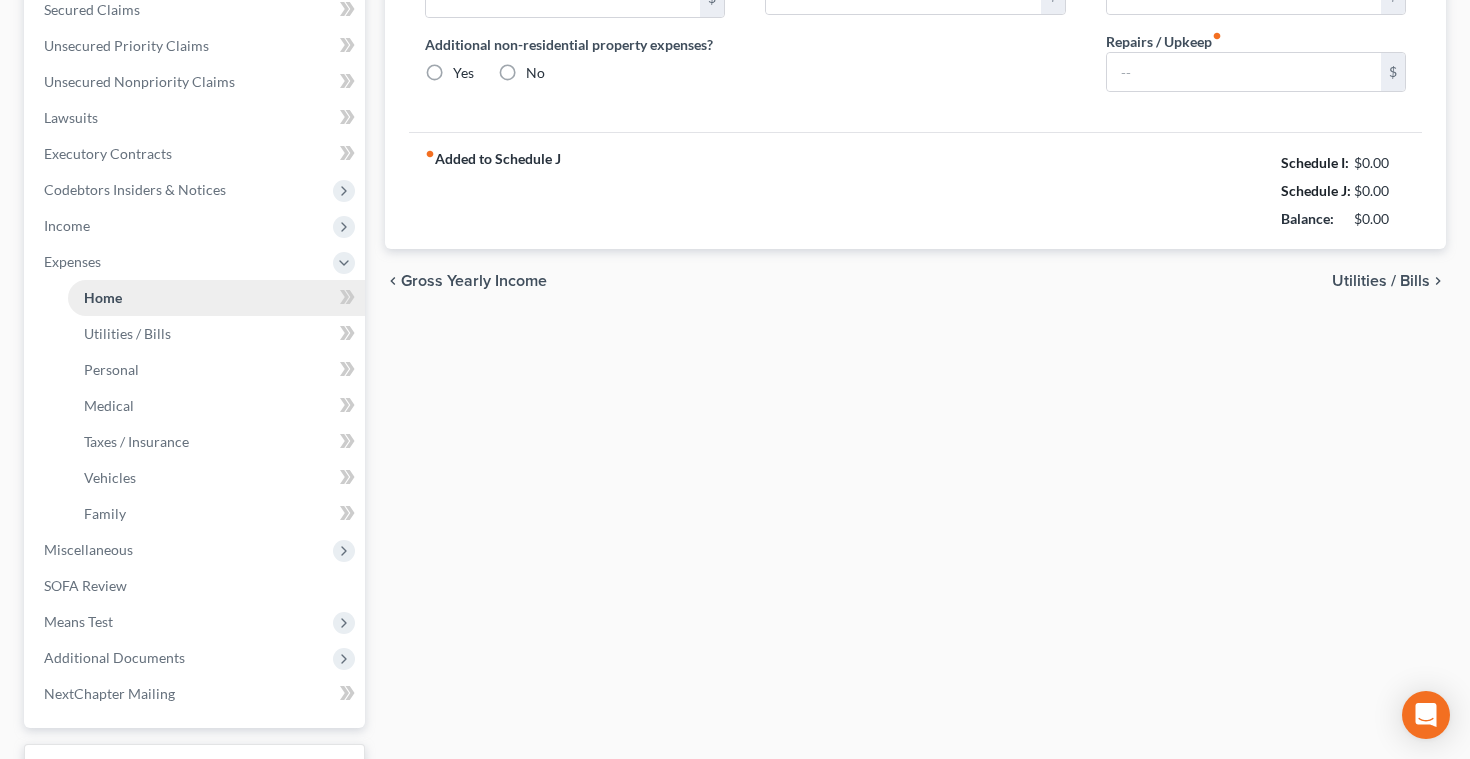 type on "1,104.00" 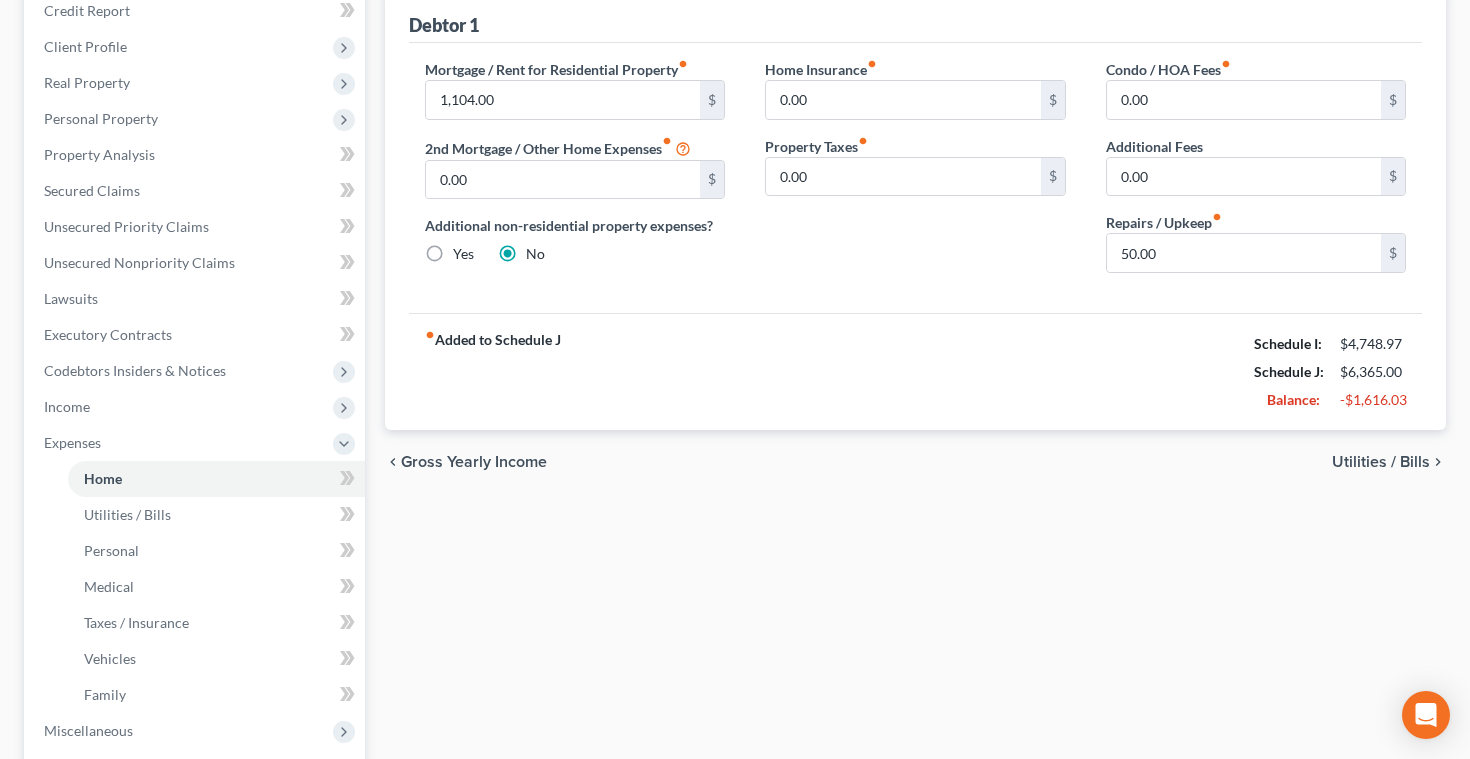 scroll, scrollTop: 267, scrollLeft: 0, axis: vertical 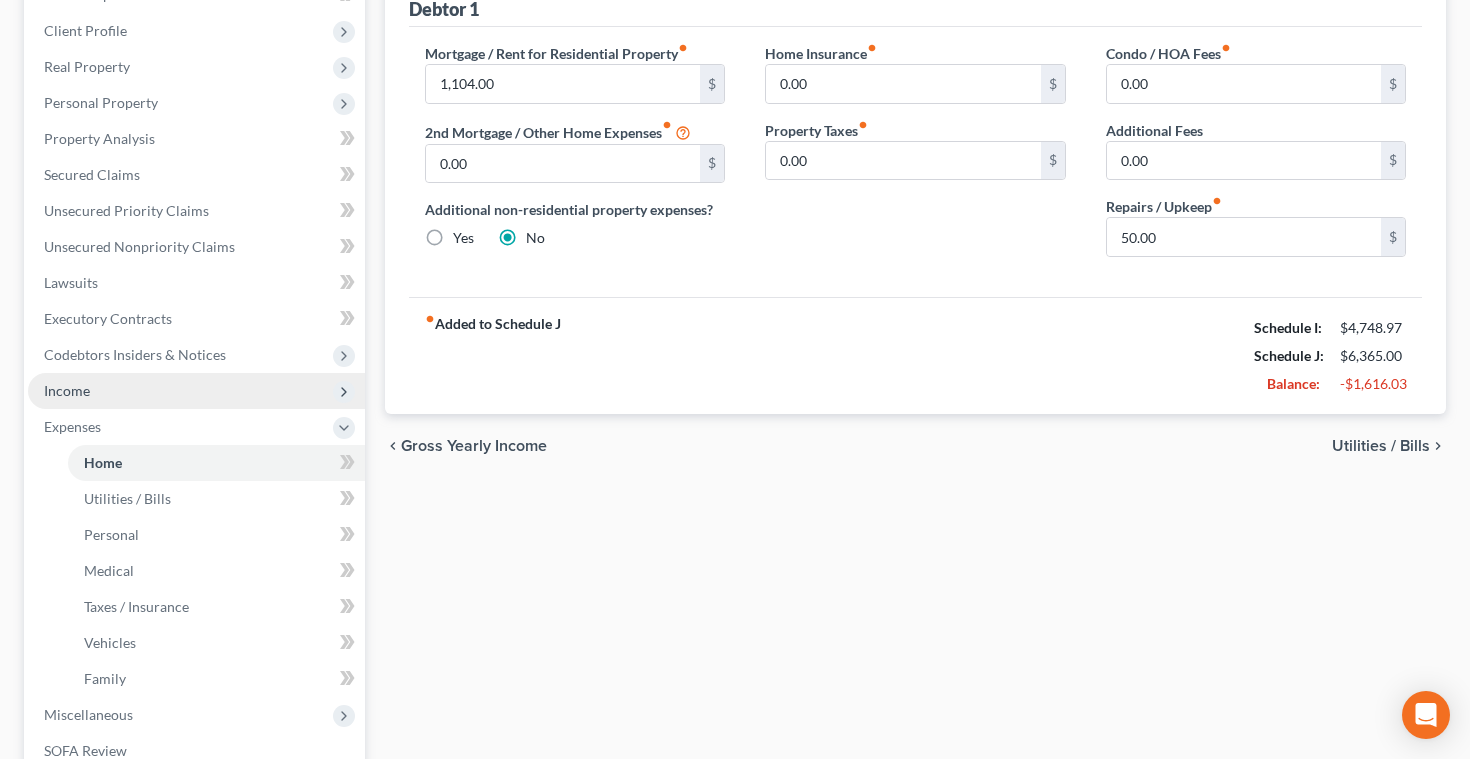 click on "Income" at bounding box center (196, 391) 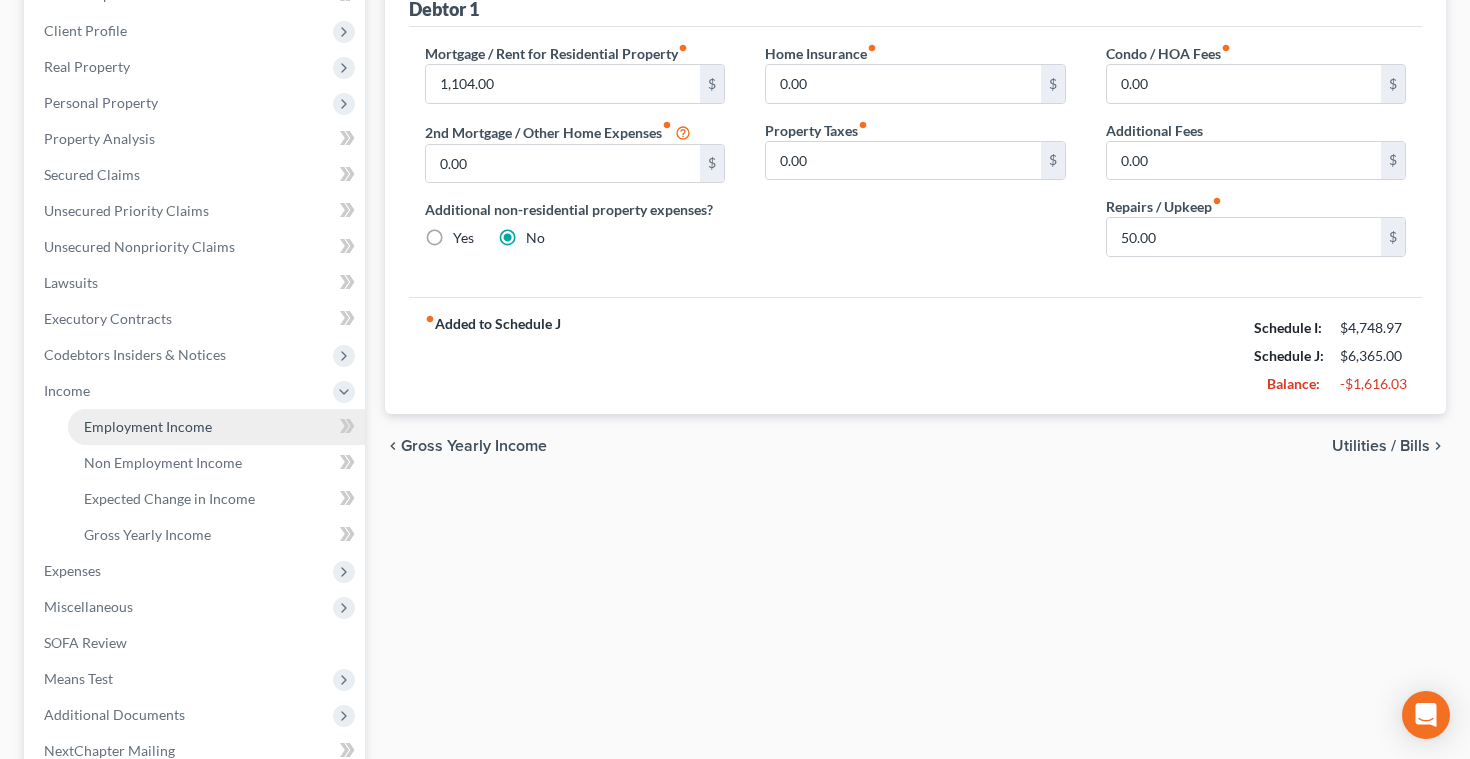 click on "Employment Income" at bounding box center [148, 426] 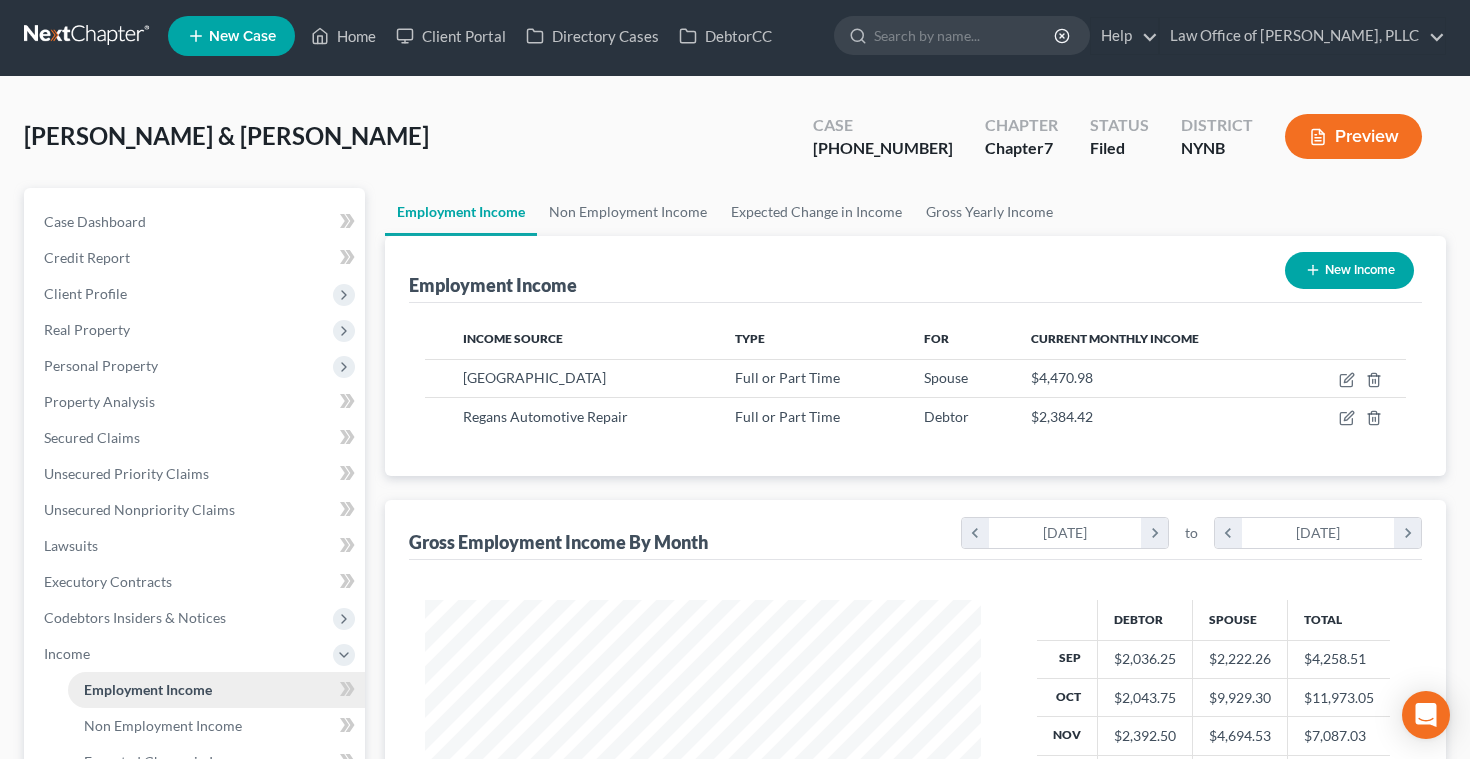 scroll, scrollTop: 0, scrollLeft: 0, axis: both 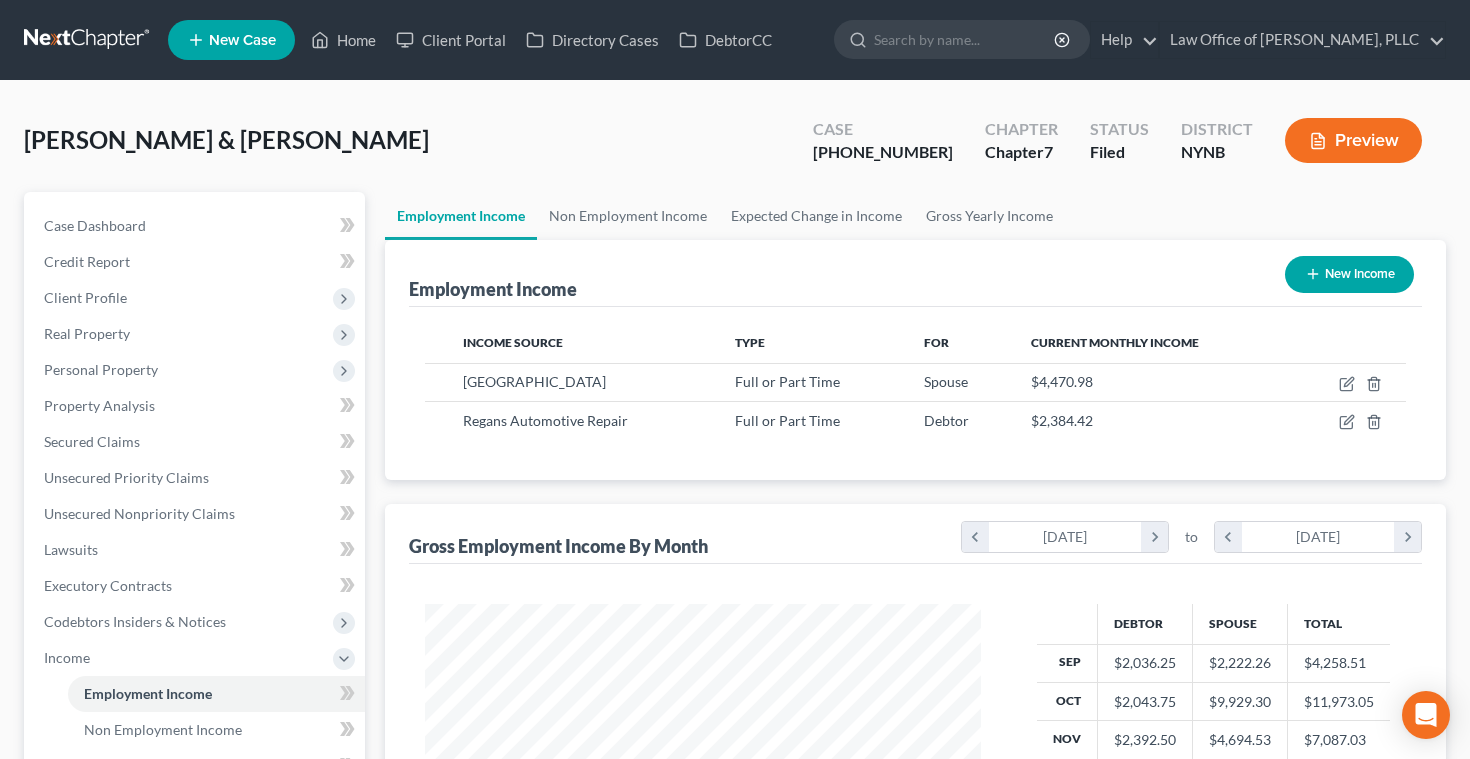 click on "Preview" at bounding box center (1353, 140) 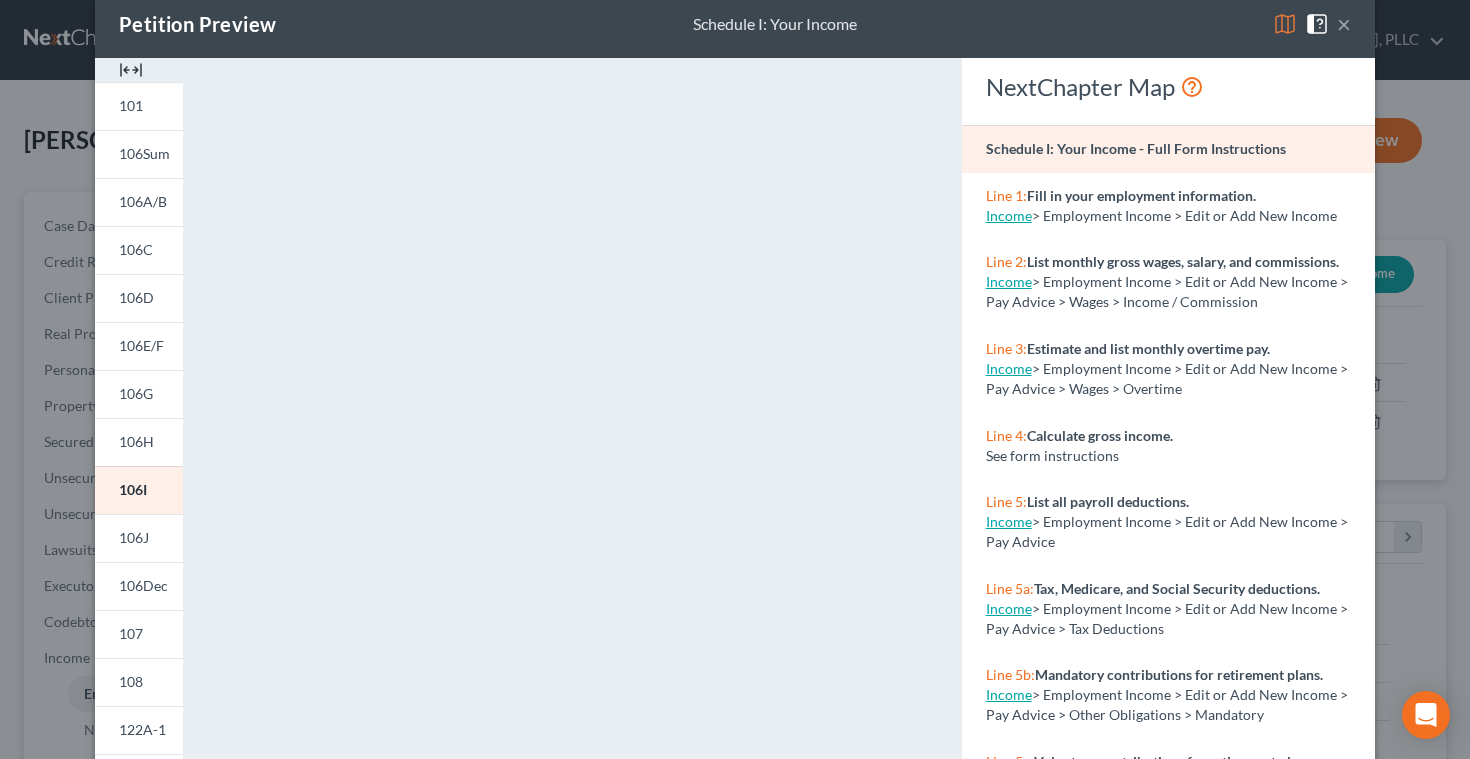 scroll, scrollTop: 0, scrollLeft: 0, axis: both 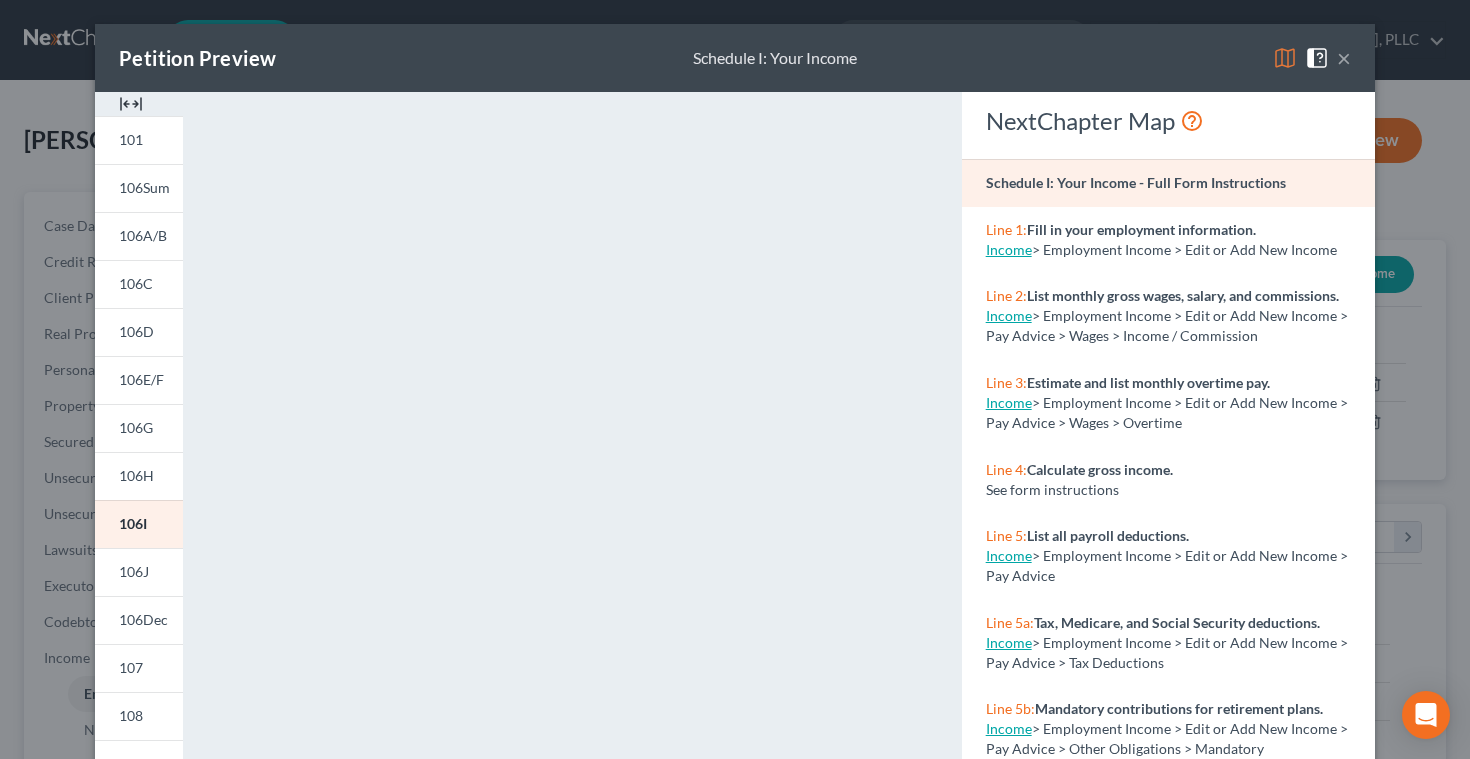 click on "×" at bounding box center [1344, 58] 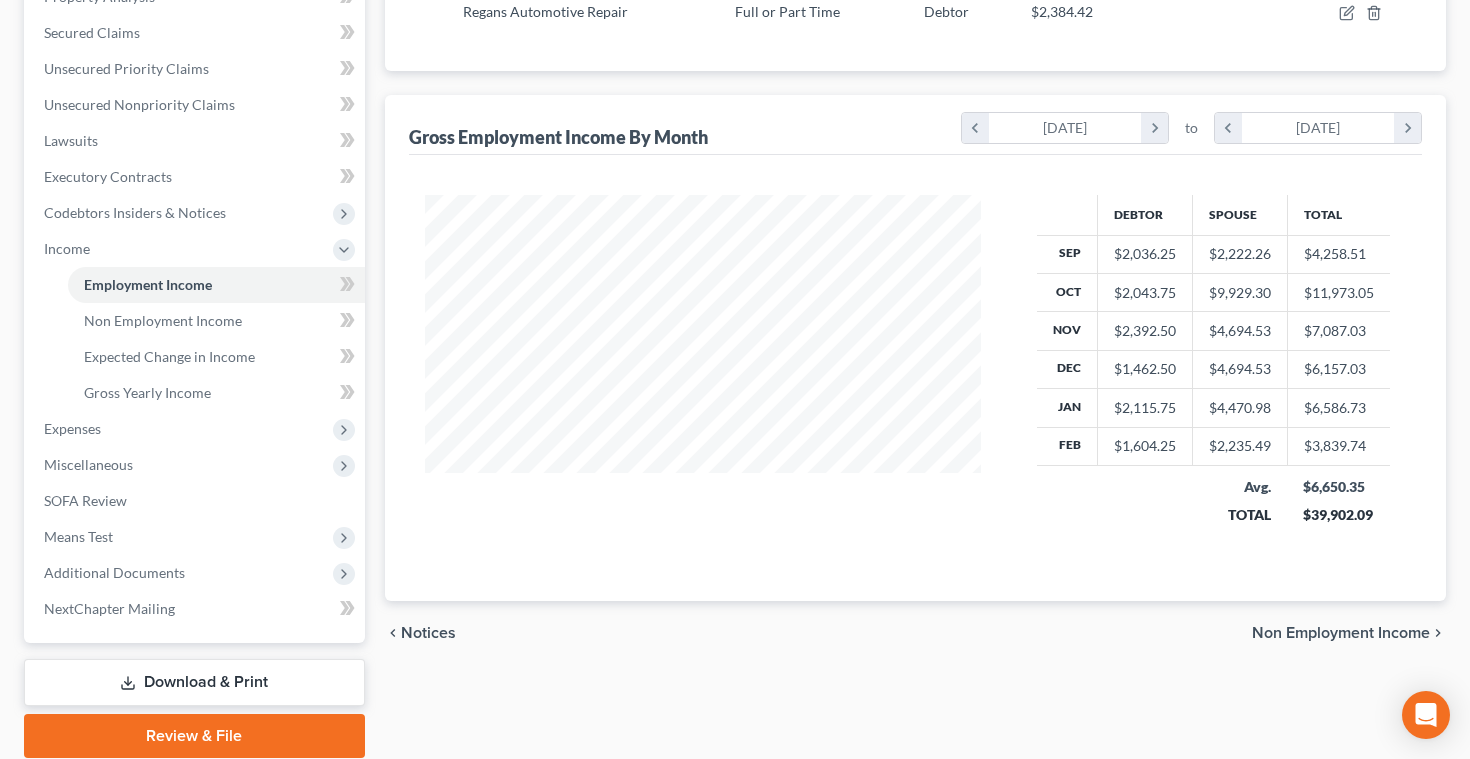 scroll, scrollTop: 444, scrollLeft: 0, axis: vertical 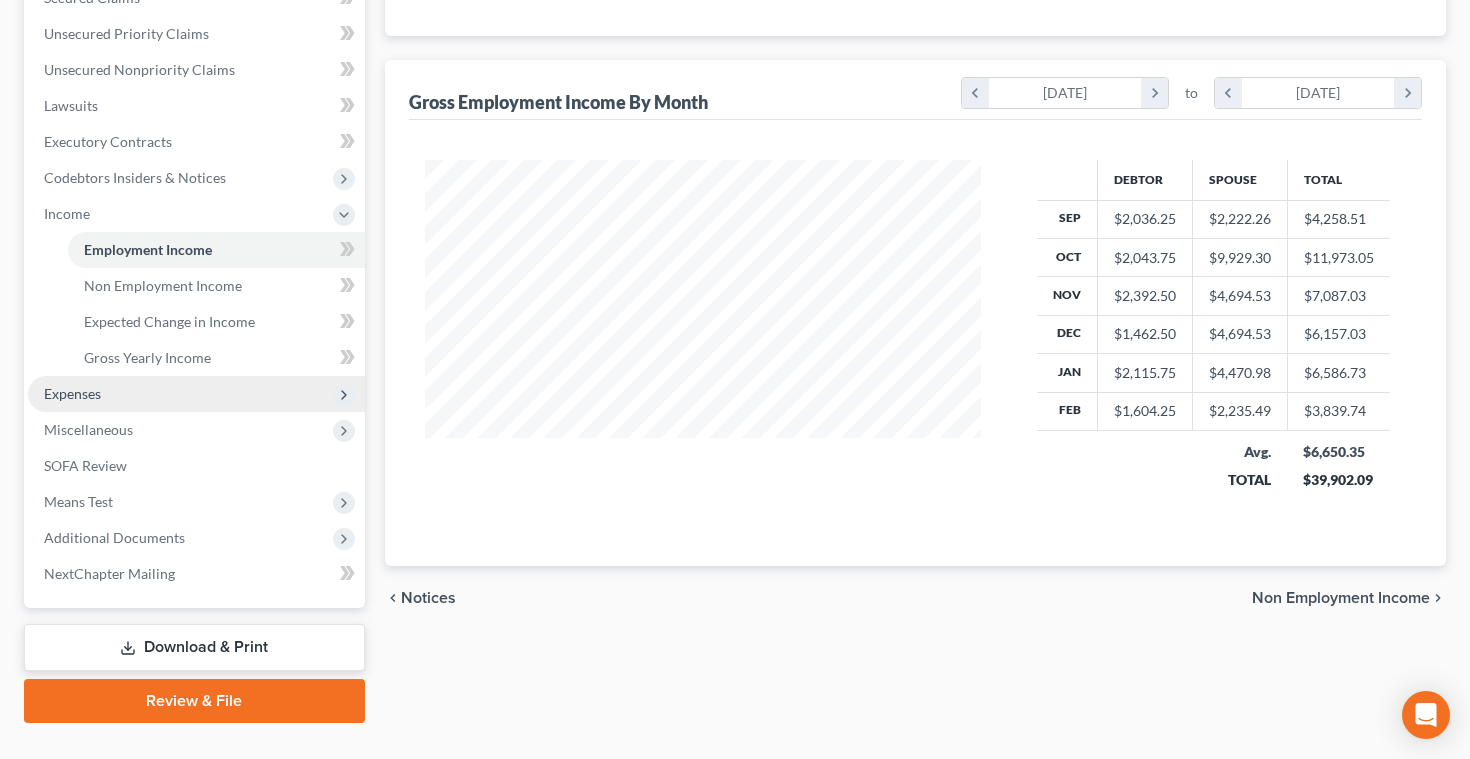 click on "Expenses" at bounding box center (72, 393) 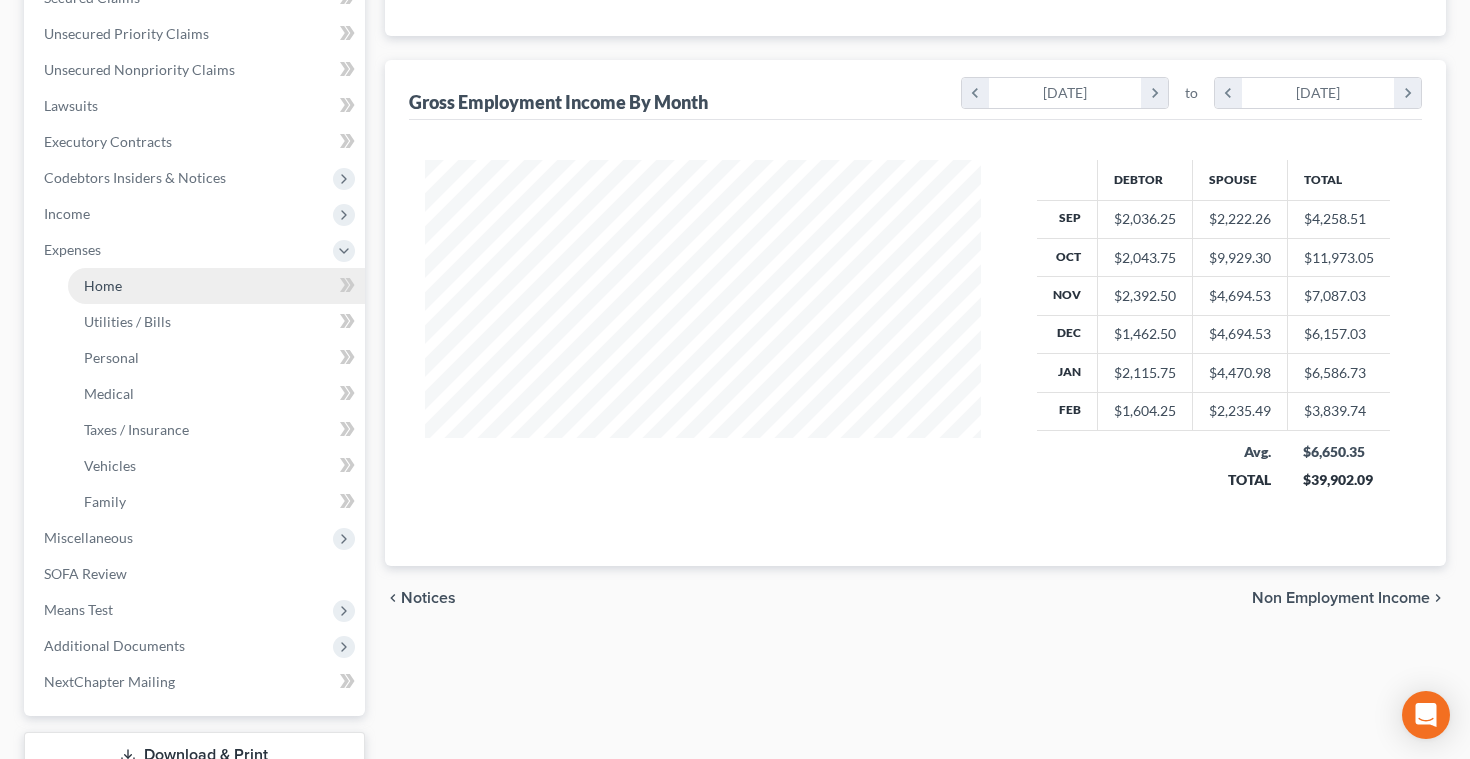 click on "Home" at bounding box center [103, 285] 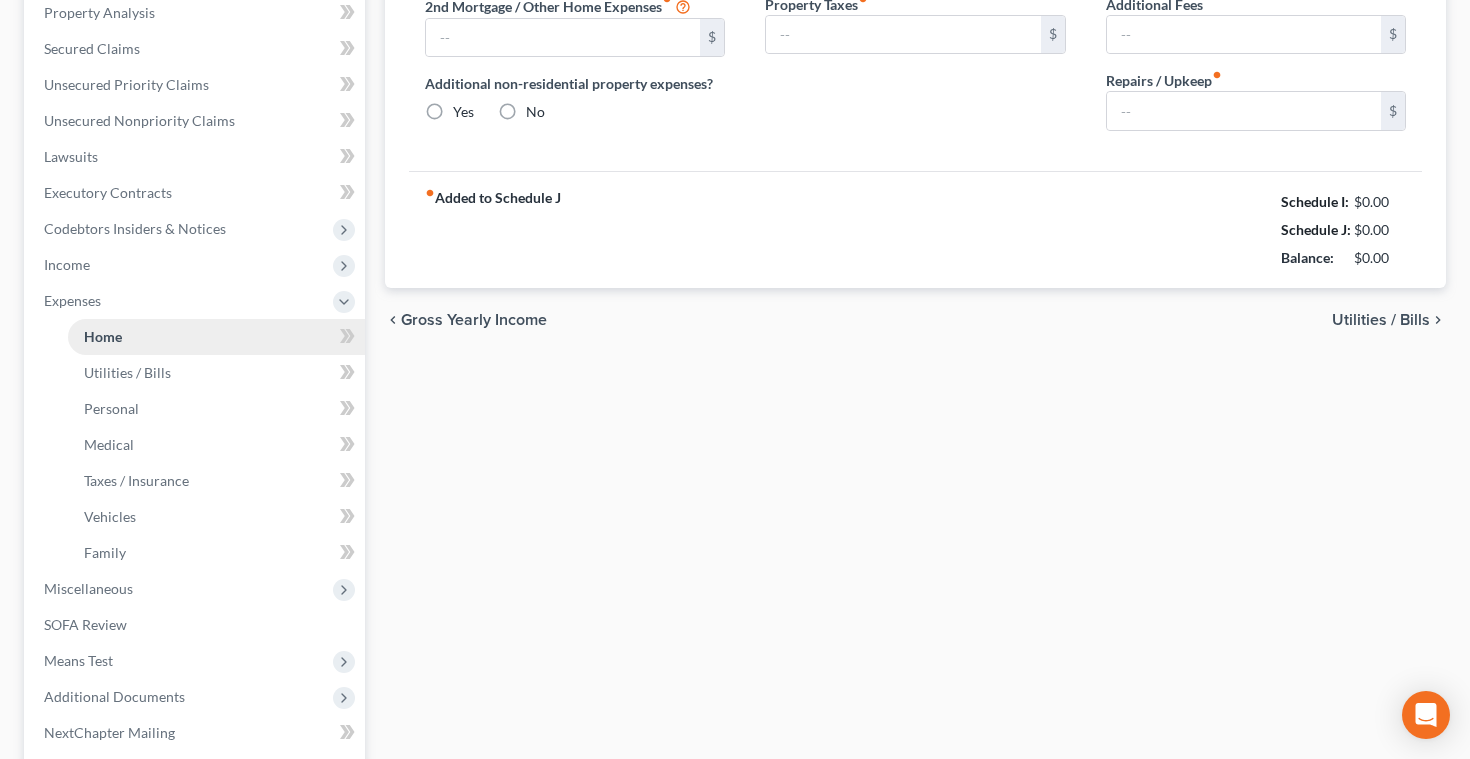 type on "1,104.00" 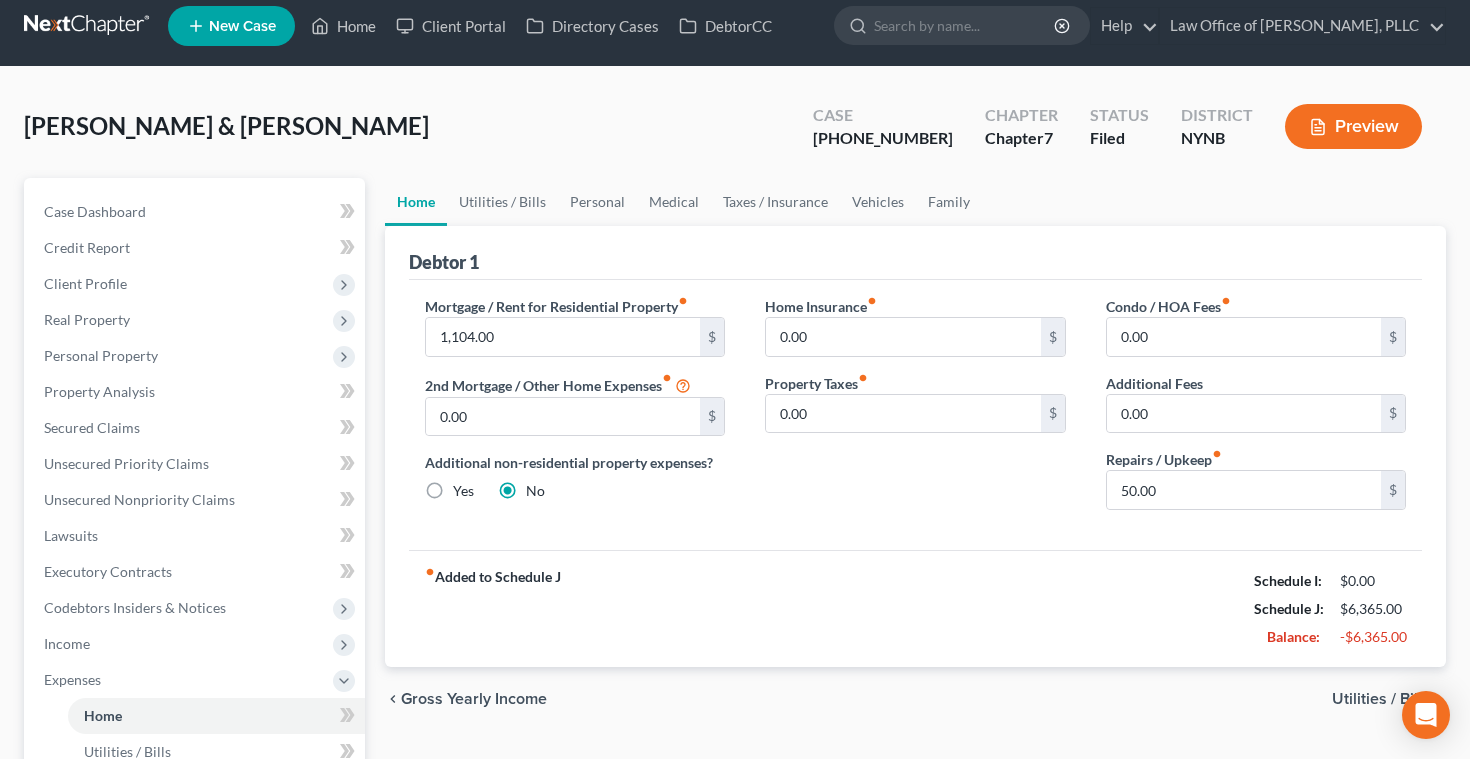 scroll, scrollTop: 0, scrollLeft: 0, axis: both 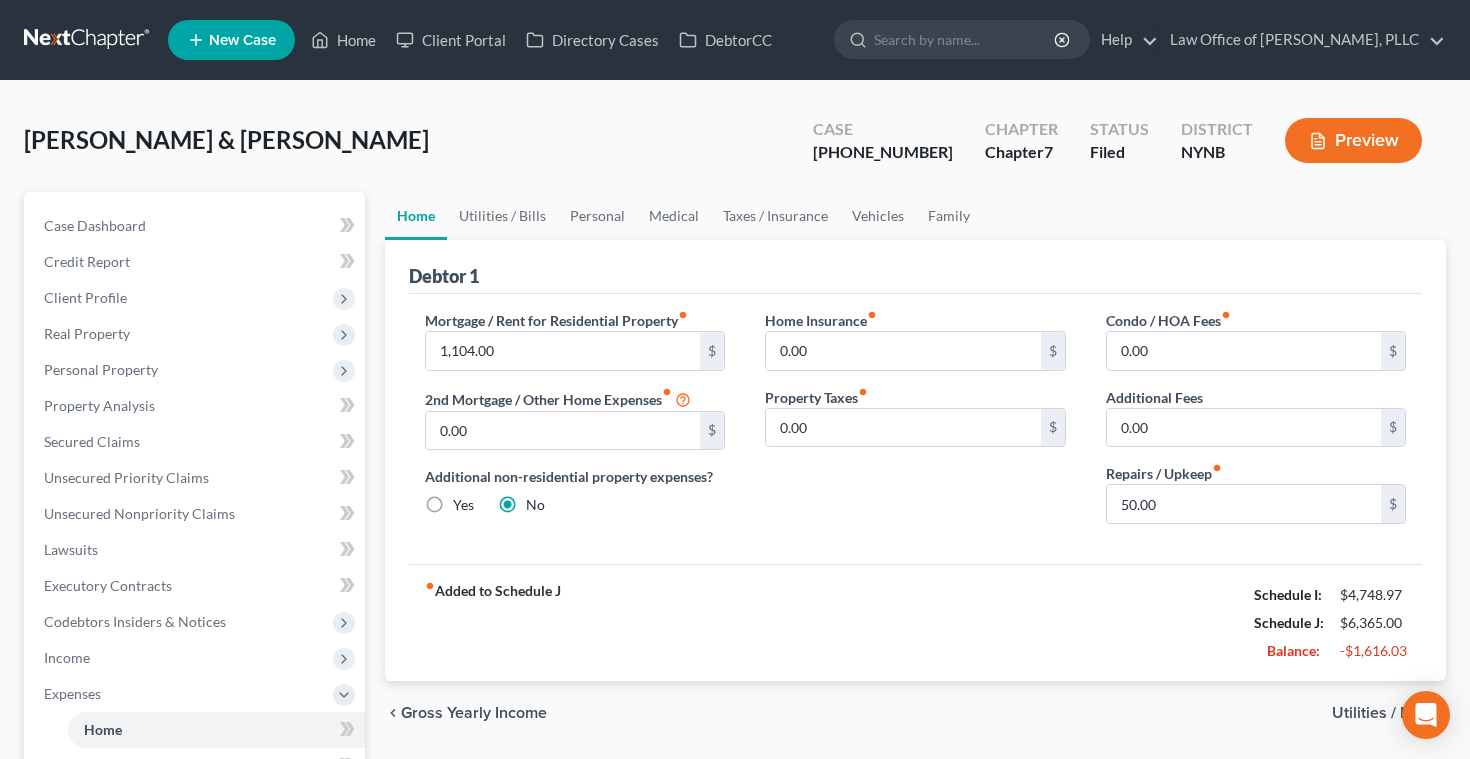 click 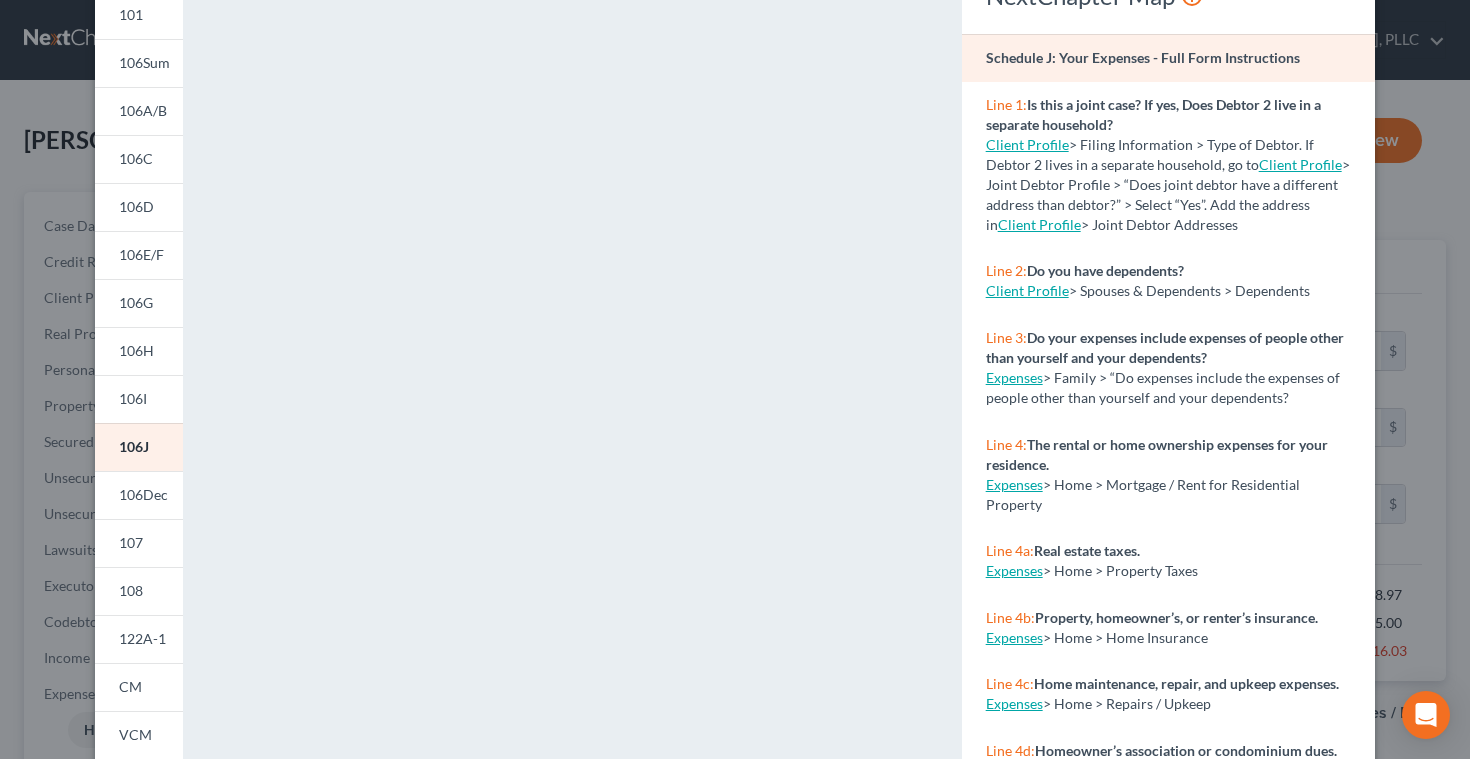 scroll, scrollTop: 0, scrollLeft: 0, axis: both 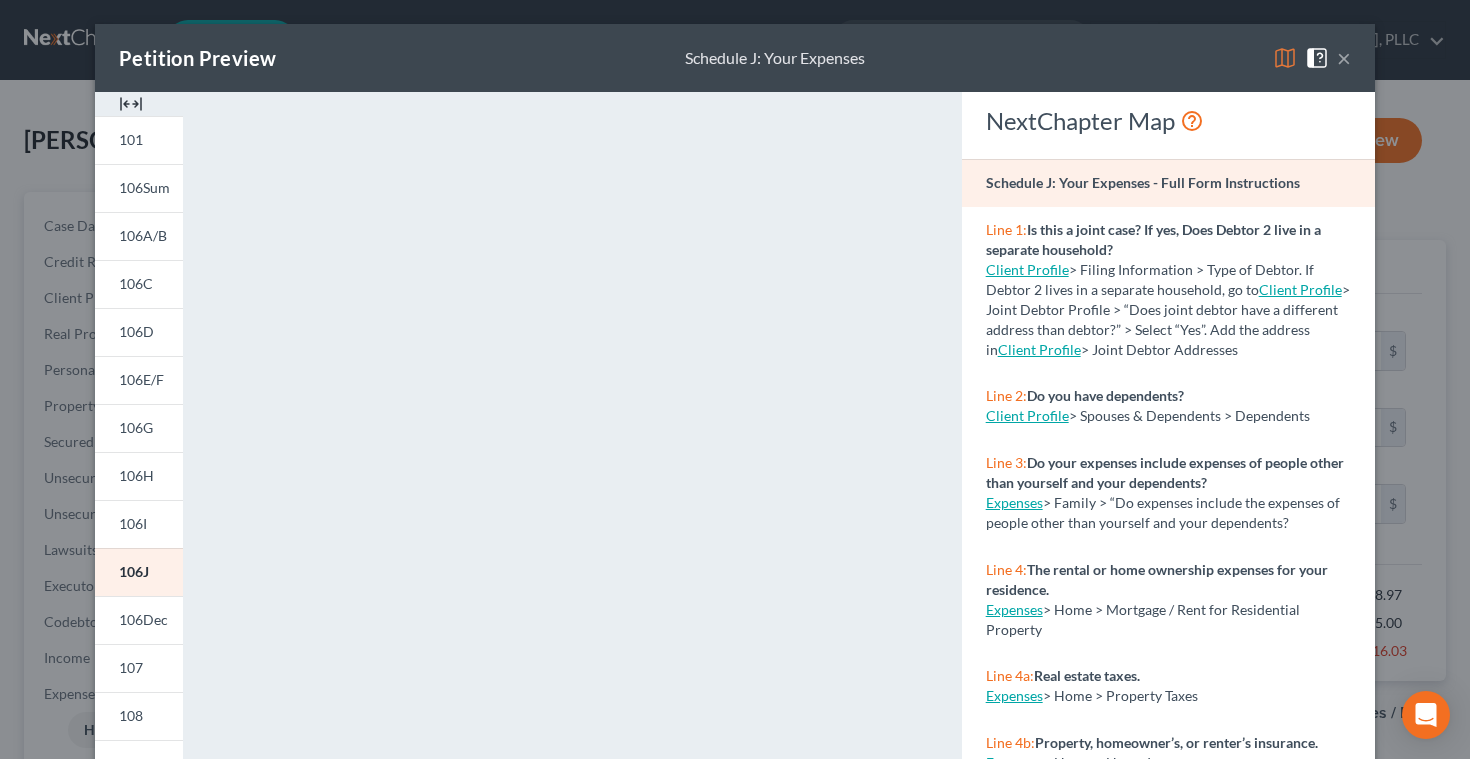 click on "×" at bounding box center (1344, 58) 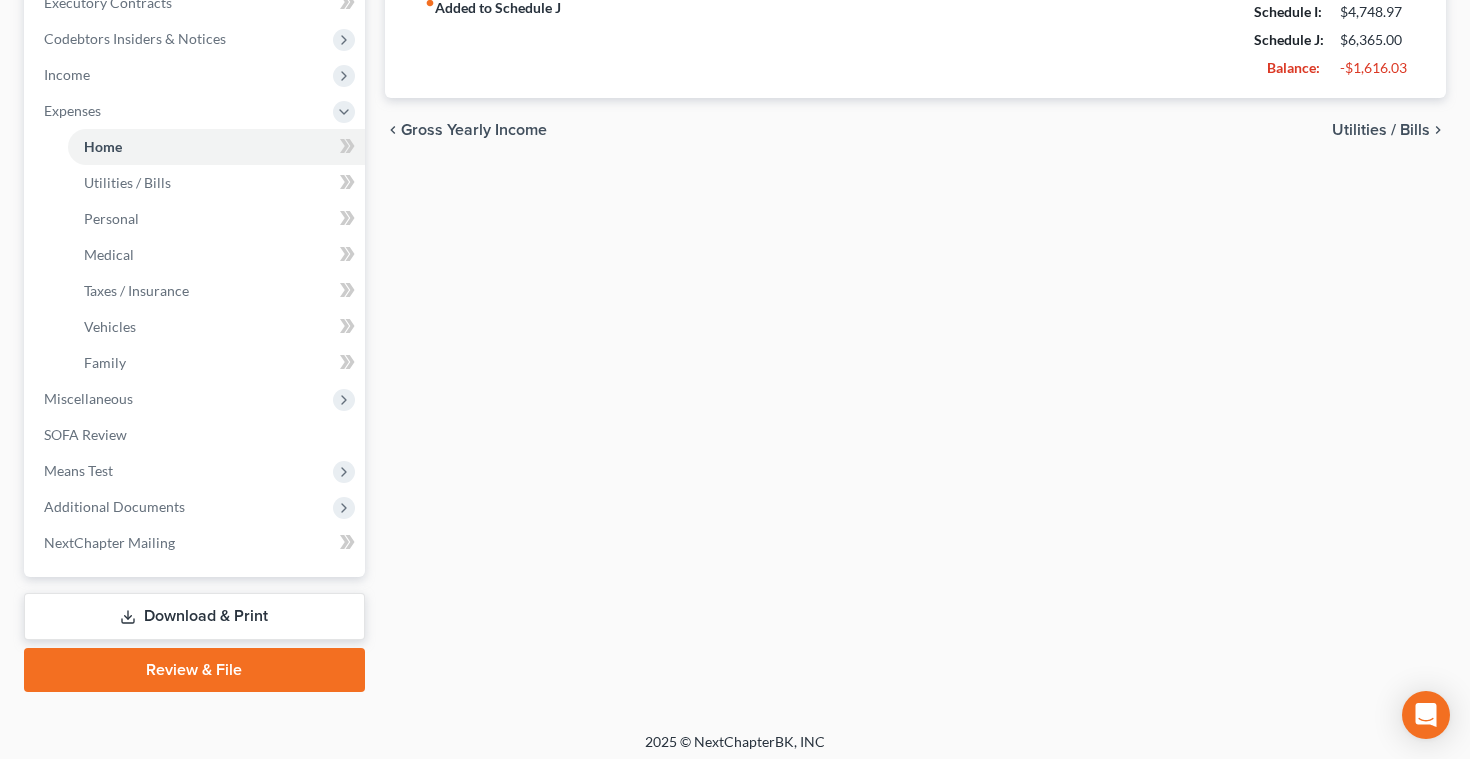 scroll, scrollTop: 590, scrollLeft: 0, axis: vertical 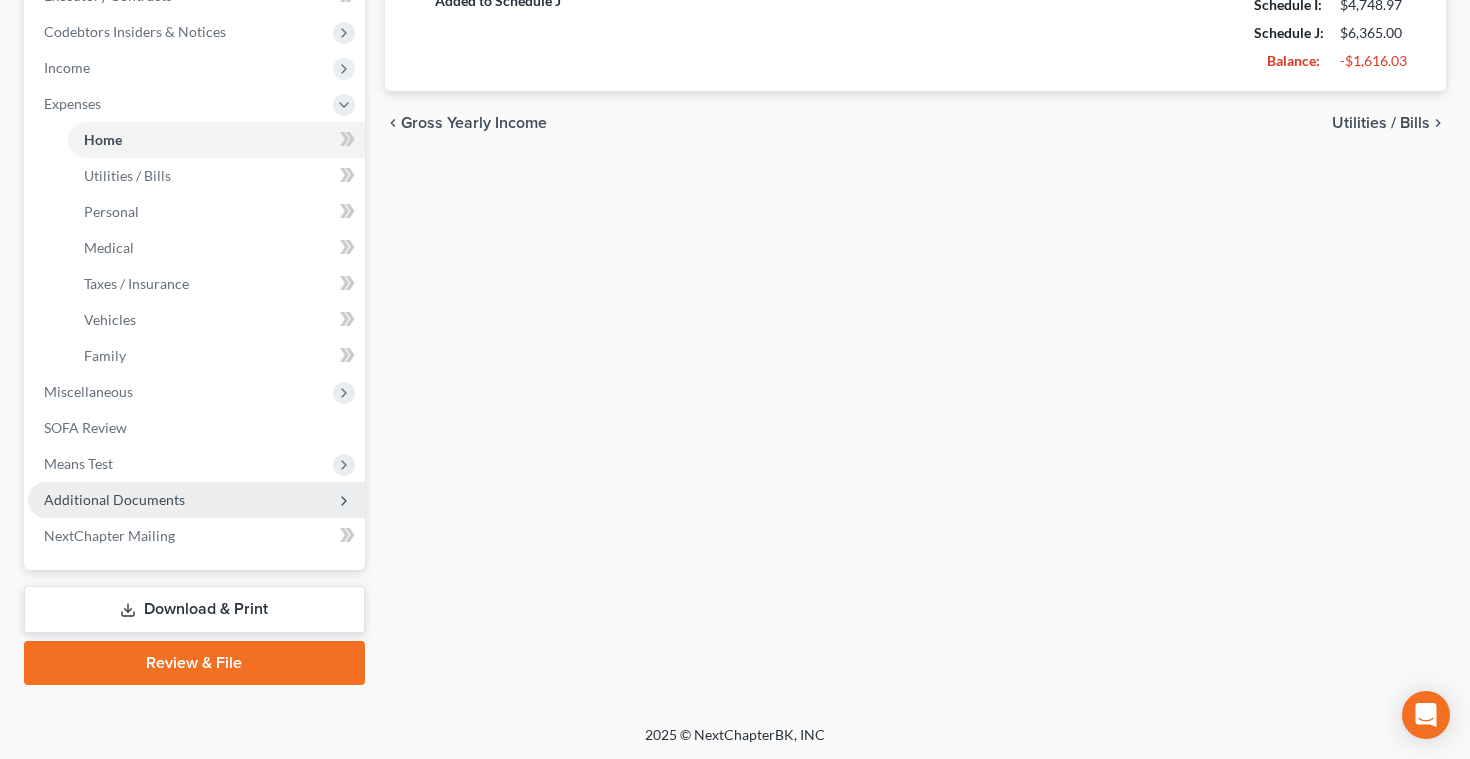 click on "Additional Documents" at bounding box center (114, 499) 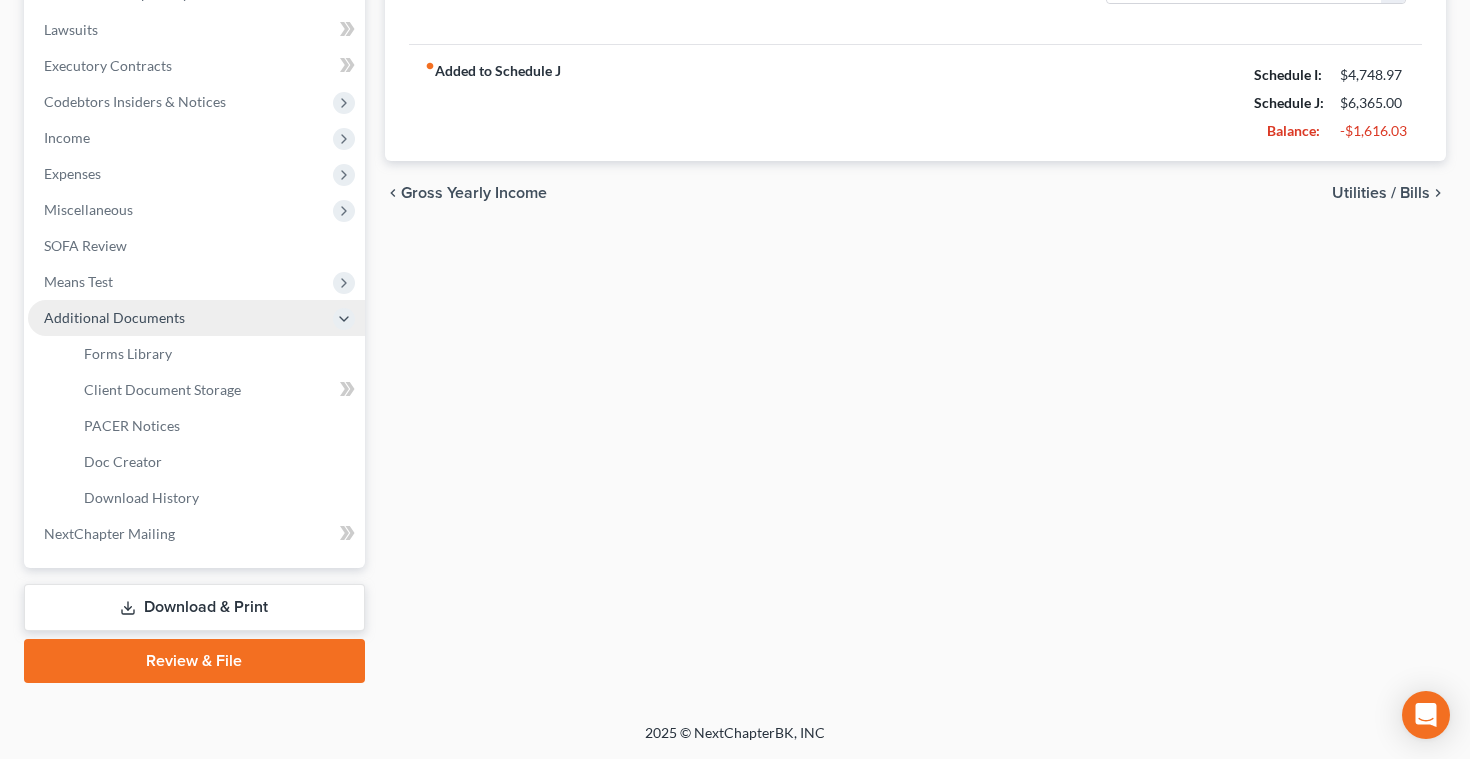 scroll, scrollTop: 518, scrollLeft: 0, axis: vertical 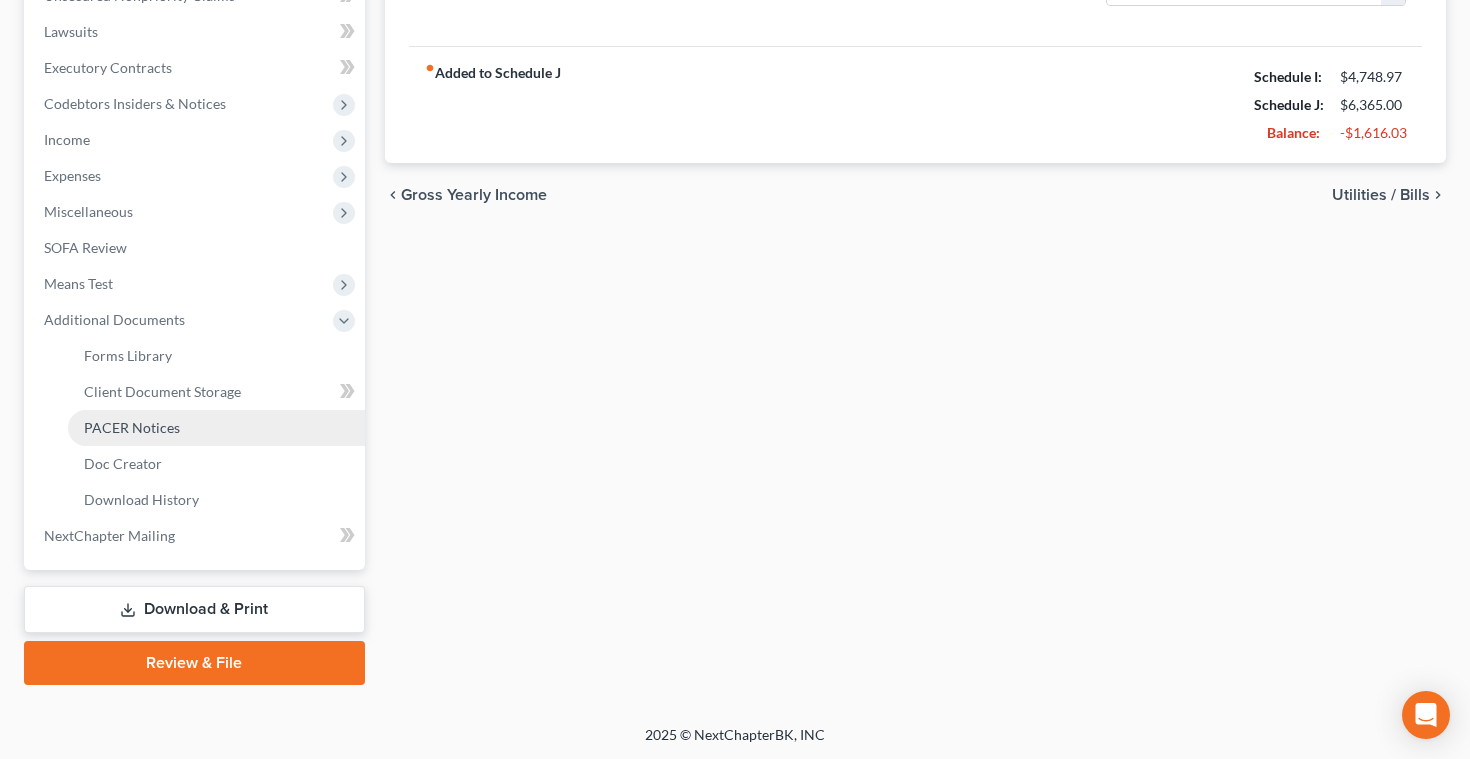 click on "PACER Notices" at bounding box center (132, 427) 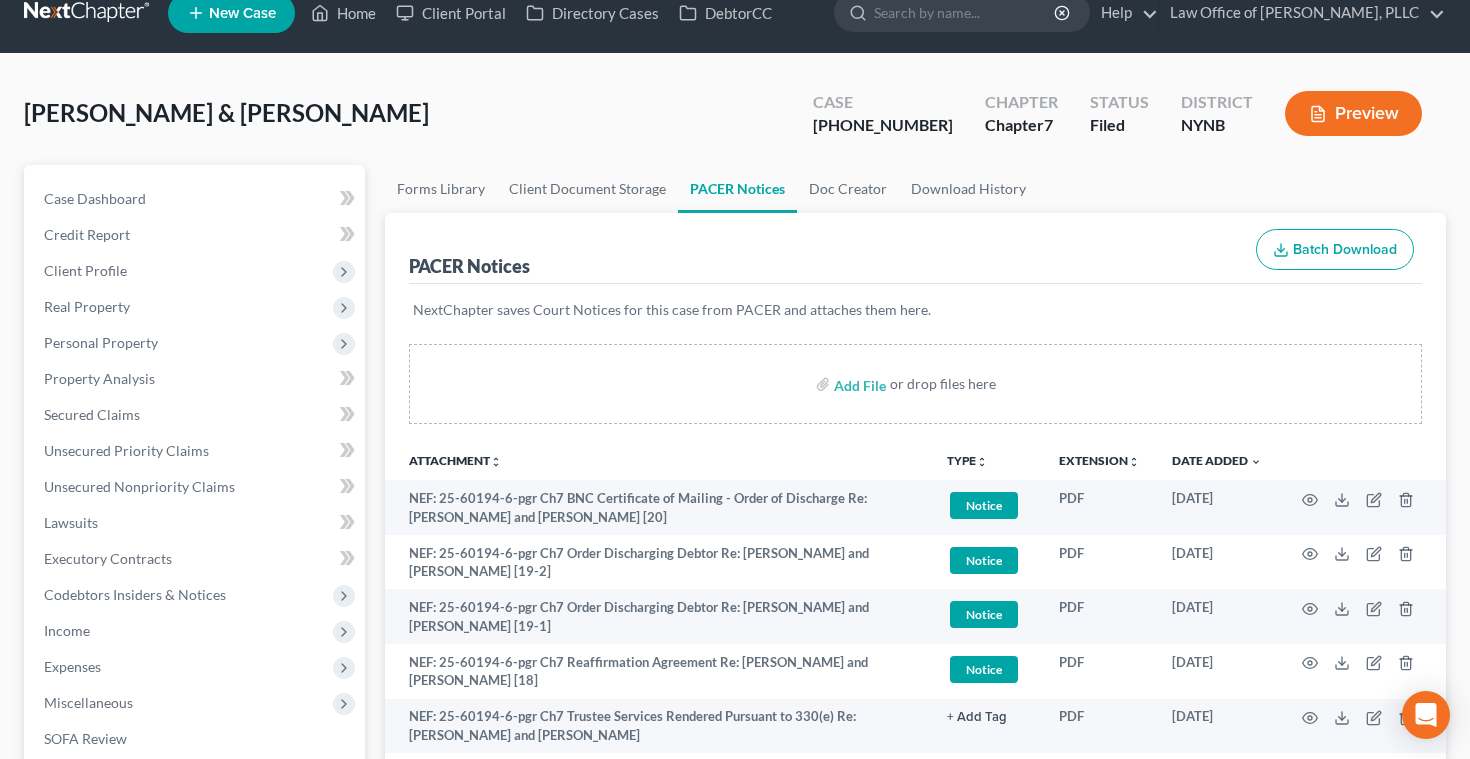 scroll, scrollTop: 0, scrollLeft: 0, axis: both 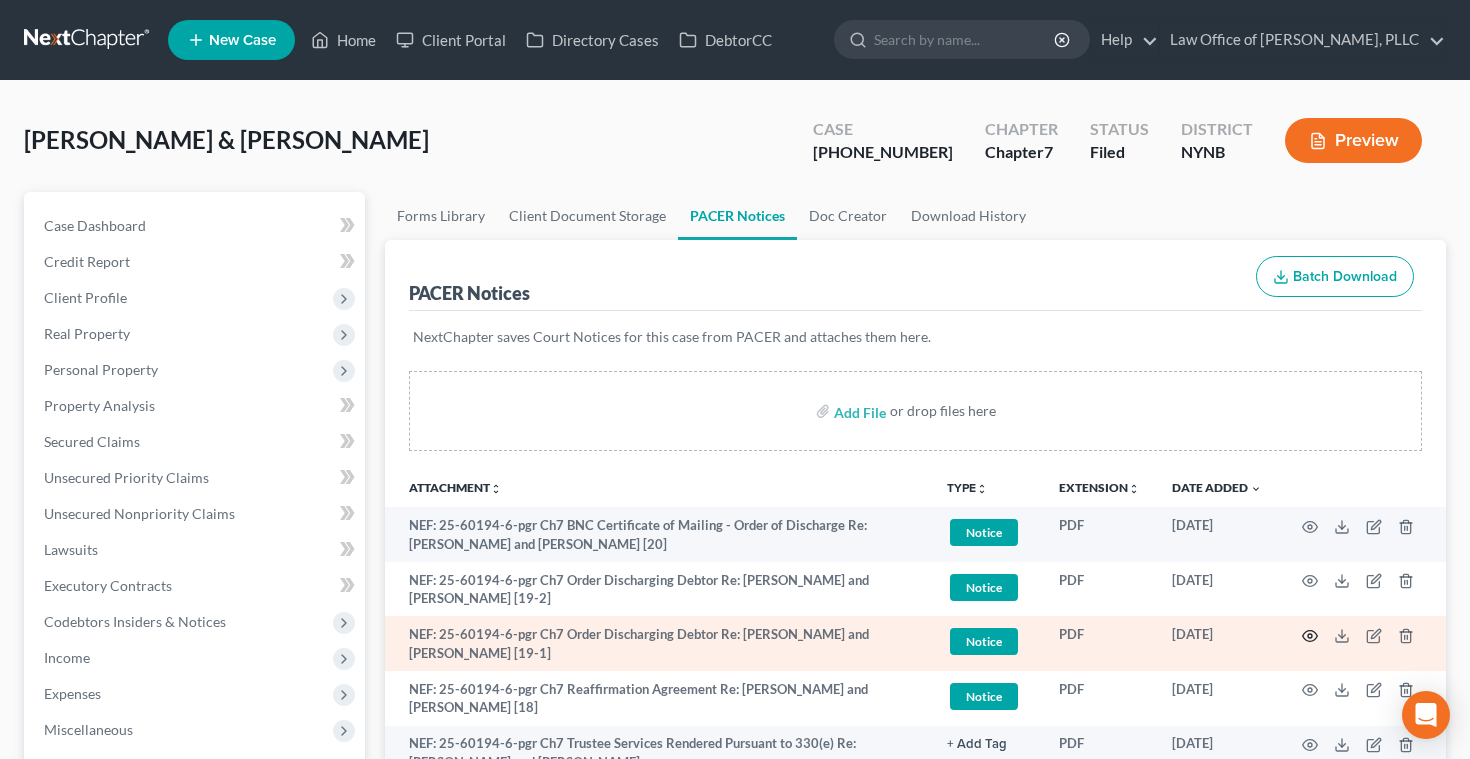click 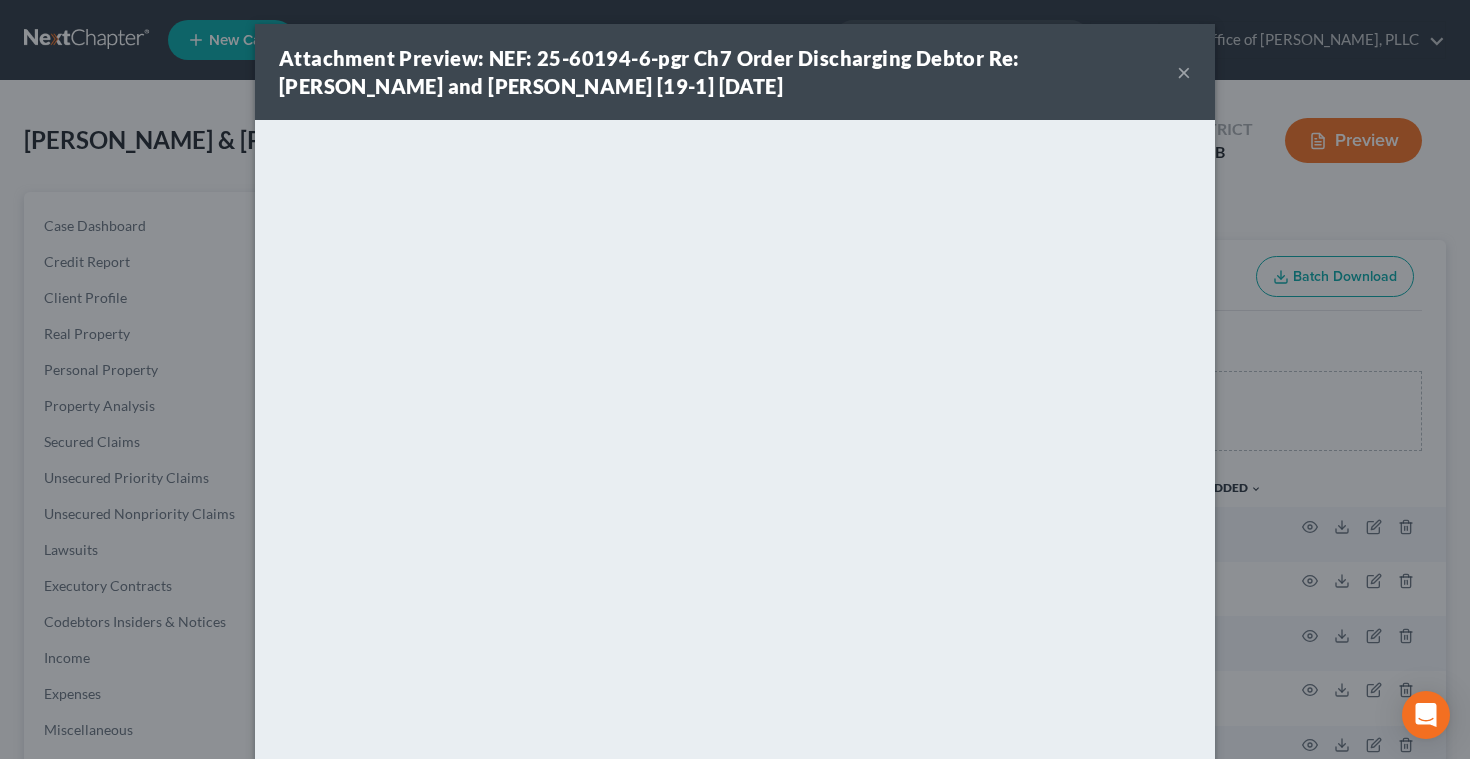 click on "×" at bounding box center [1184, 72] 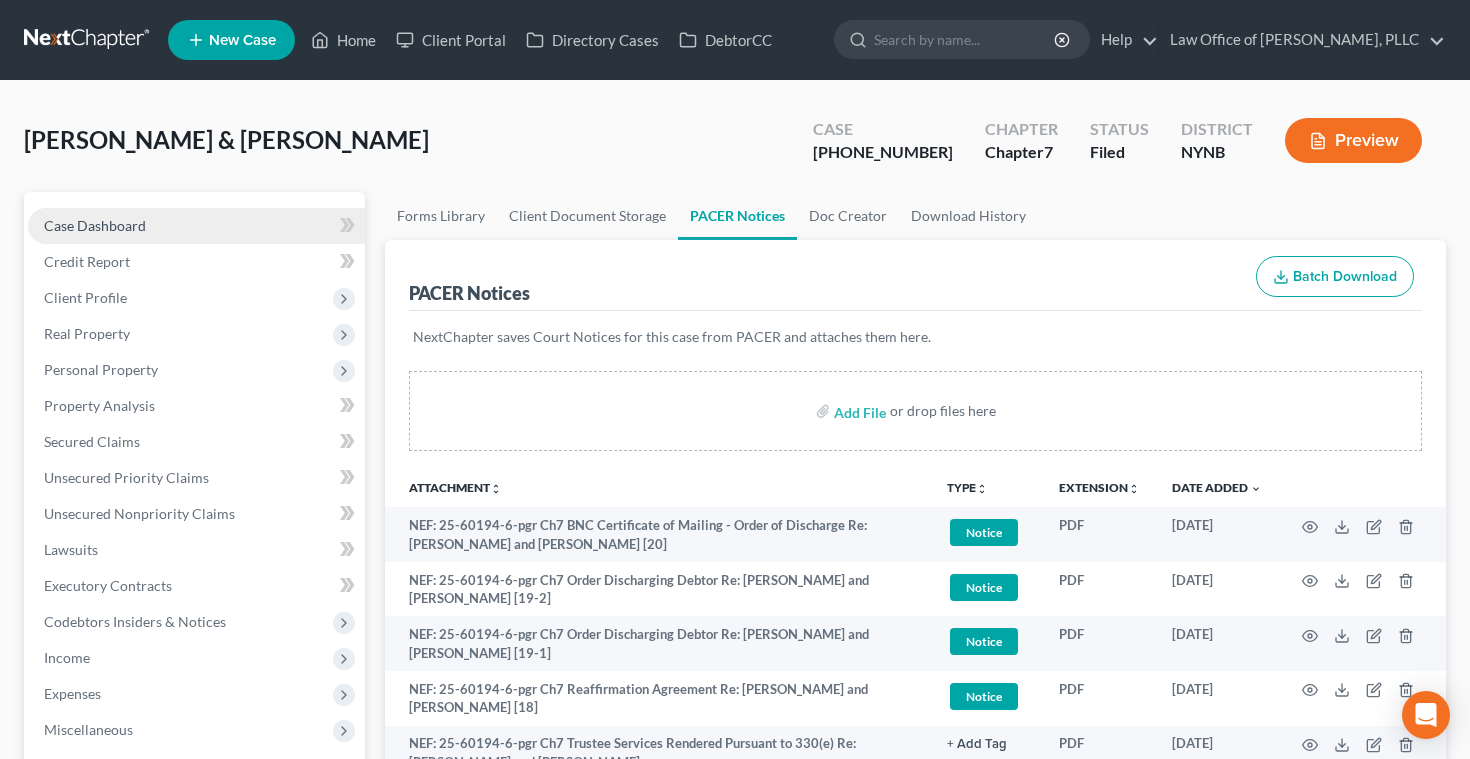 click on "Case Dashboard" at bounding box center [95, 225] 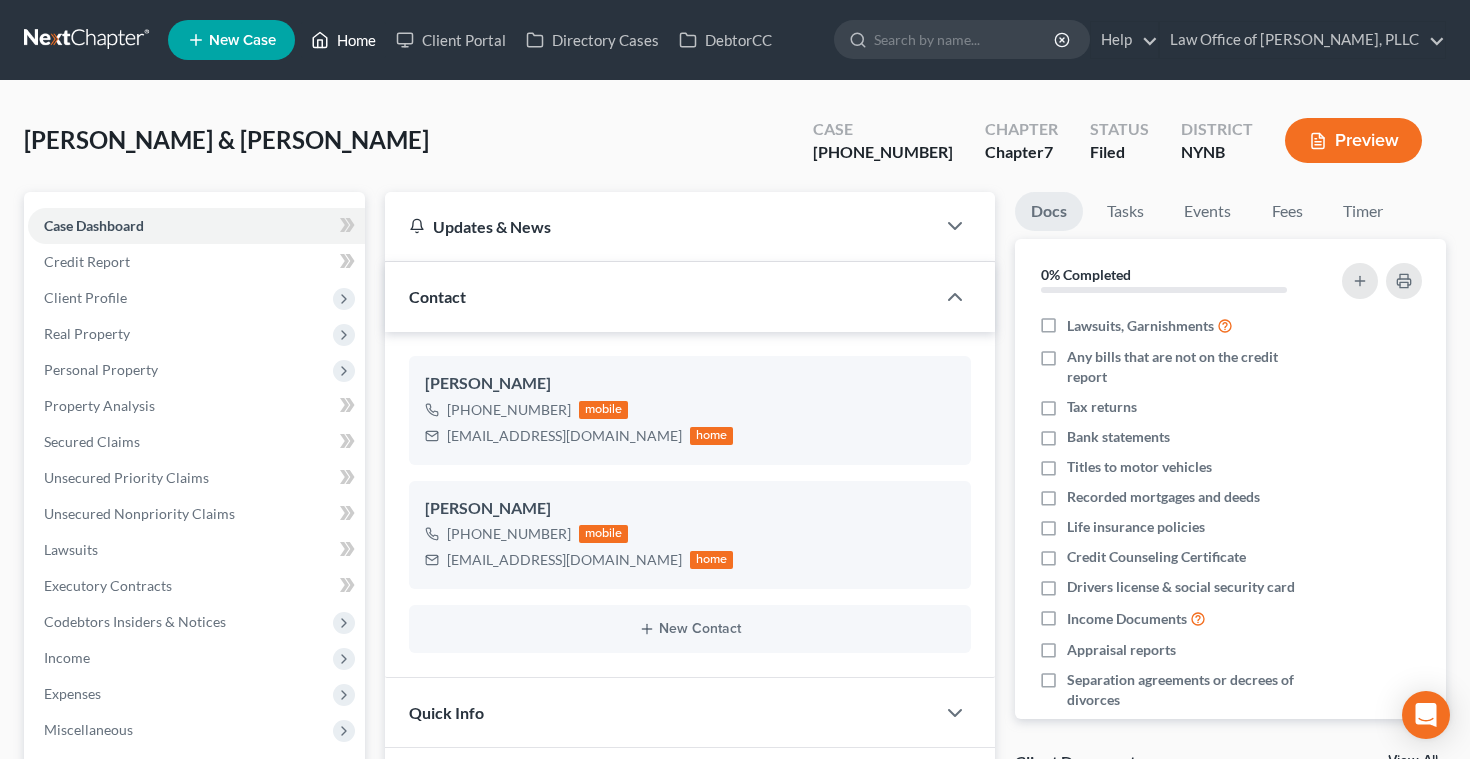 click on "Home" at bounding box center (343, 40) 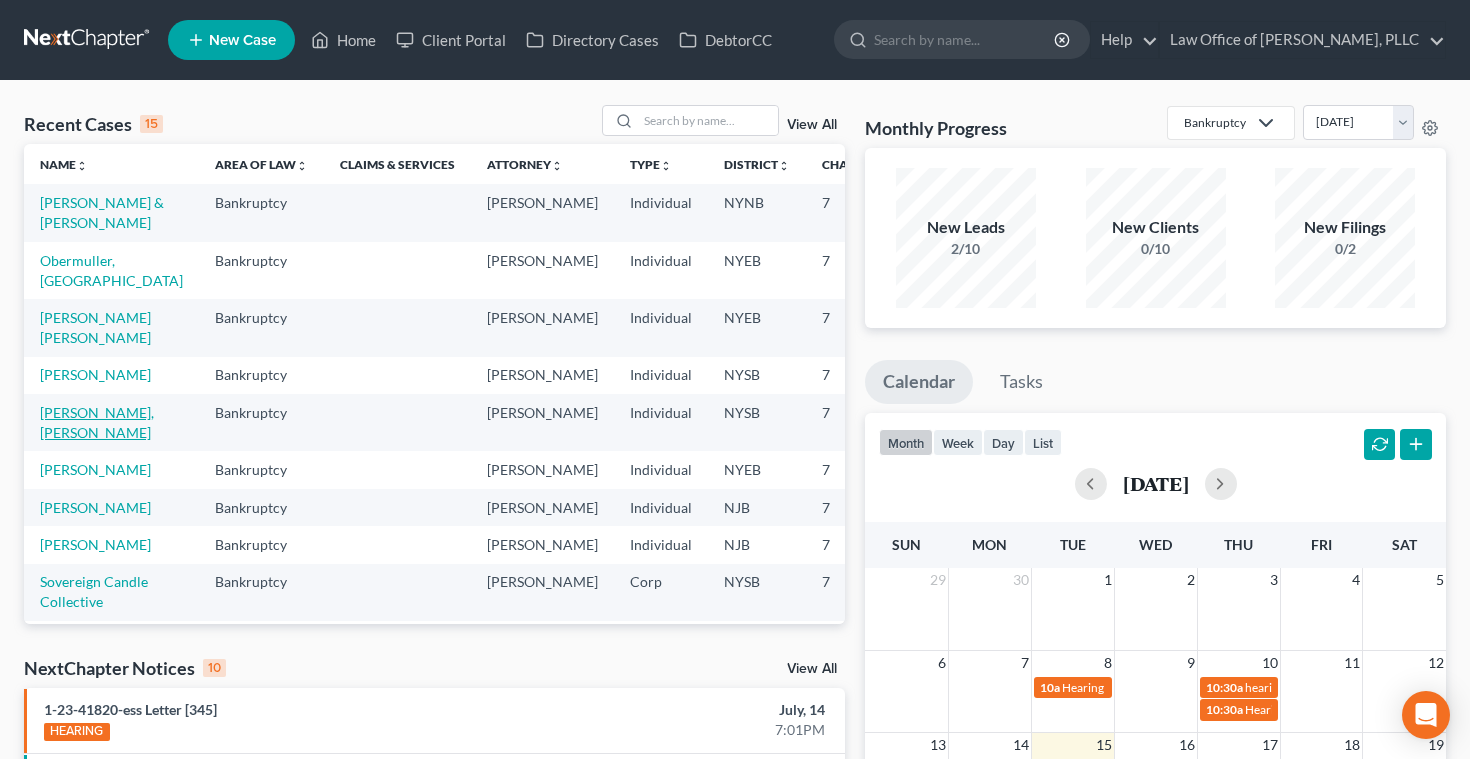 click on "[PERSON_NAME], [PERSON_NAME]" at bounding box center (97, 422) 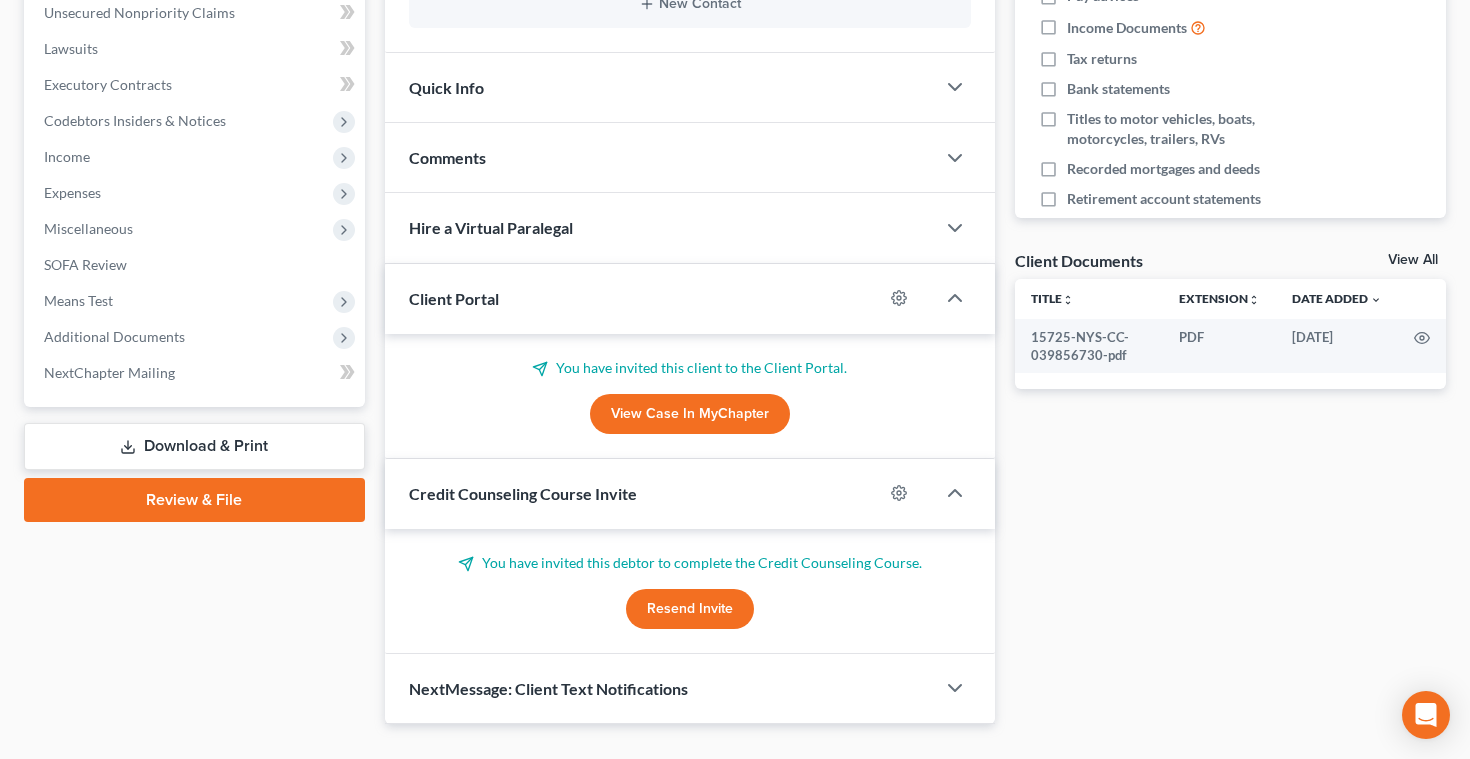 scroll, scrollTop: 504, scrollLeft: 0, axis: vertical 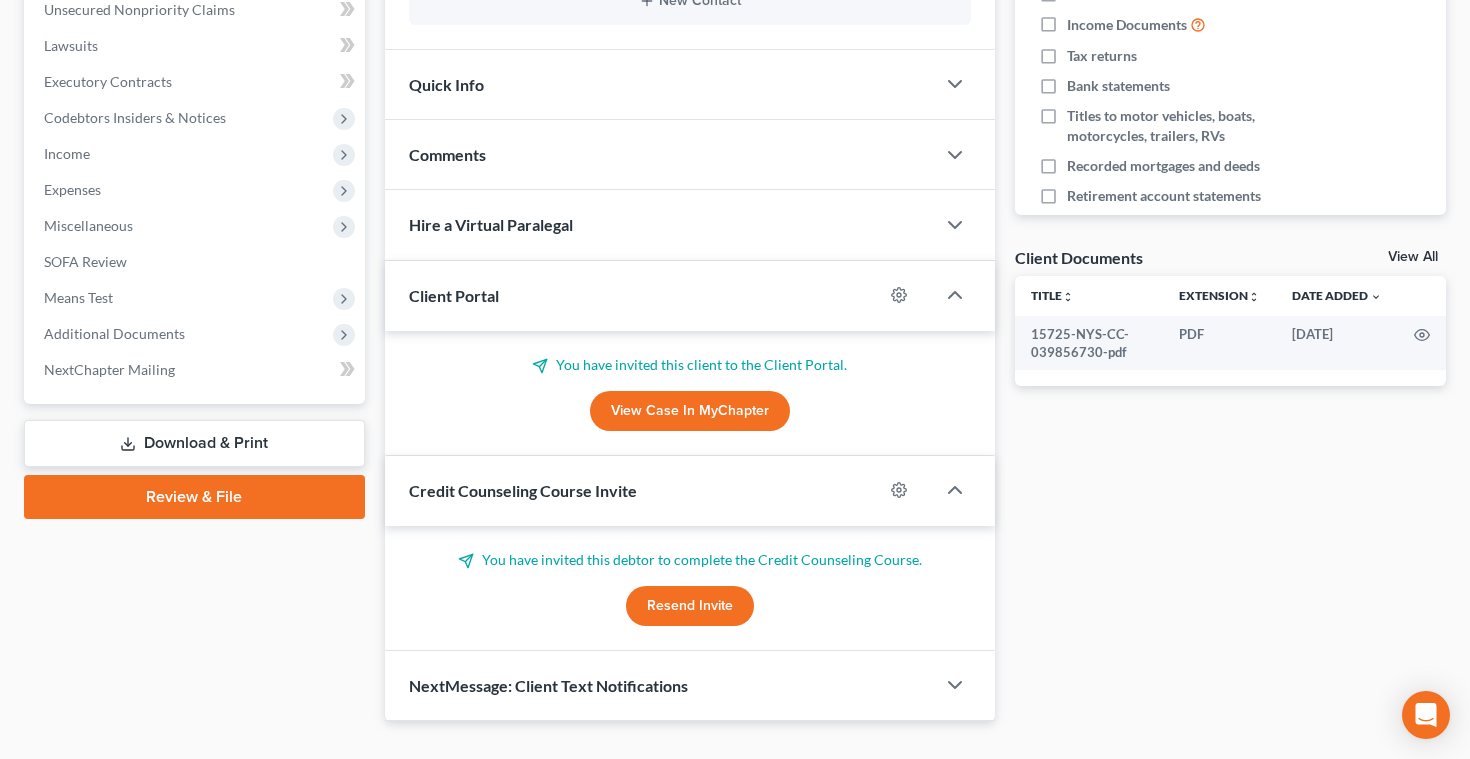 click on "View Case in MyChapter" at bounding box center (690, 411) 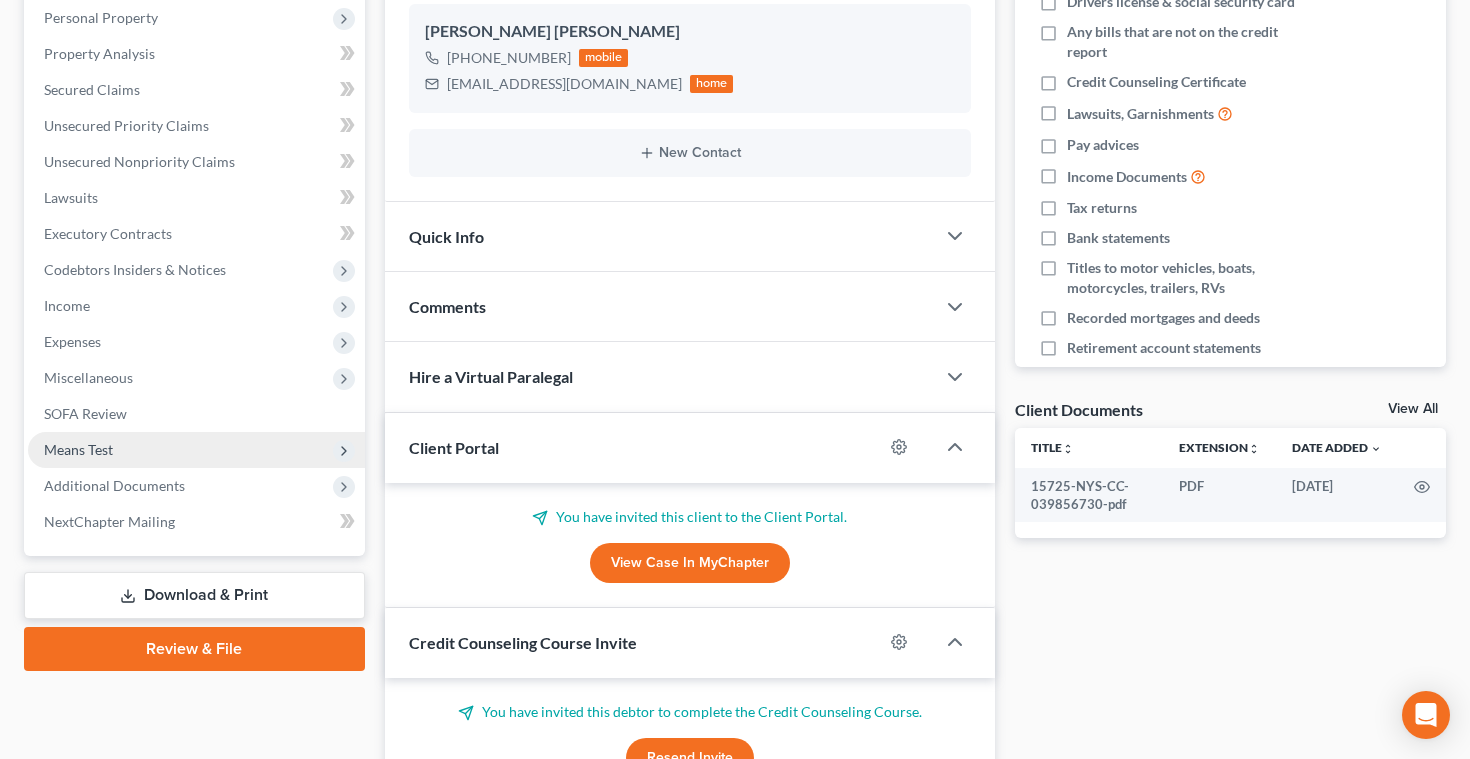 scroll, scrollTop: 0, scrollLeft: 0, axis: both 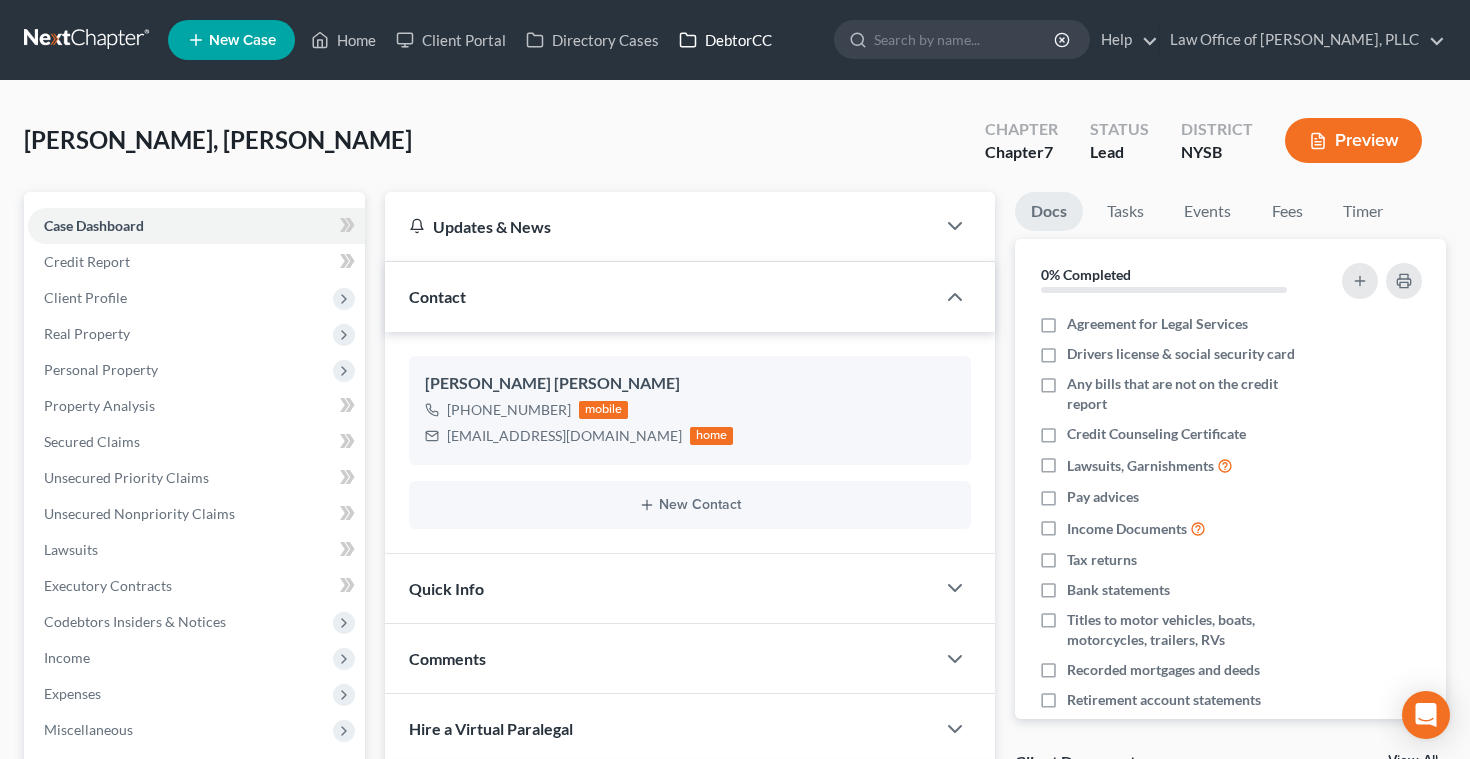 click on "DebtorCC" at bounding box center [725, 40] 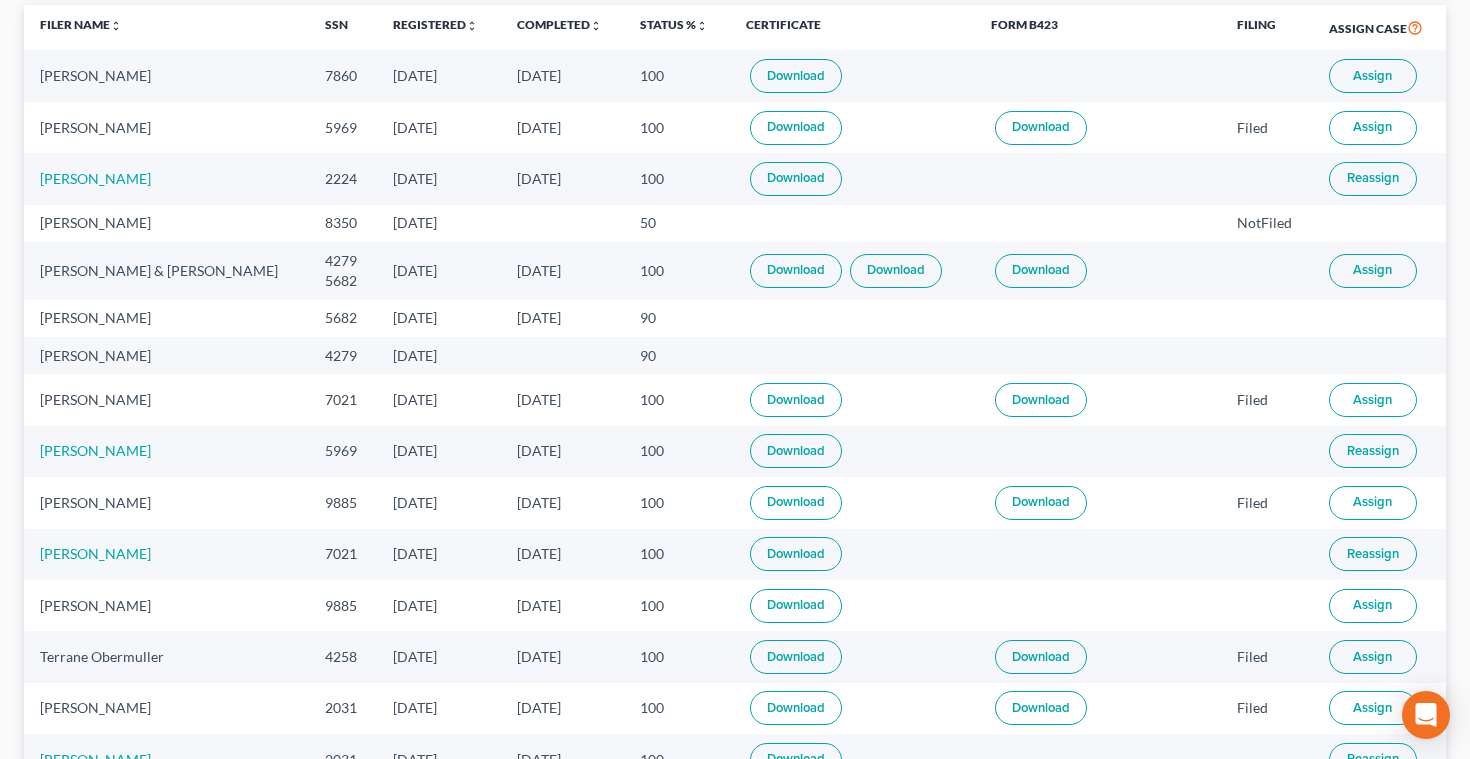 scroll, scrollTop: 218, scrollLeft: 0, axis: vertical 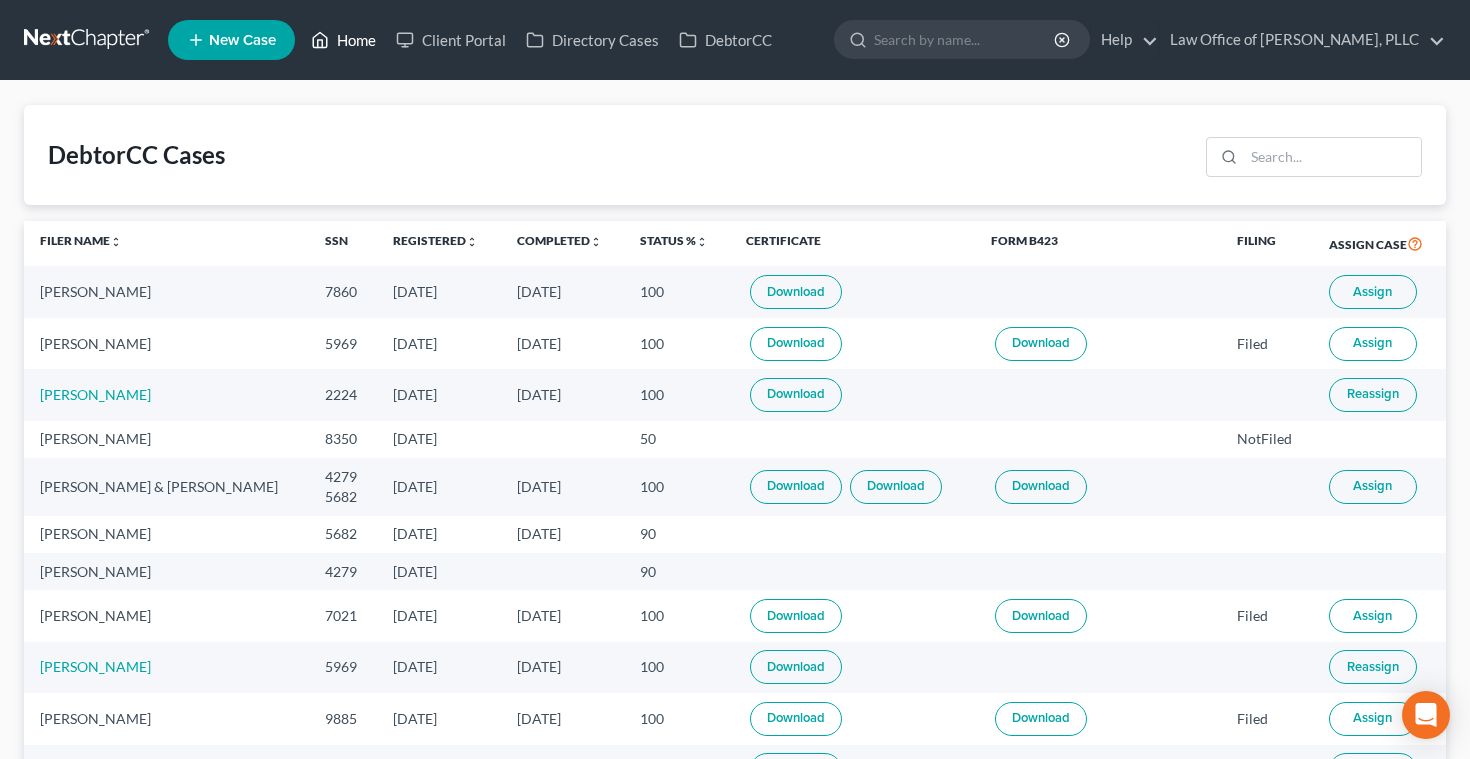 click on "Home" at bounding box center [343, 40] 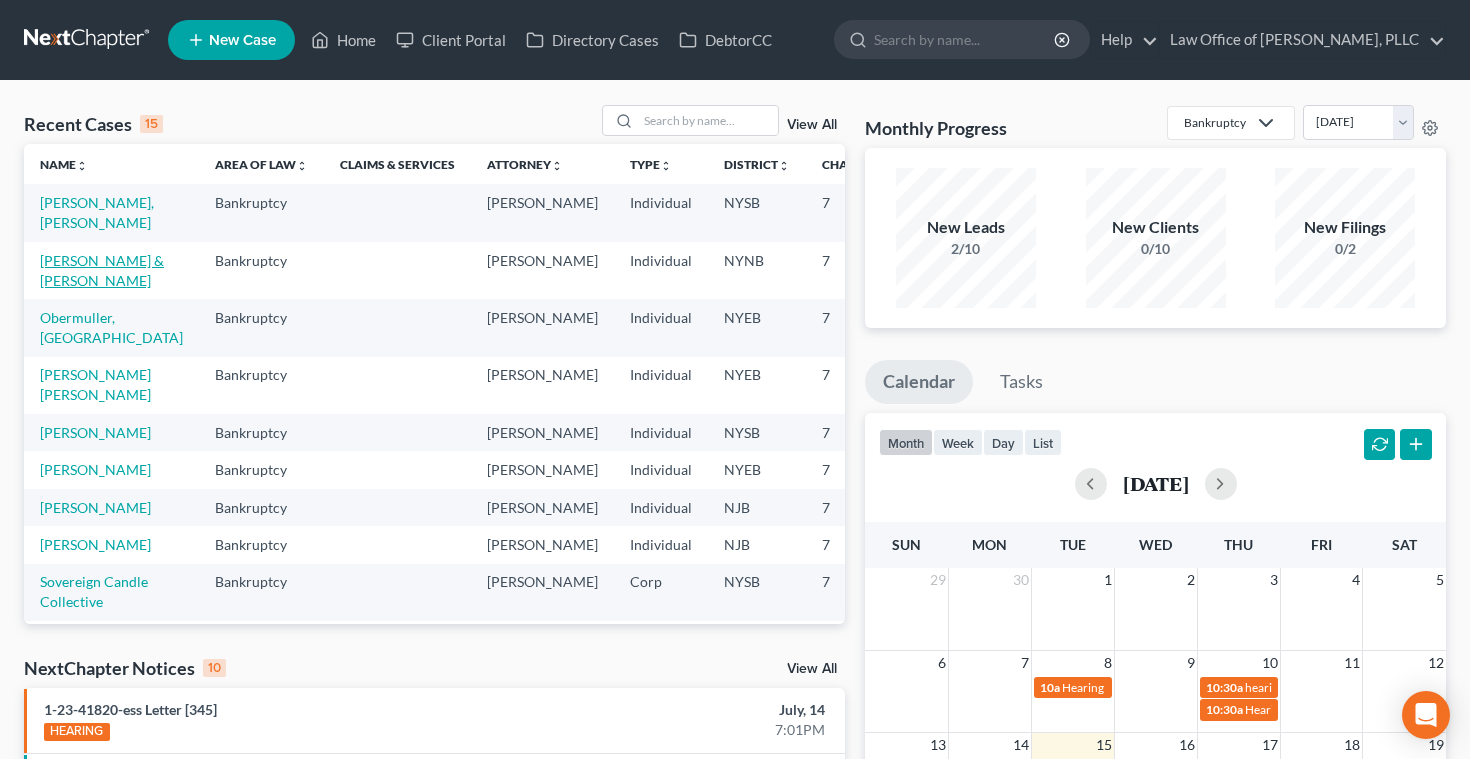 click on "[PERSON_NAME] & [PERSON_NAME]" at bounding box center [102, 270] 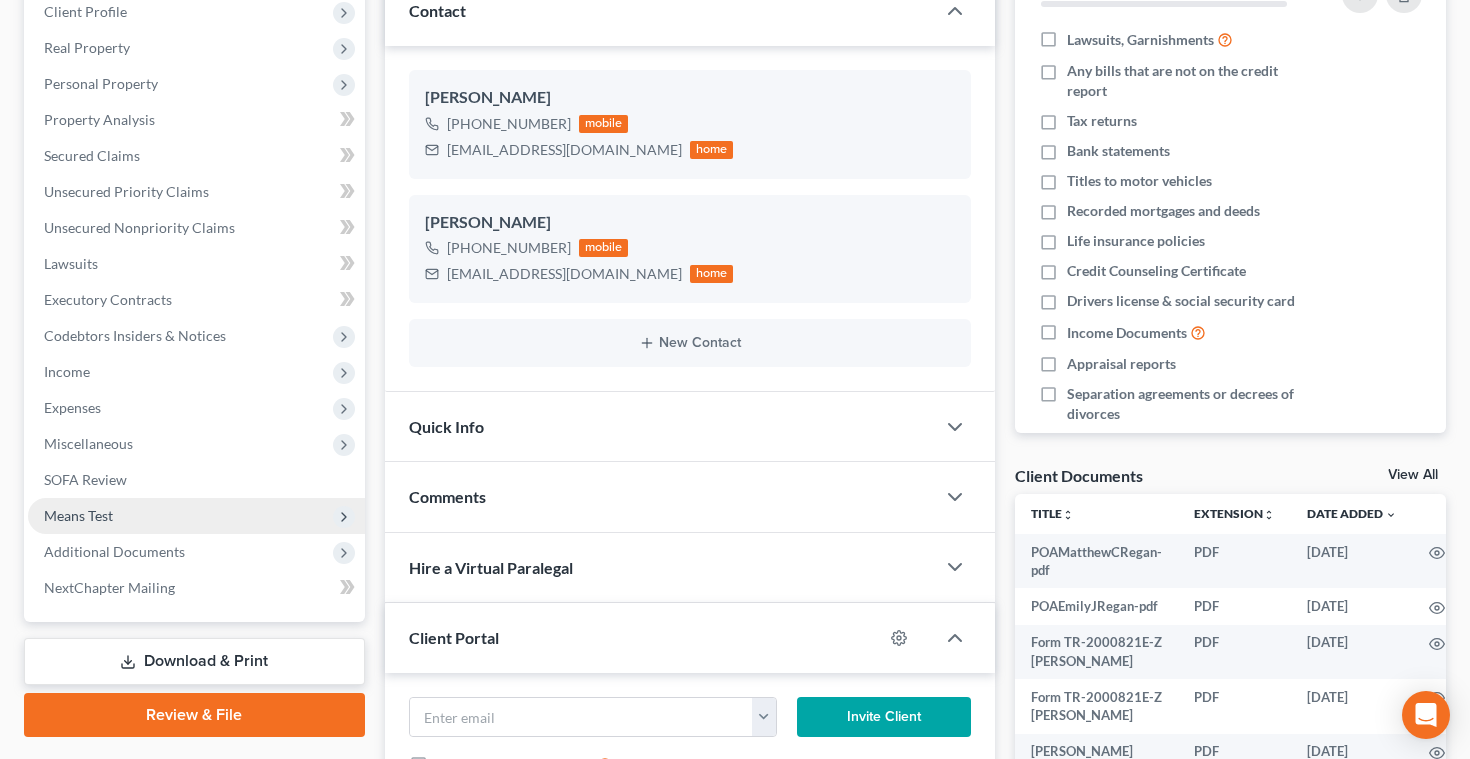 scroll, scrollTop: 288, scrollLeft: 0, axis: vertical 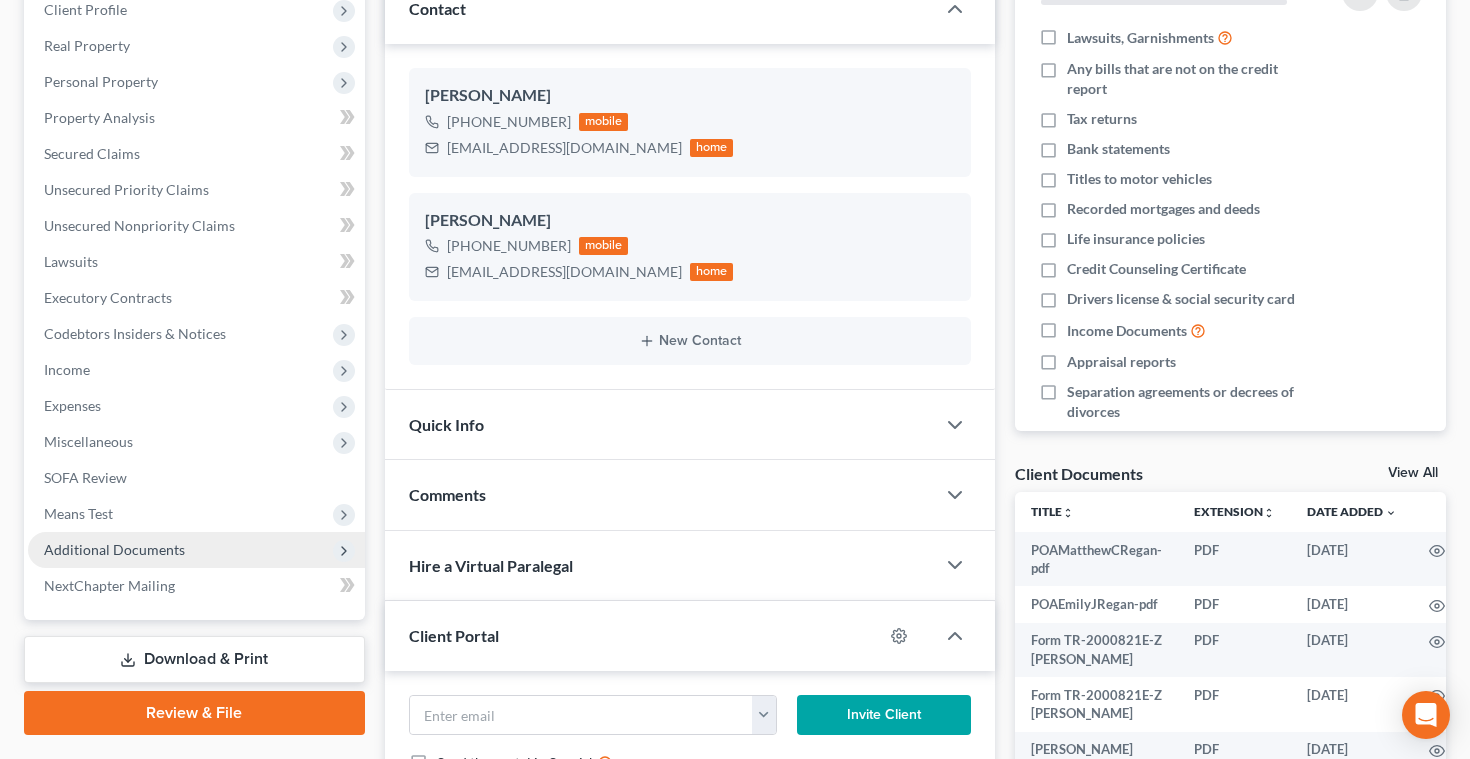 click on "Additional Documents" at bounding box center (114, 549) 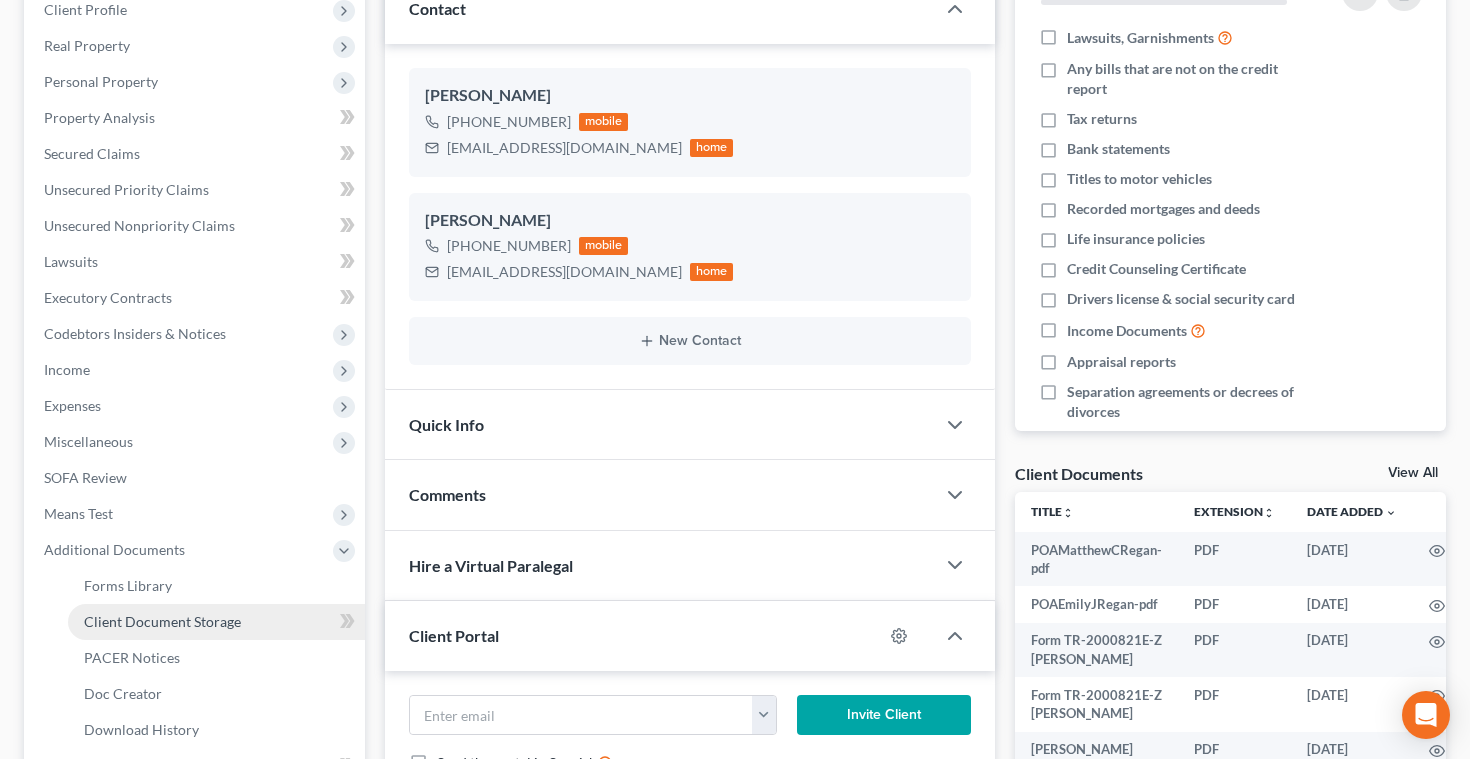 click on "Client Document Storage" at bounding box center (162, 621) 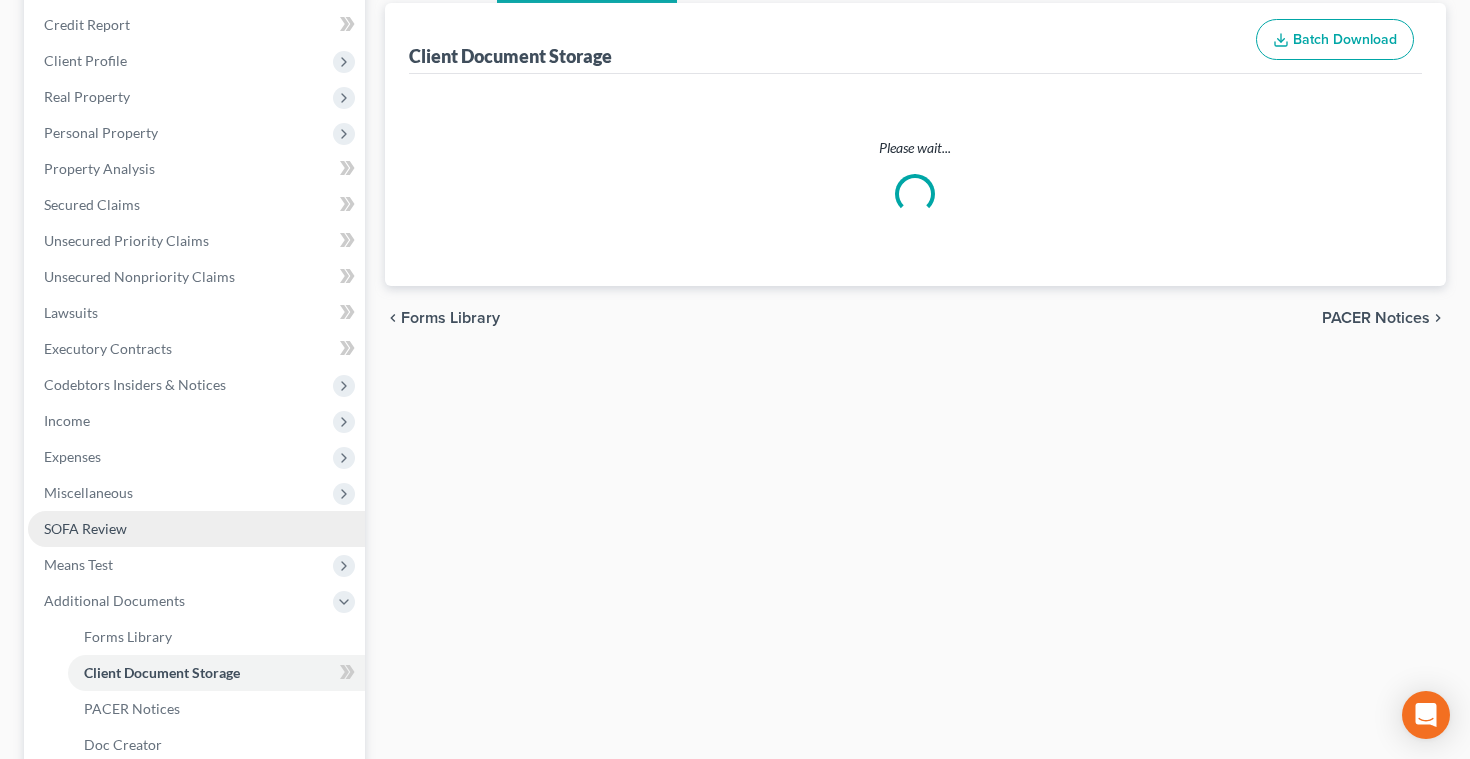 select on "1" 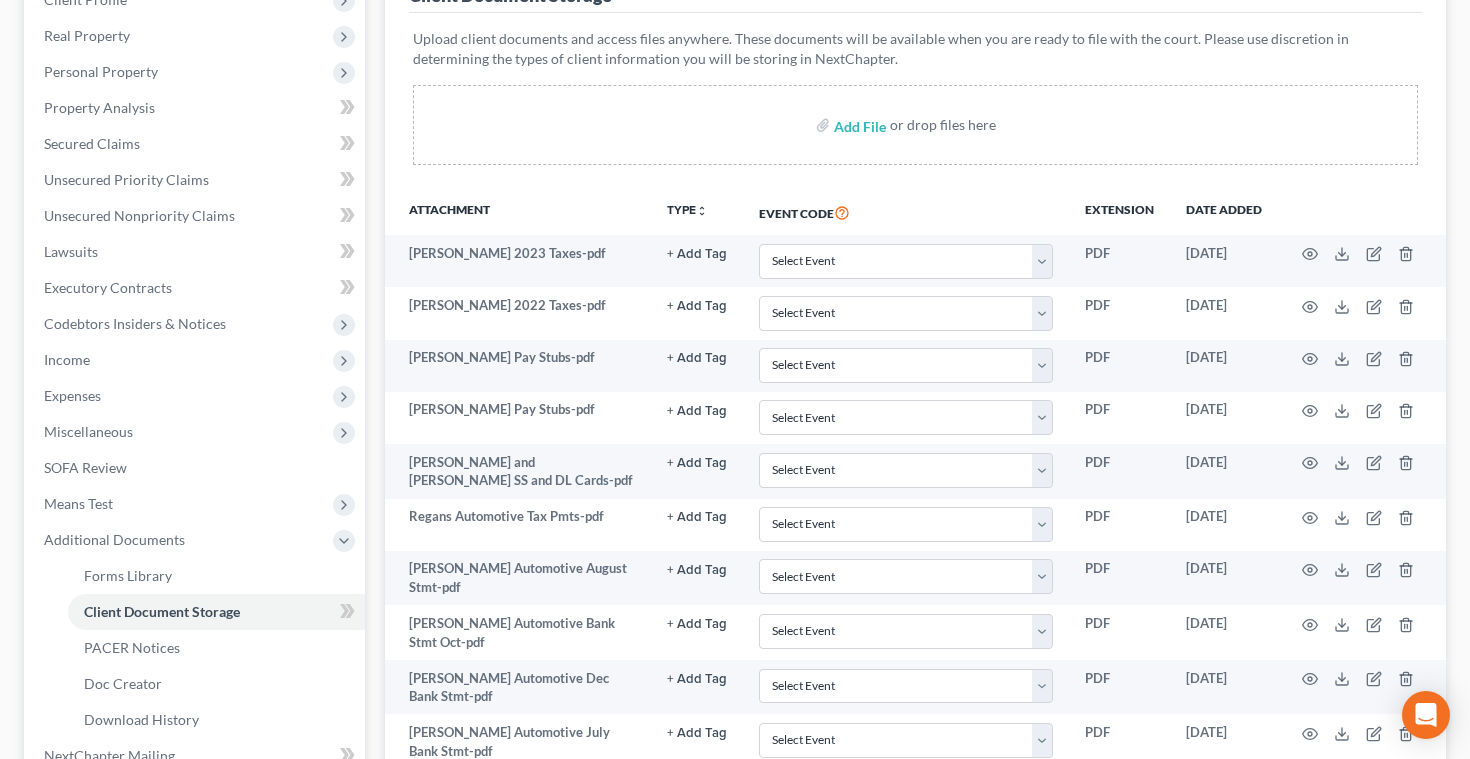 scroll, scrollTop: 303, scrollLeft: 0, axis: vertical 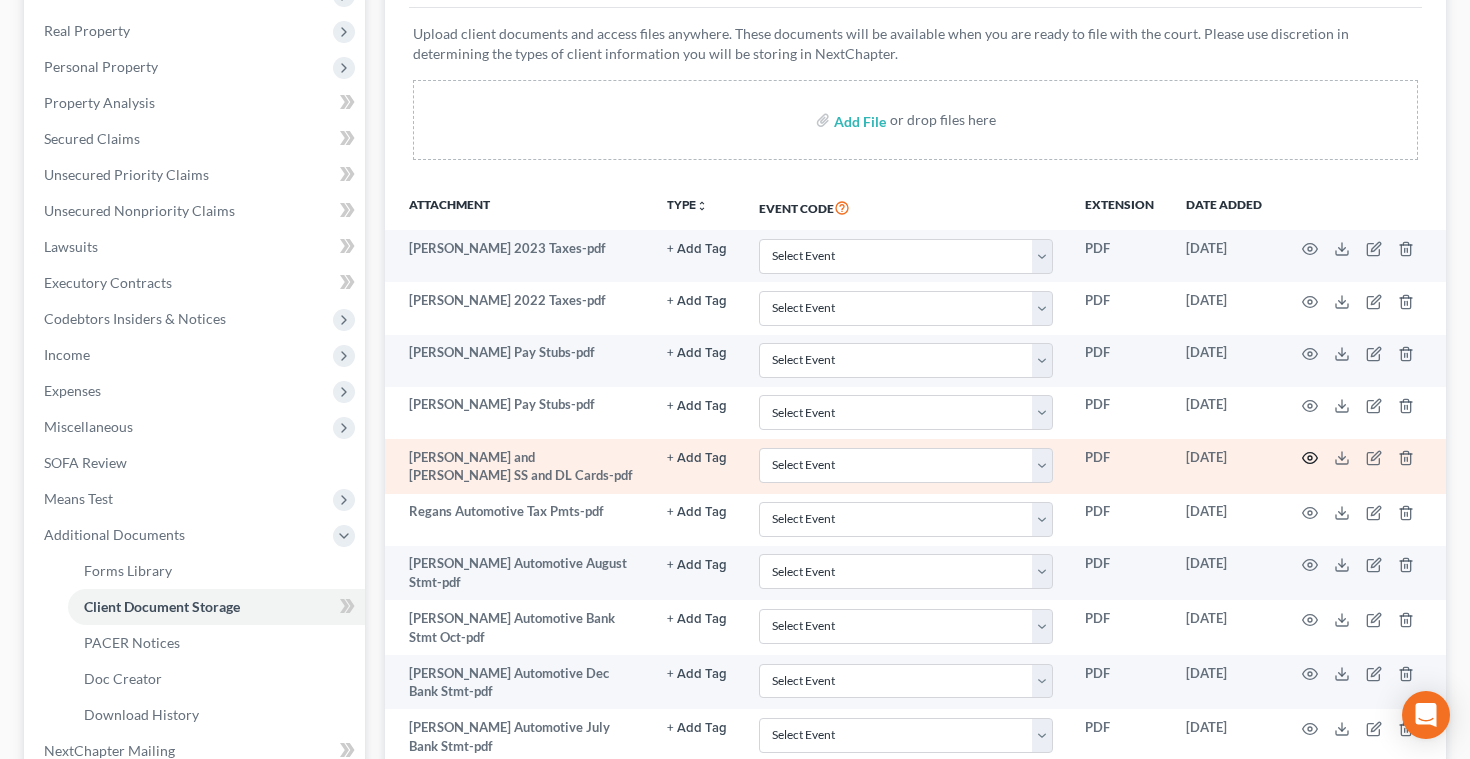 click 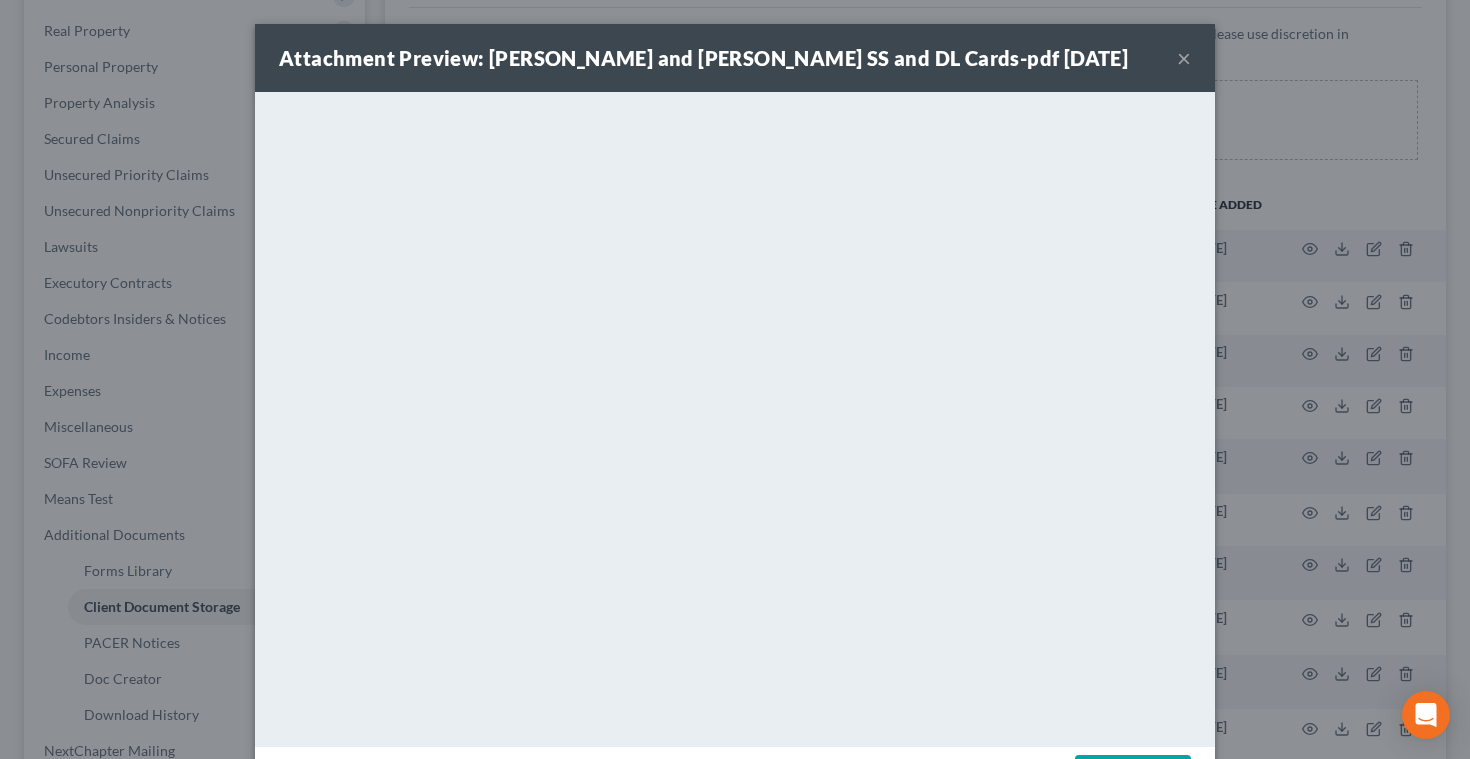 click on "×" at bounding box center (1184, 58) 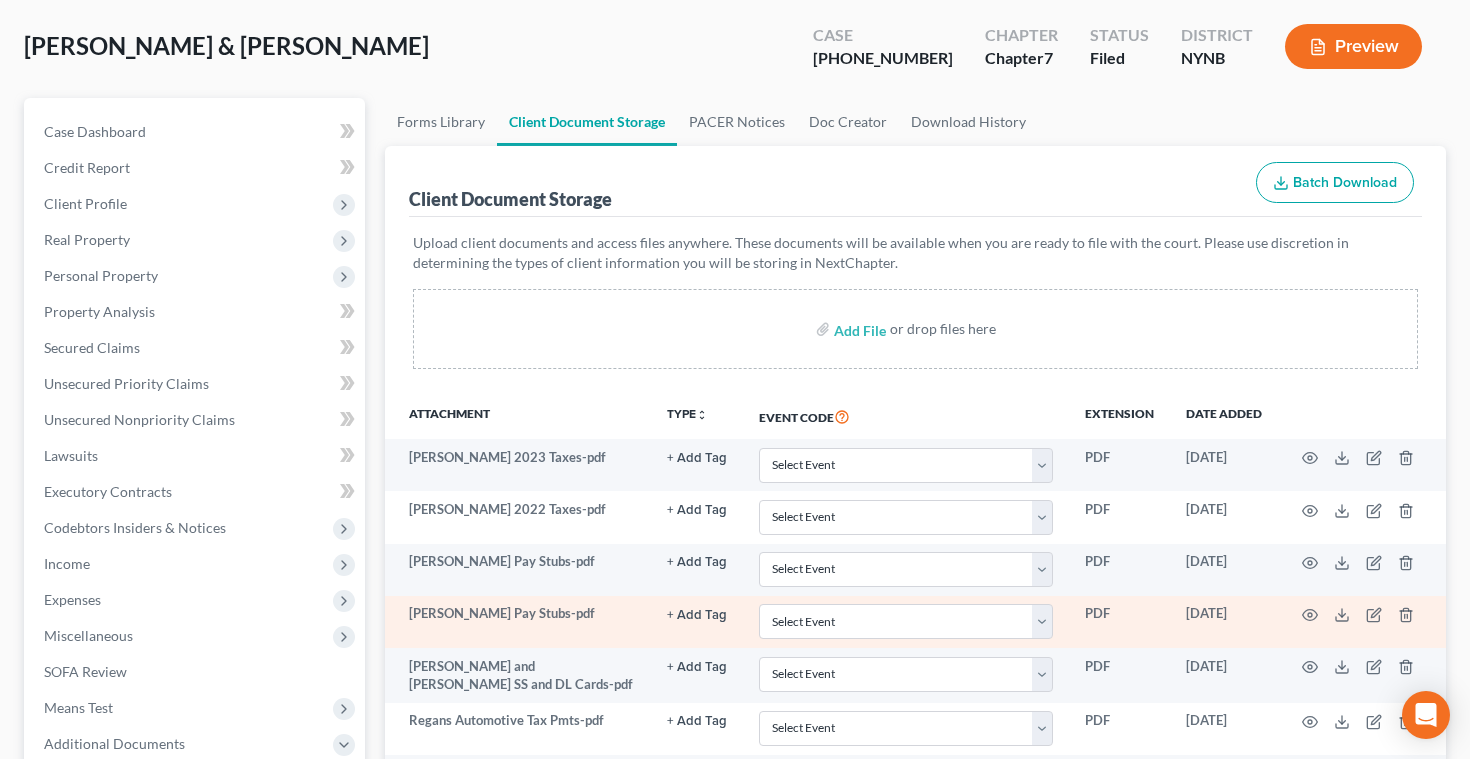 scroll, scrollTop: 0, scrollLeft: 0, axis: both 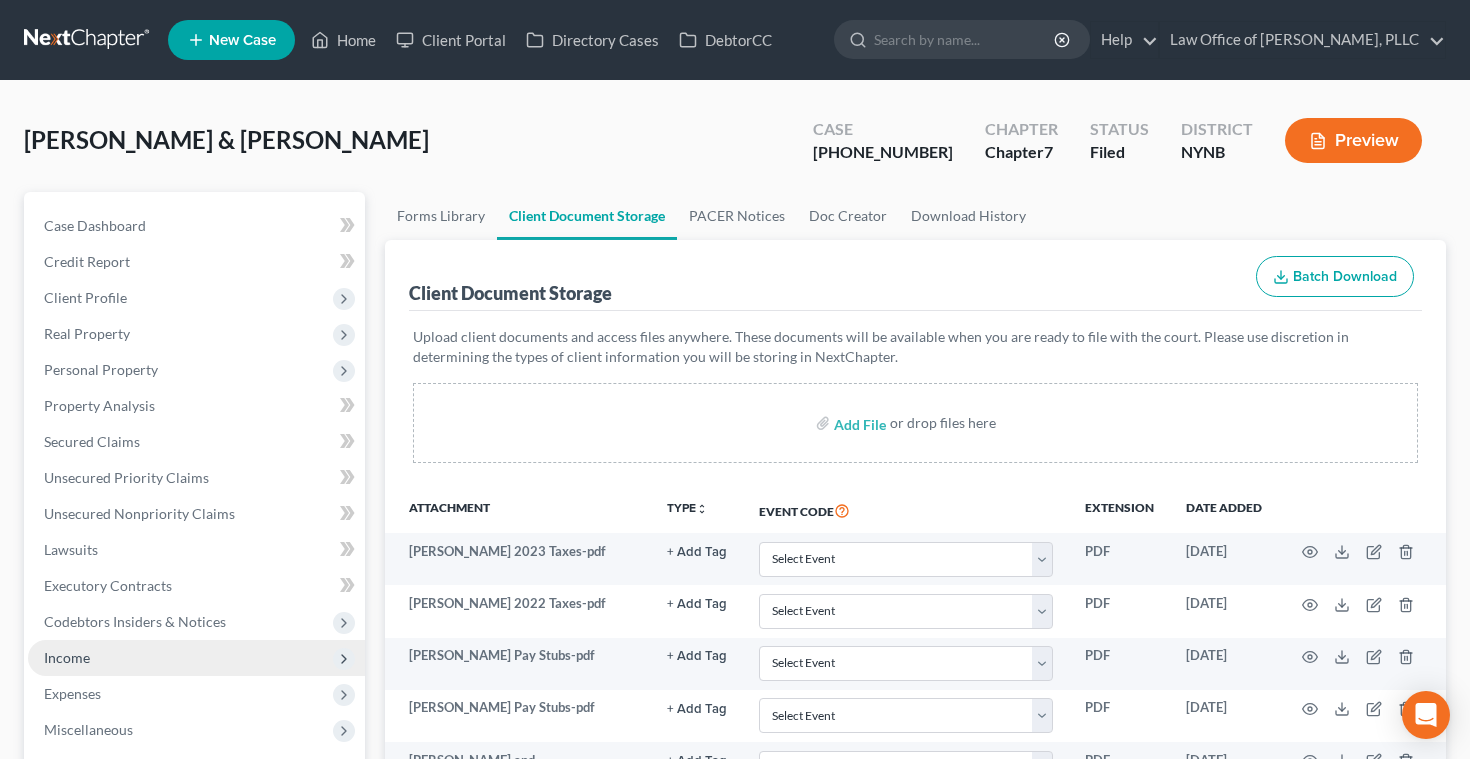 click on "Income" at bounding box center [67, 657] 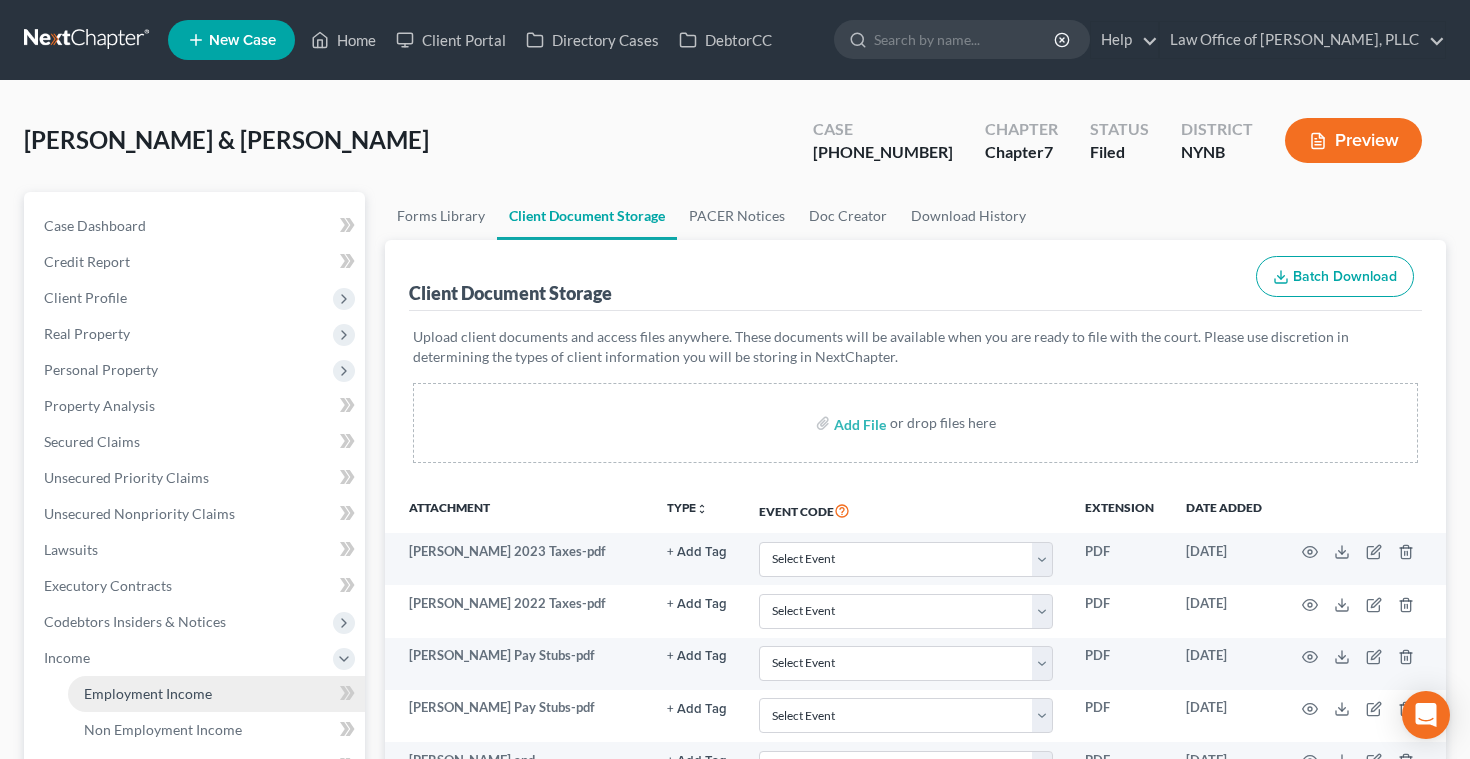 click on "Employment Income" at bounding box center (148, 693) 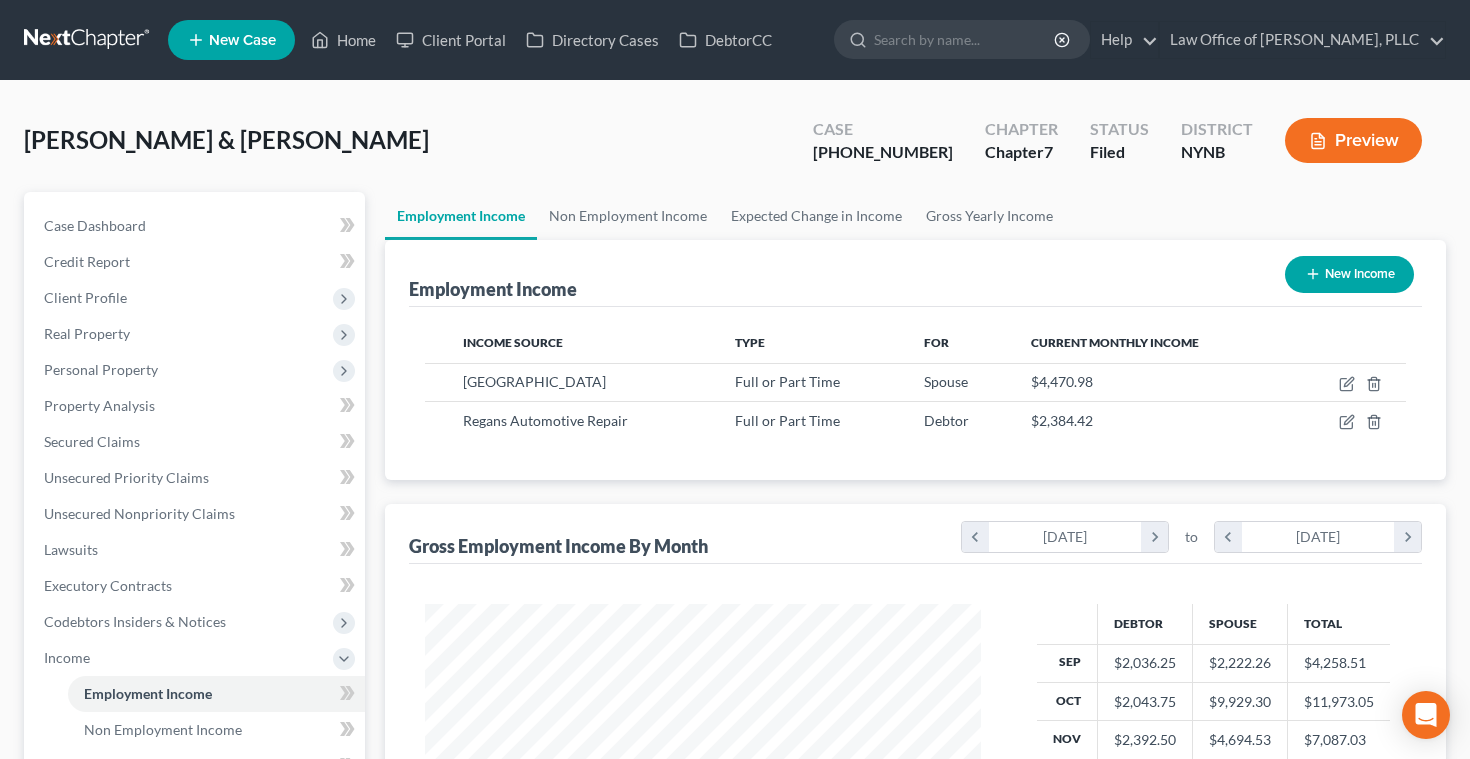 scroll, scrollTop: 999641, scrollLeft: 999404, axis: both 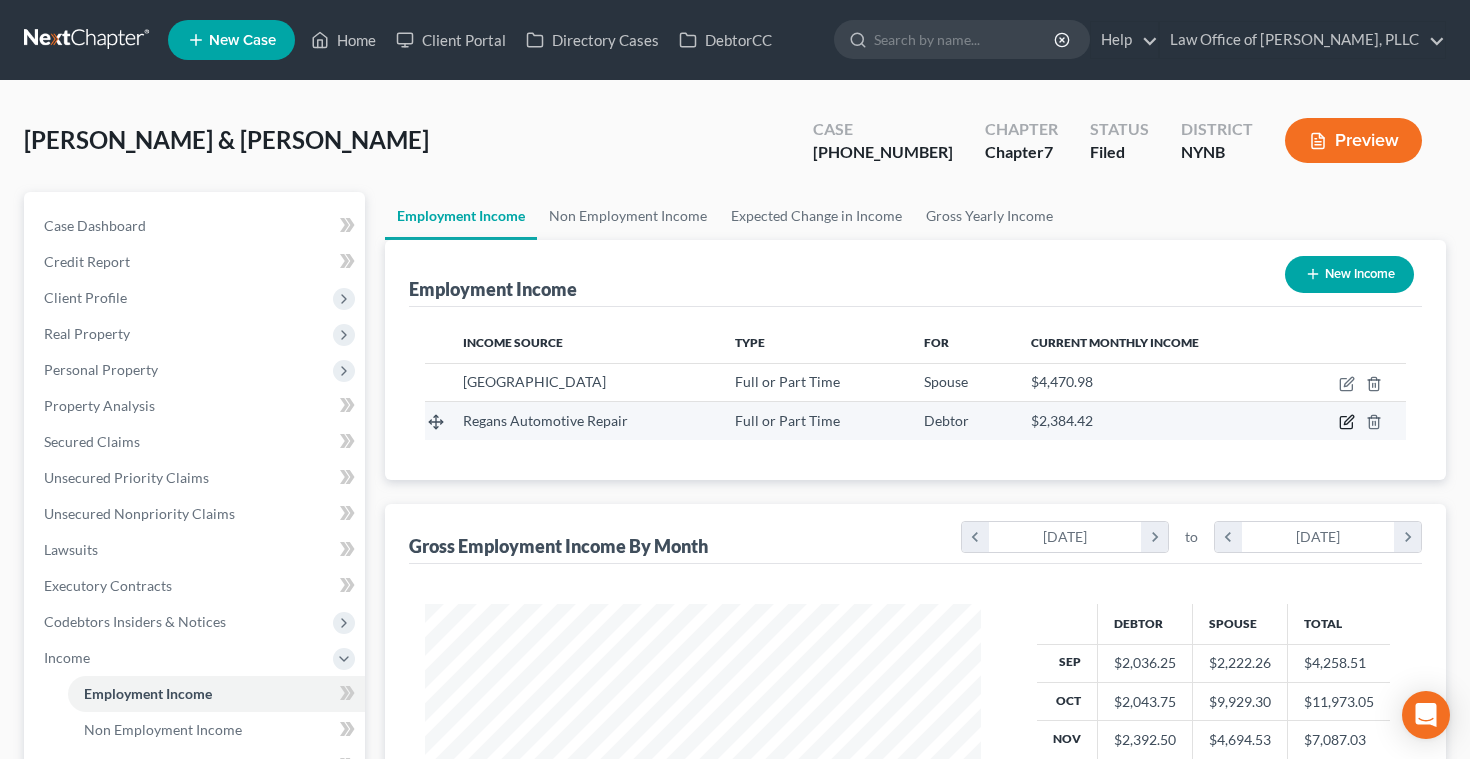 click 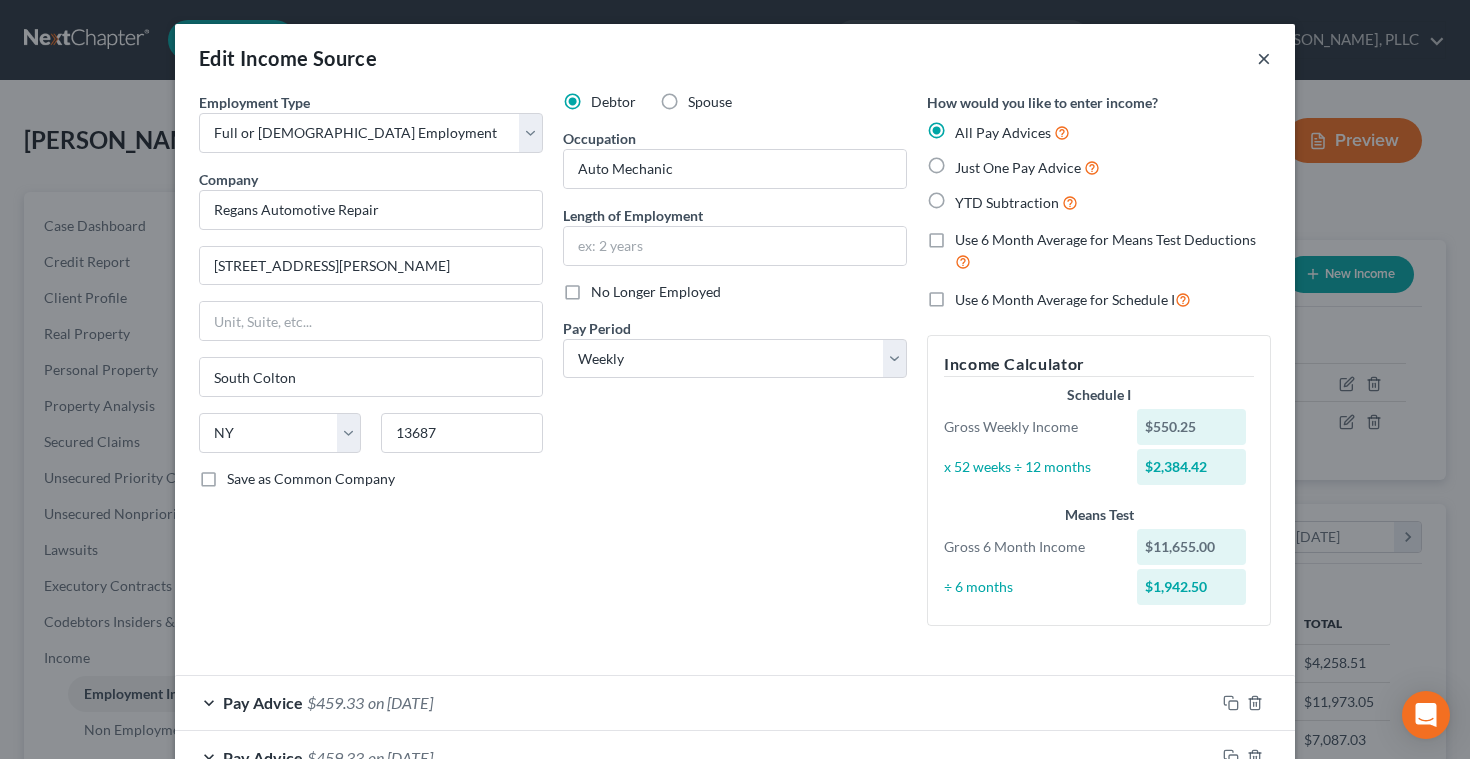 click on "×" at bounding box center (1264, 58) 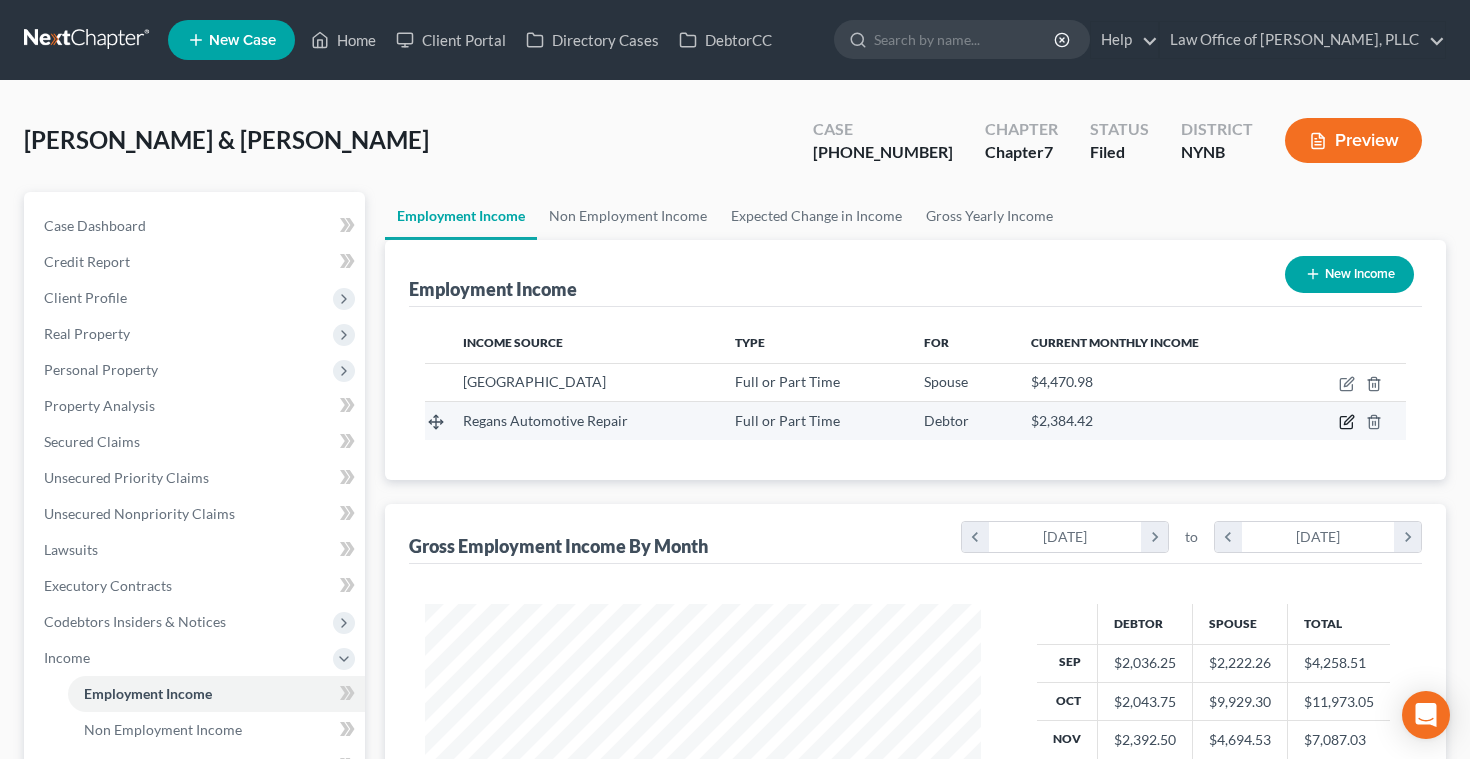 click 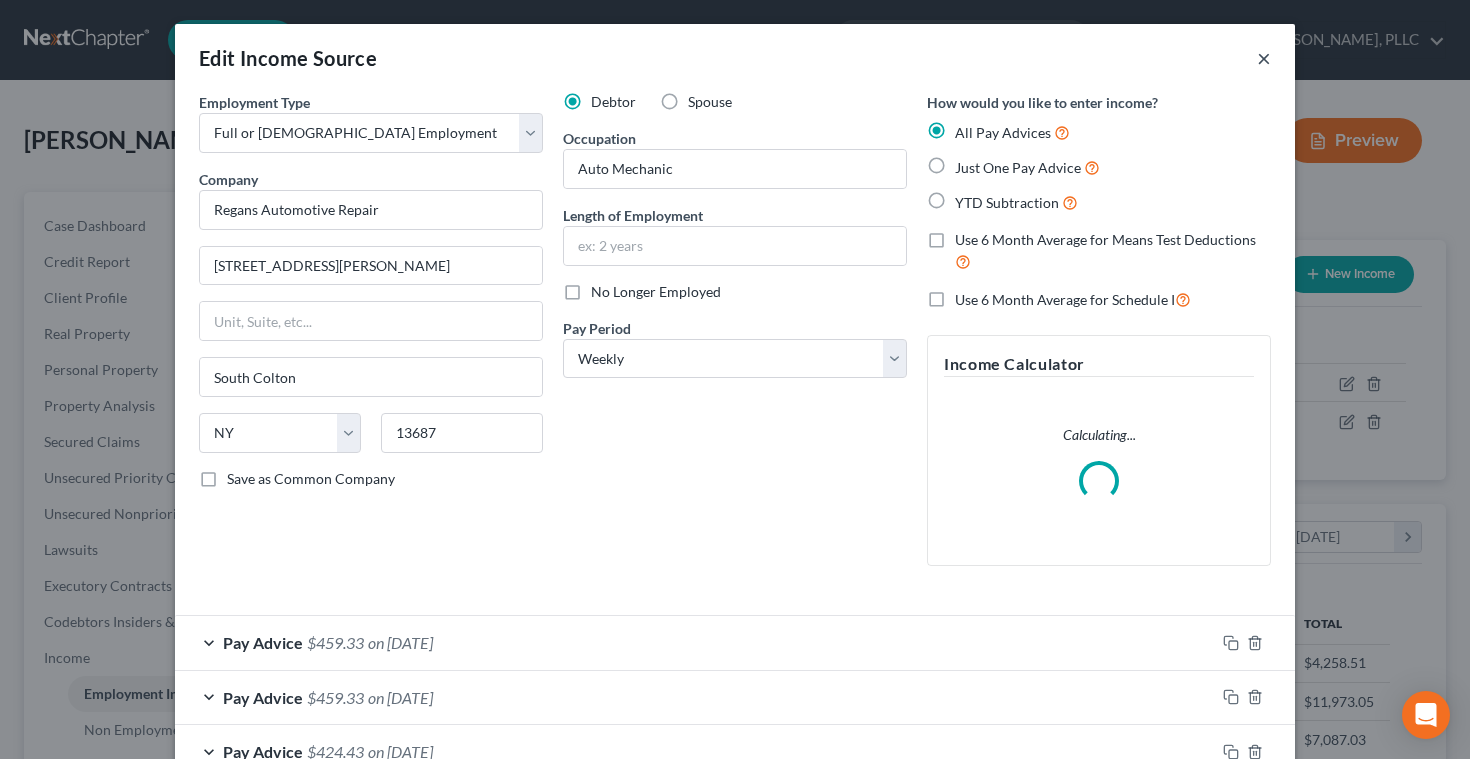 click on "×" at bounding box center [1264, 58] 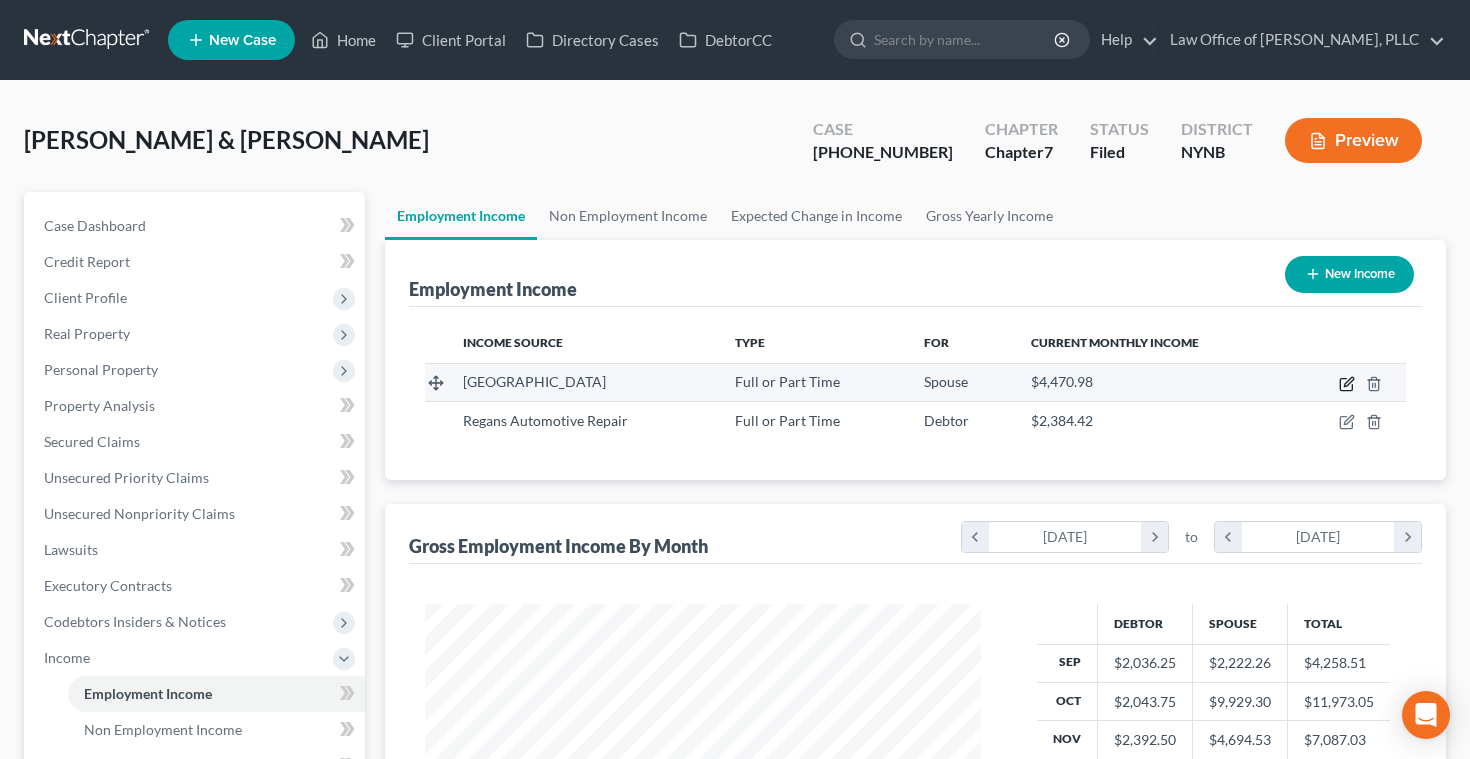 click 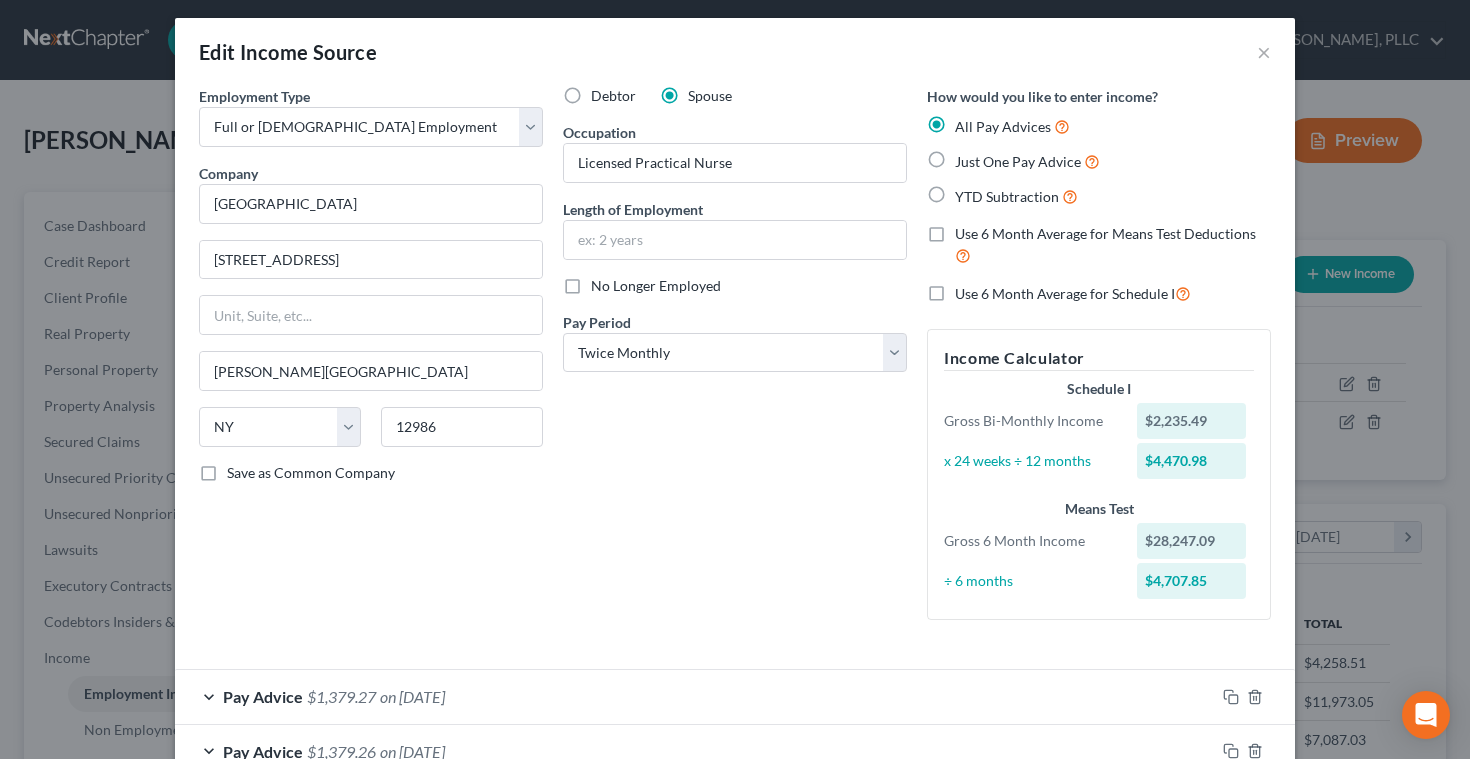scroll, scrollTop: 7, scrollLeft: 0, axis: vertical 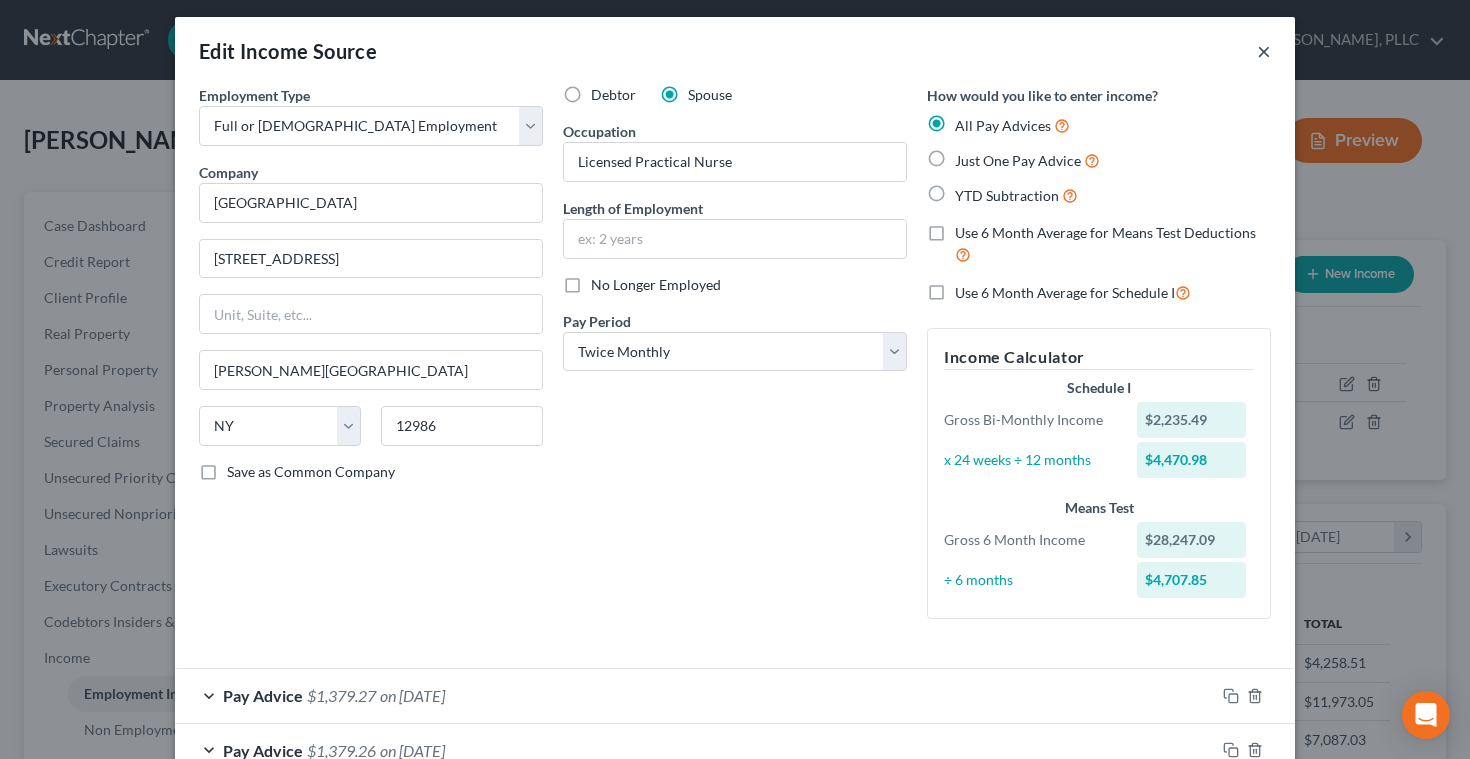 click on "×" at bounding box center (1264, 51) 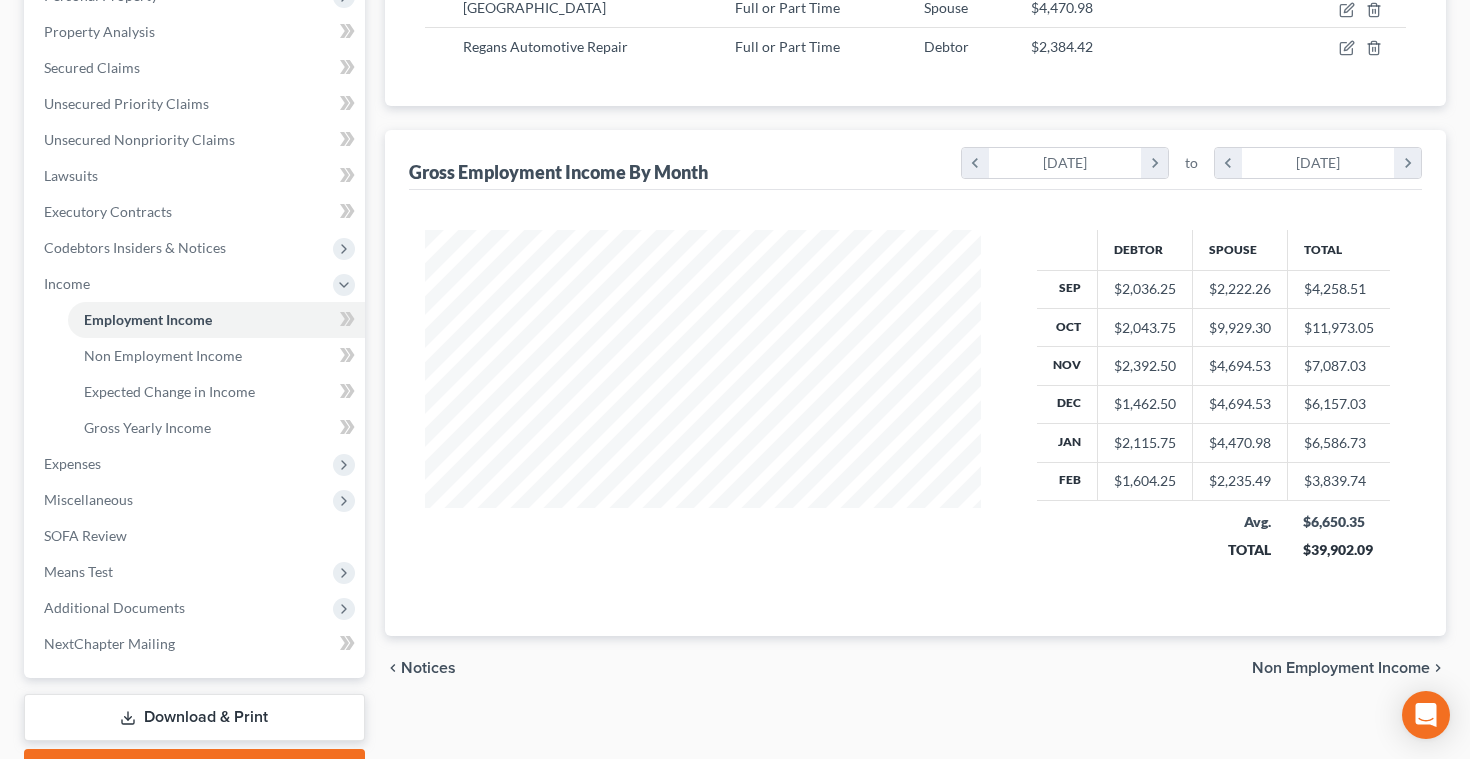 scroll, scrollTop: 482, scrollLeft: 0, axis: vertical 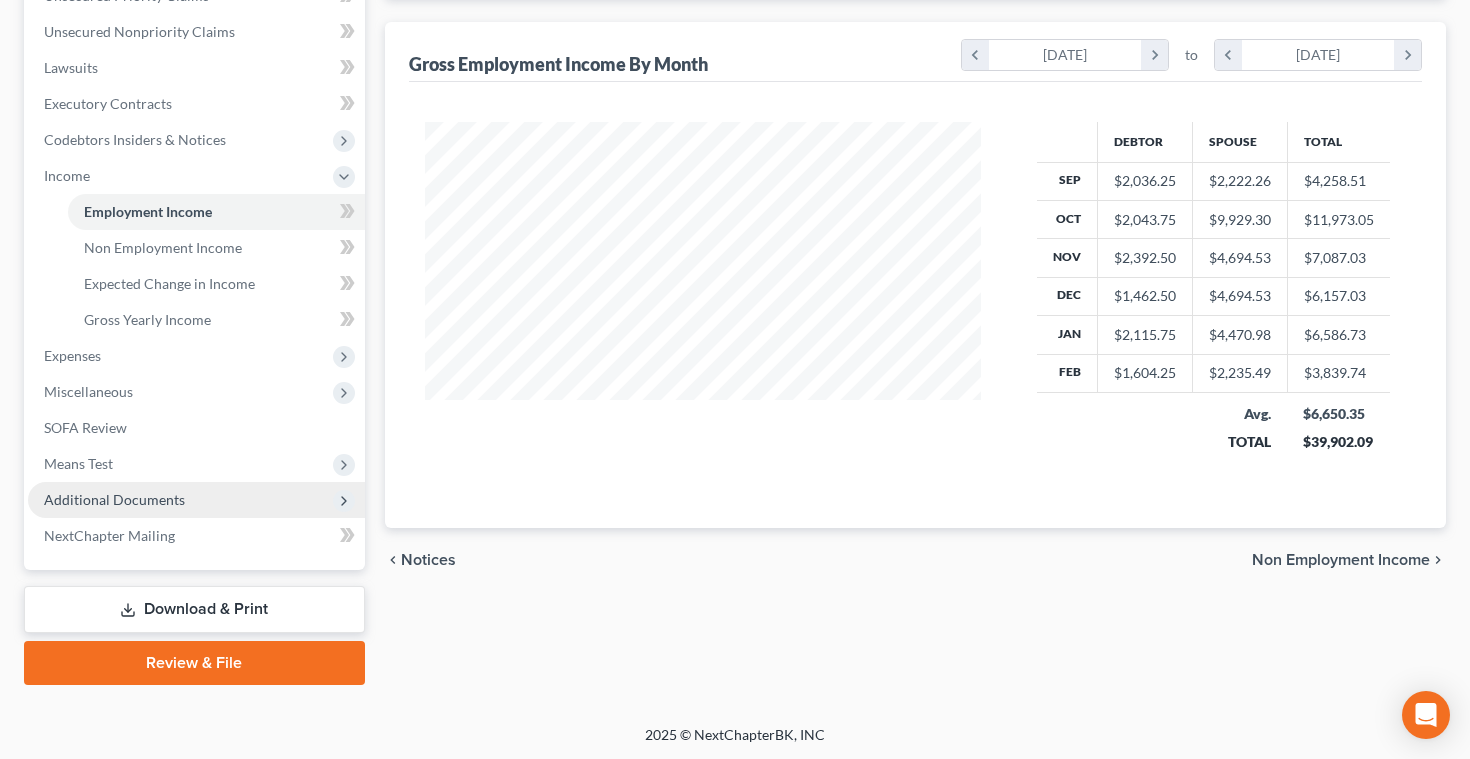 click on "Additional Documents" at bounding box center (196, 500) 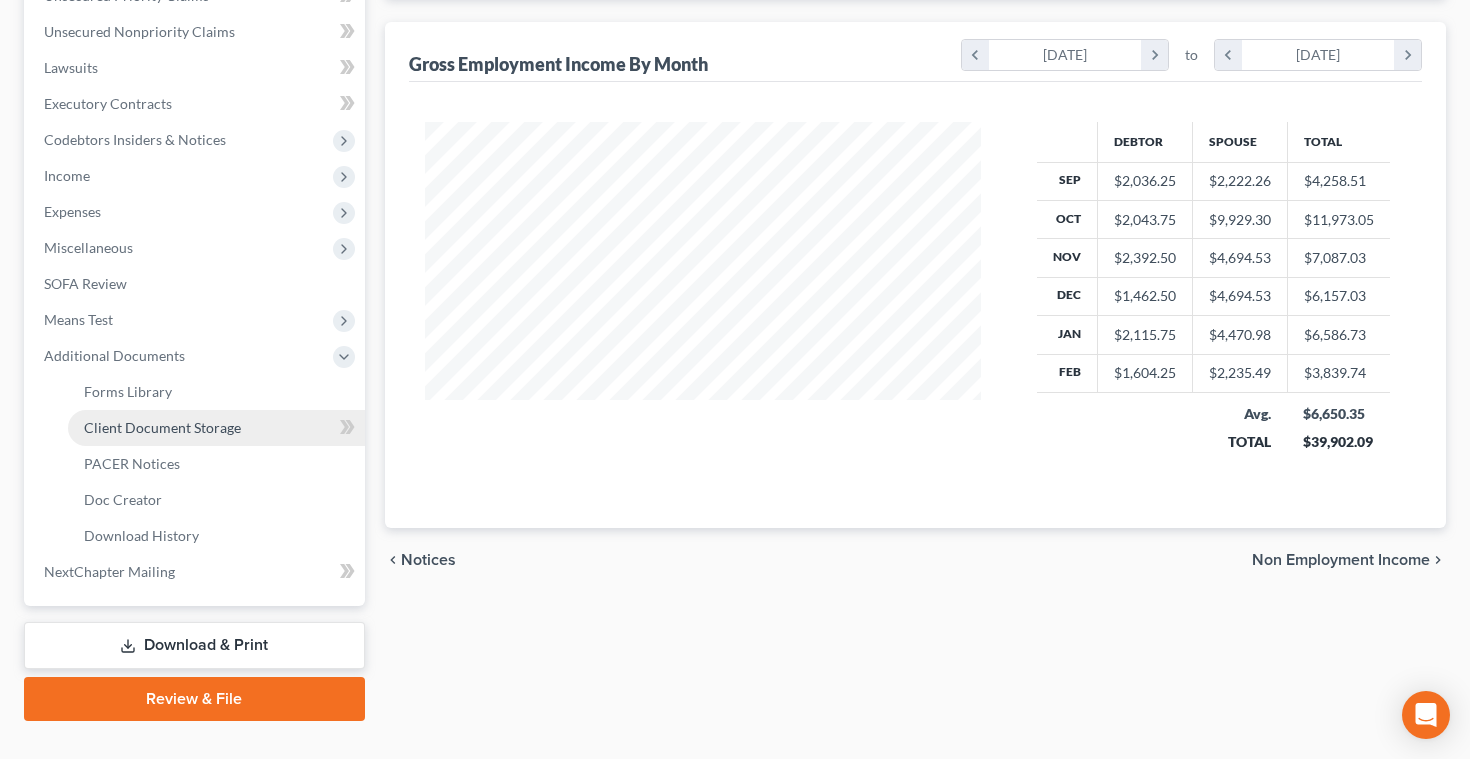 click on "Client Document Storage" at bounding box center [162, 427] 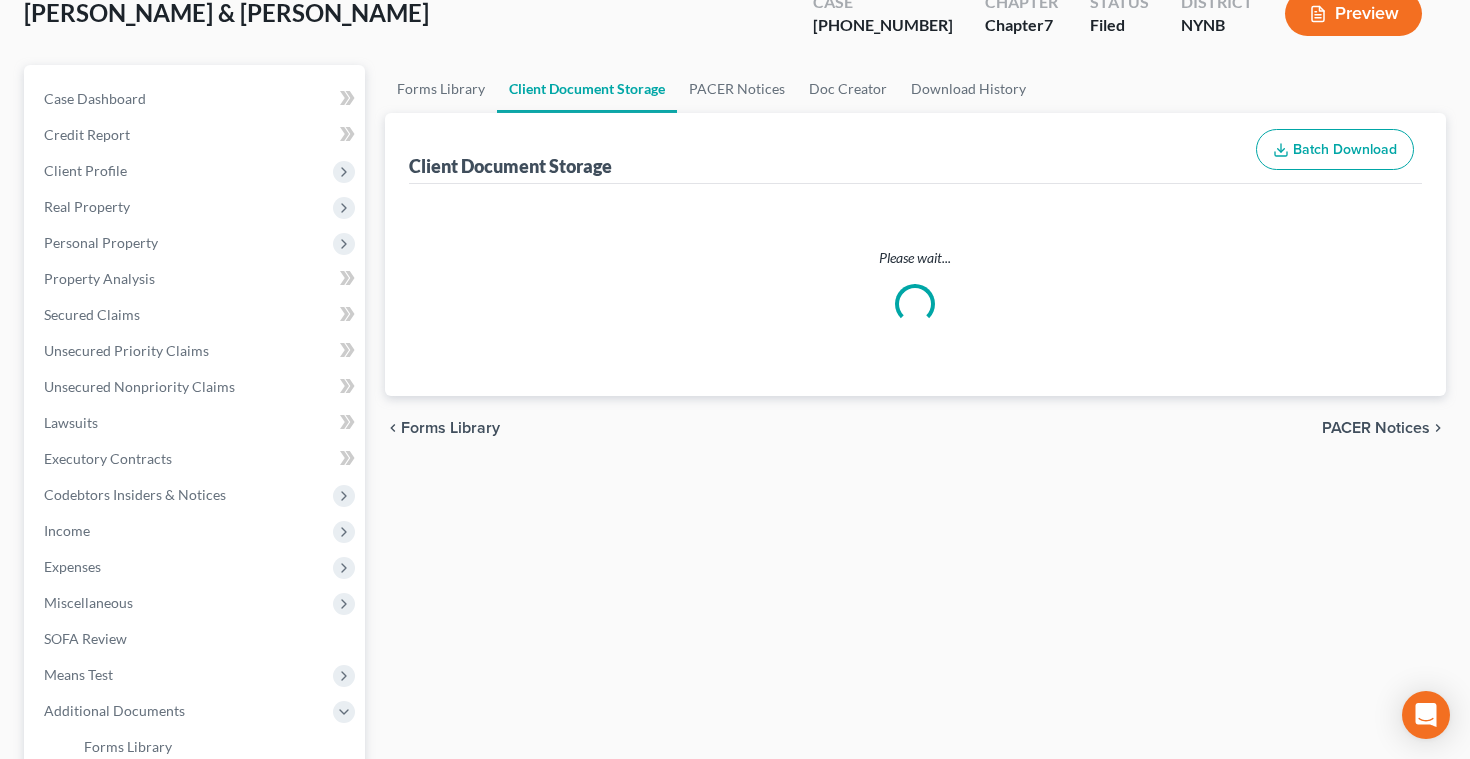 select on "1" 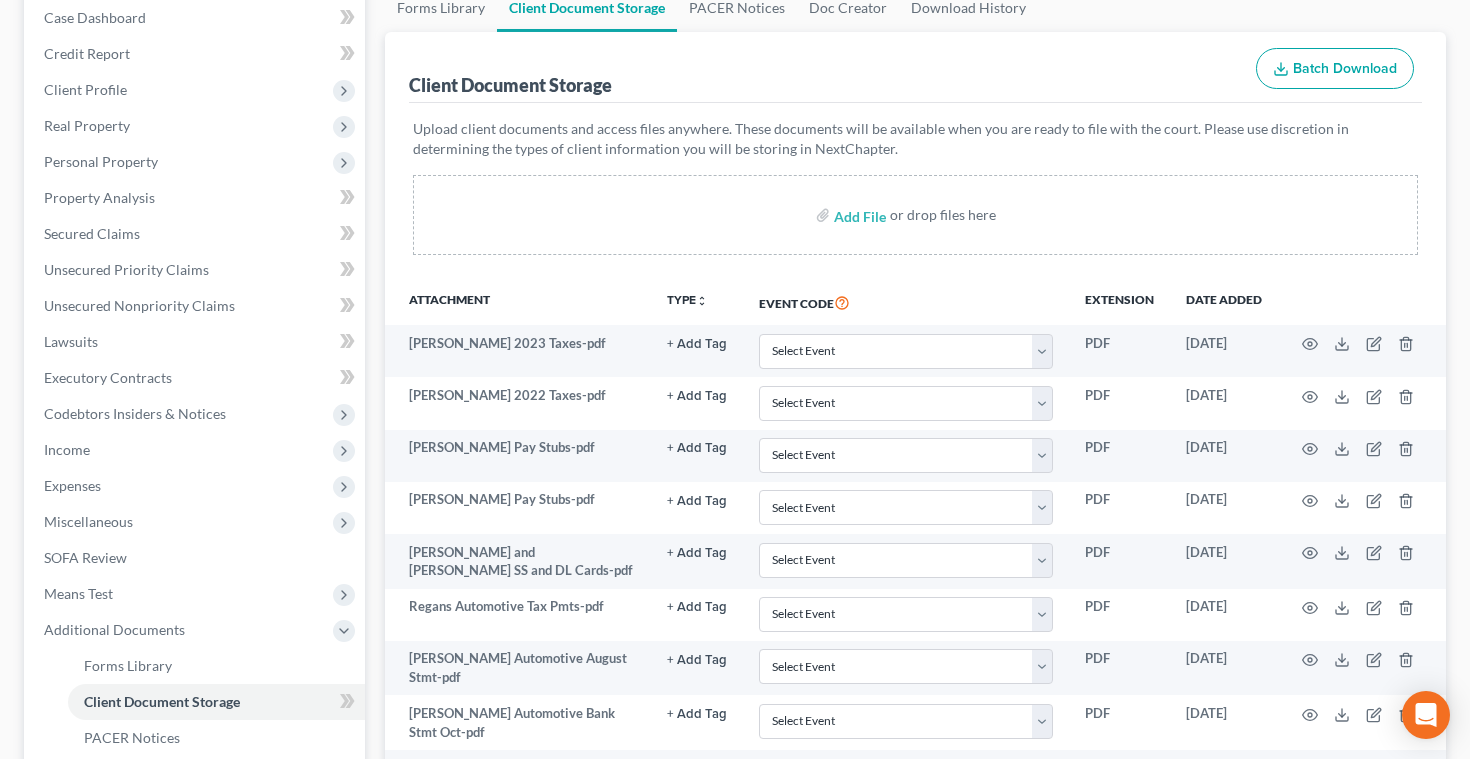 scroll, scrollTop: 142, scrollLeft: 0, axis: vertical 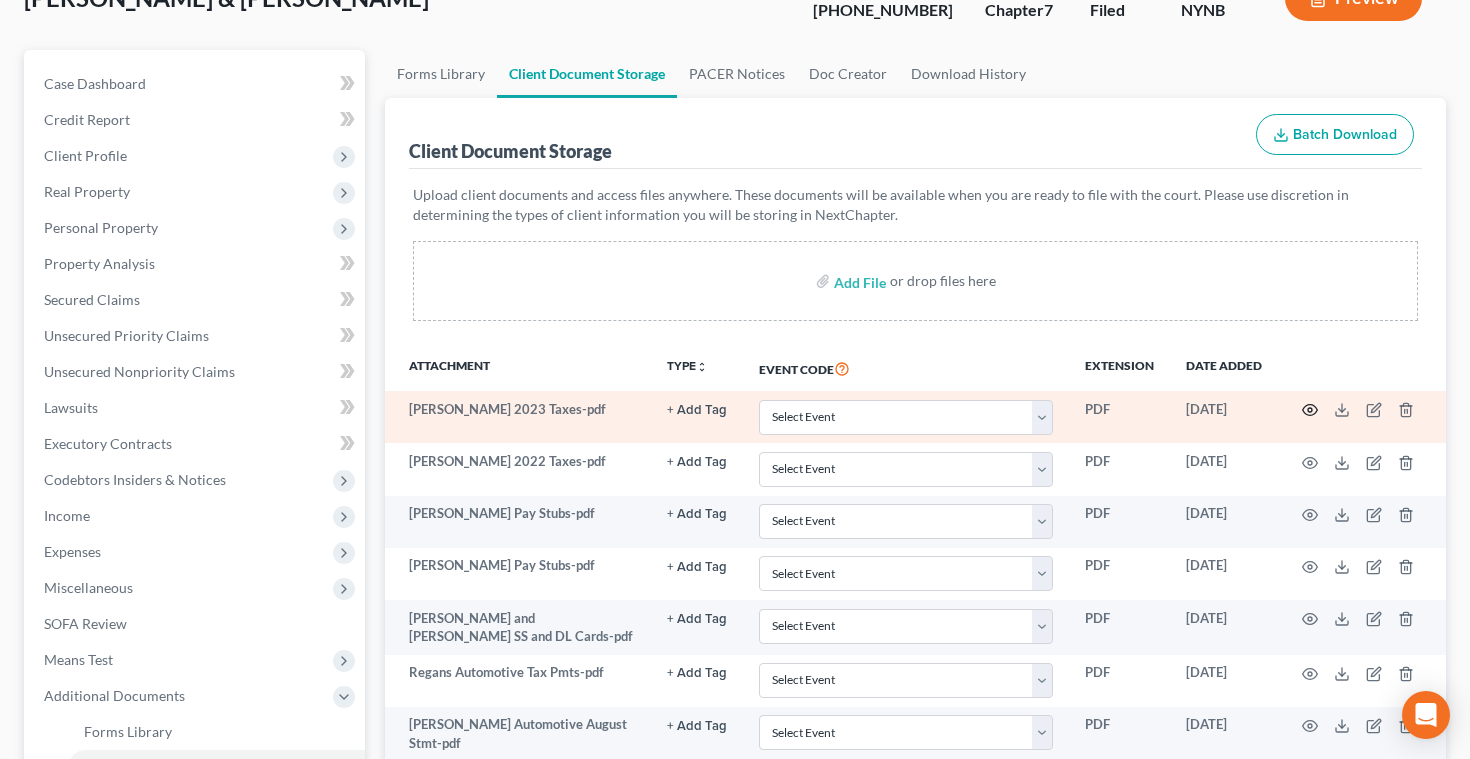 click 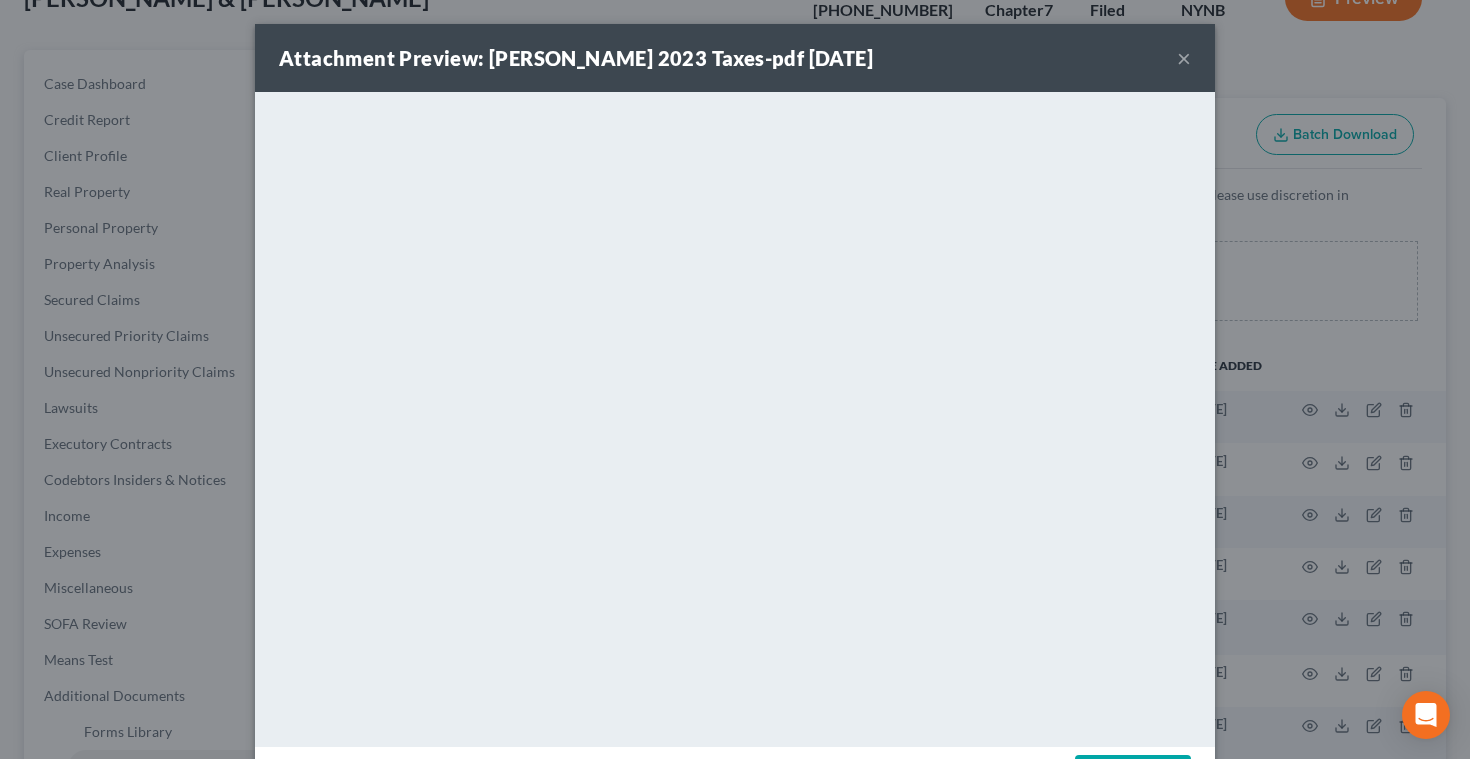 click on "×" at bounding box center [1184, 58] 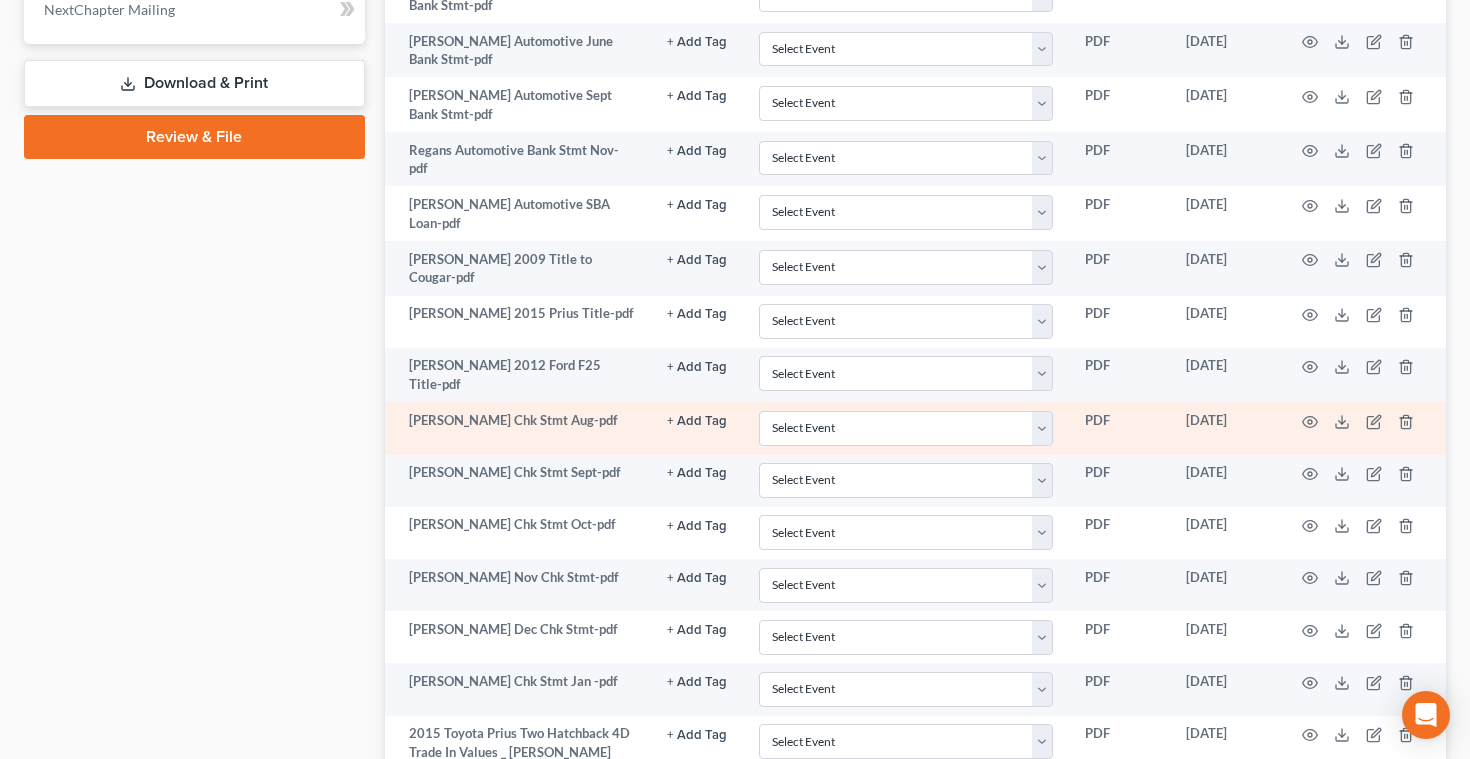scroll, scrollTop: 1043, scrollLeft: 0, axis: vertical 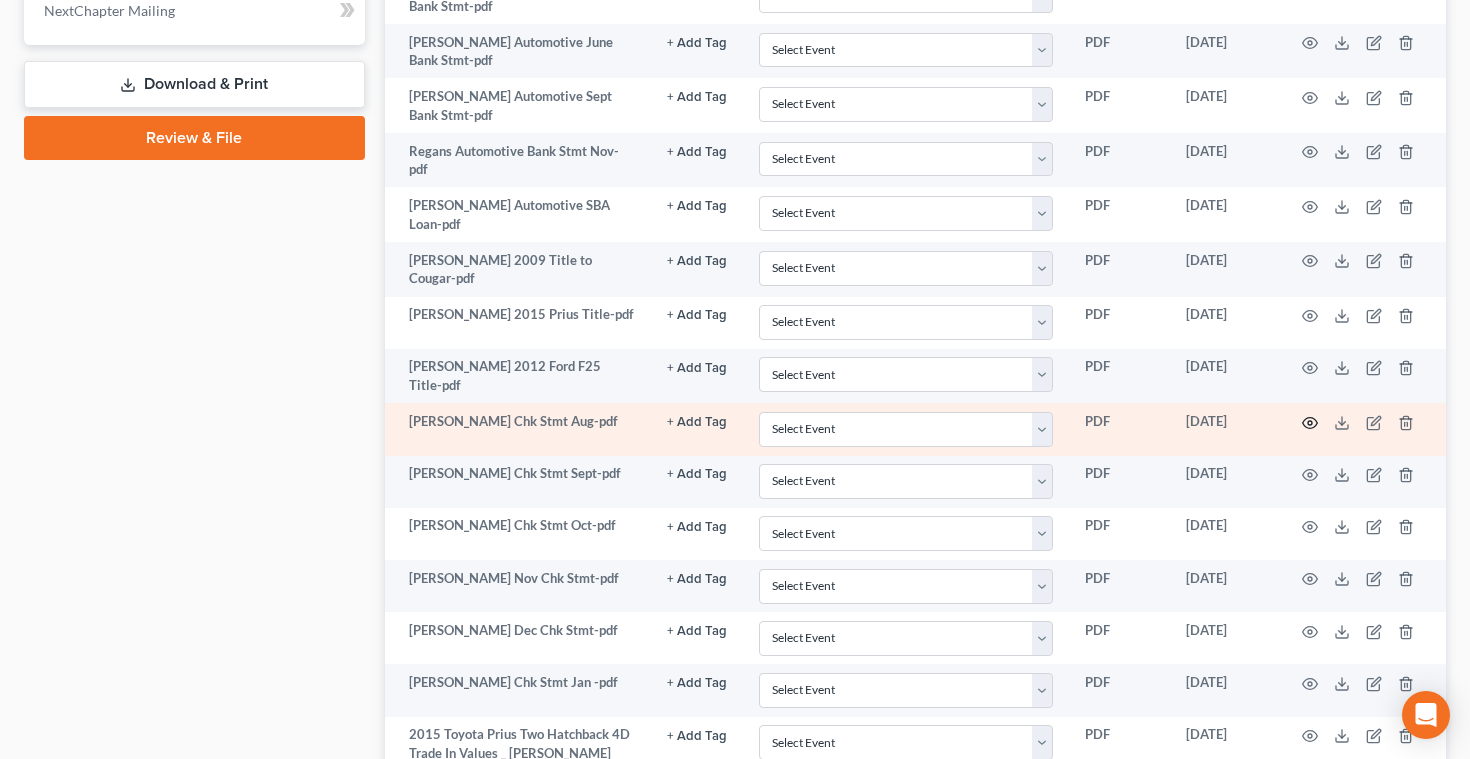 click 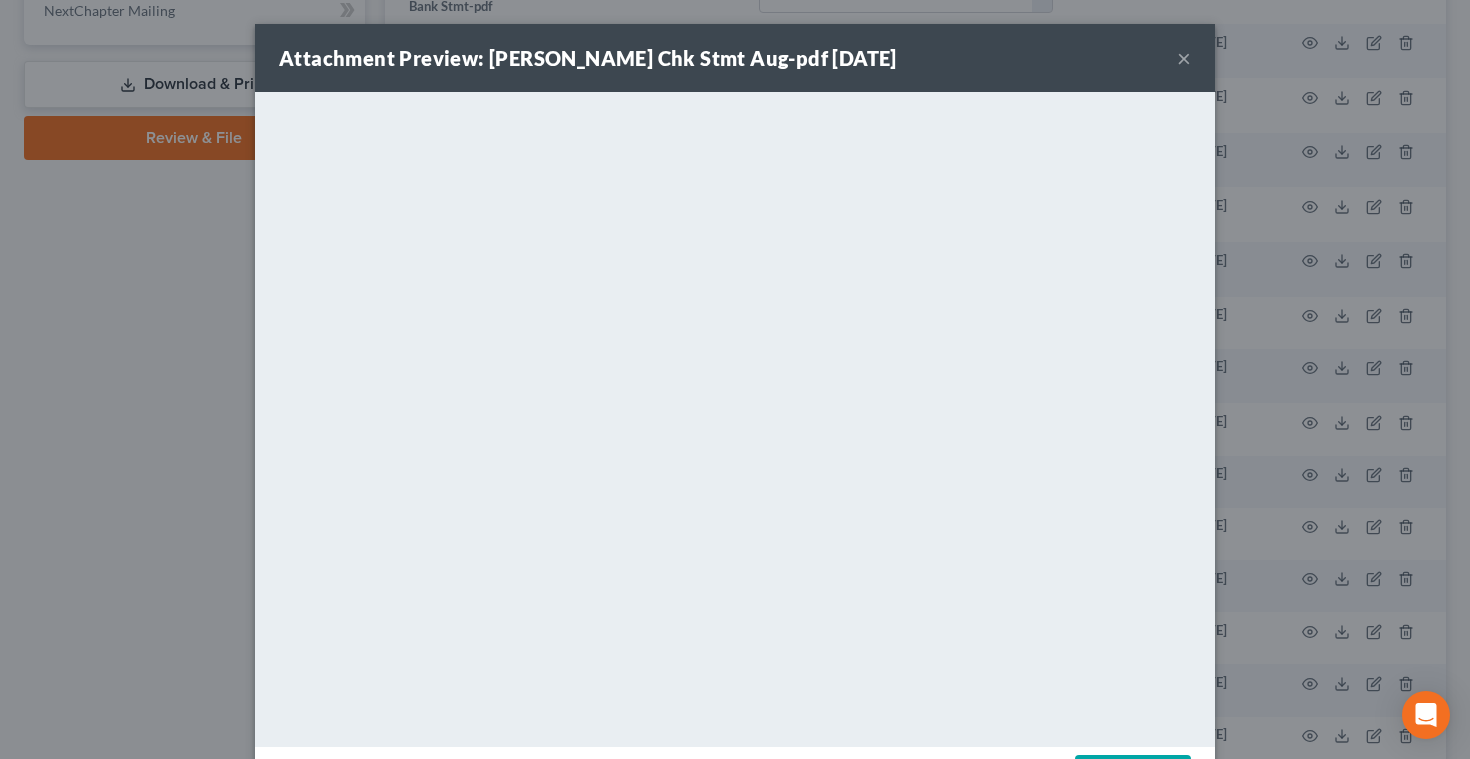 click on "×" at bounding box center (1184, 58) 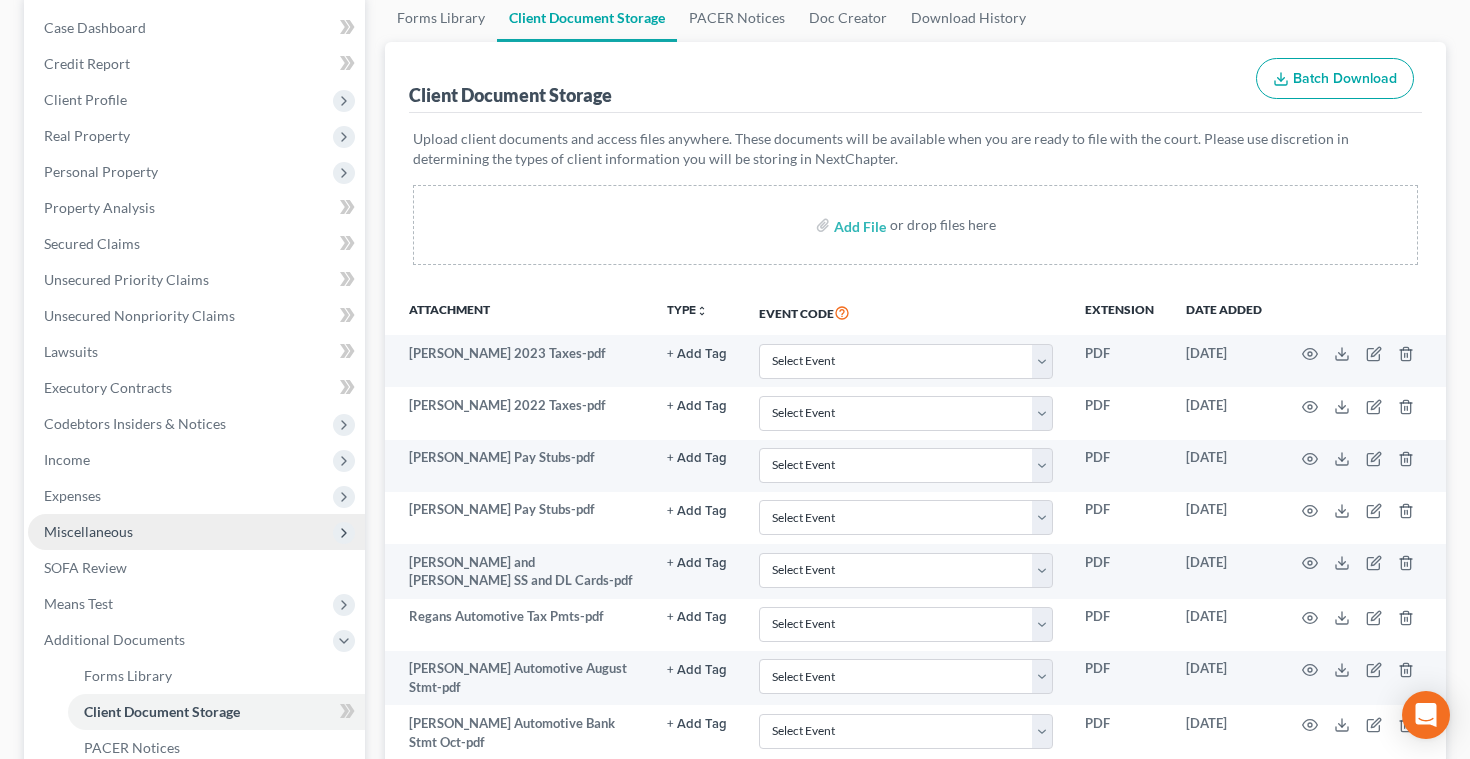 scroll, scrollTop: 195, scrollLeft: 0, axis: vertical 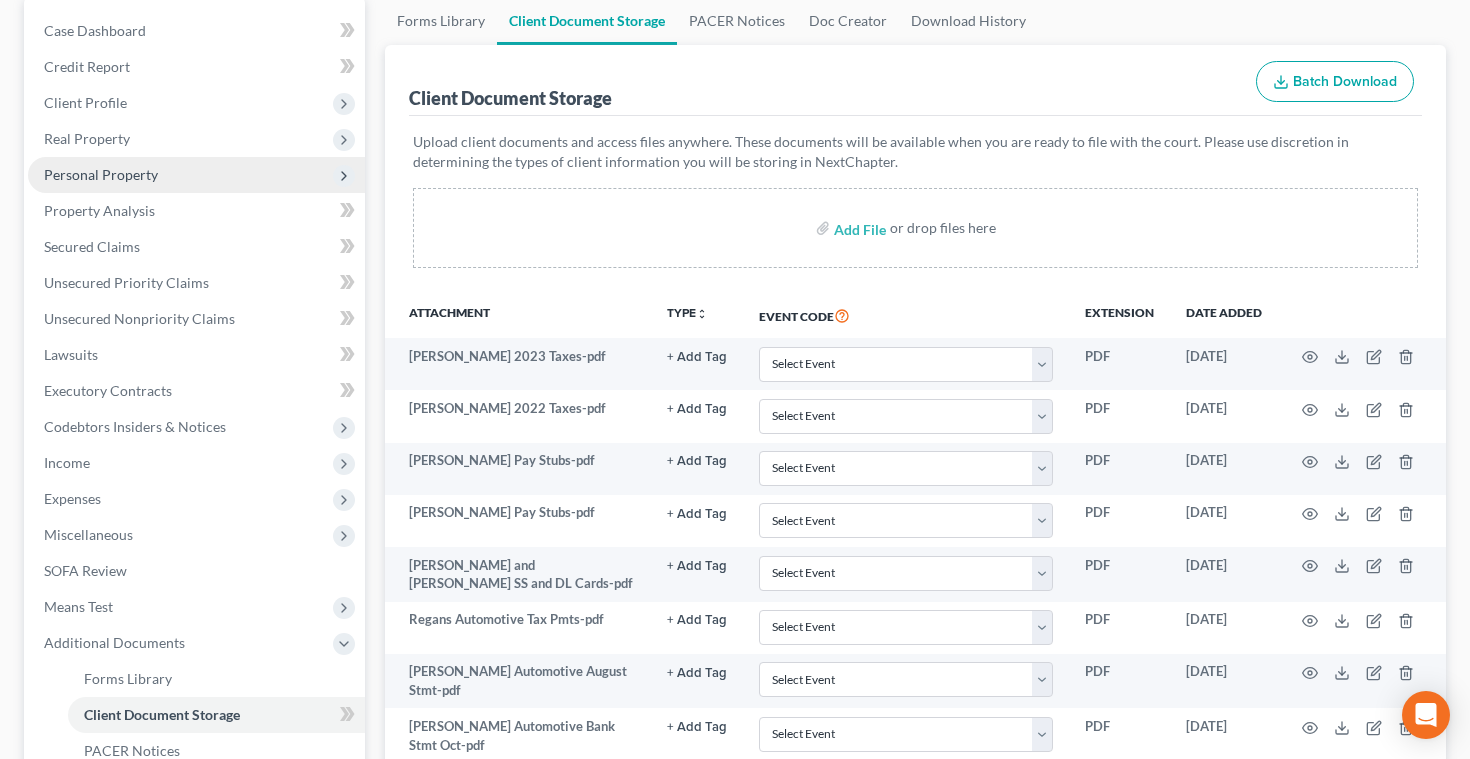 click on "Personal Property" at bounding box center (101, 174) 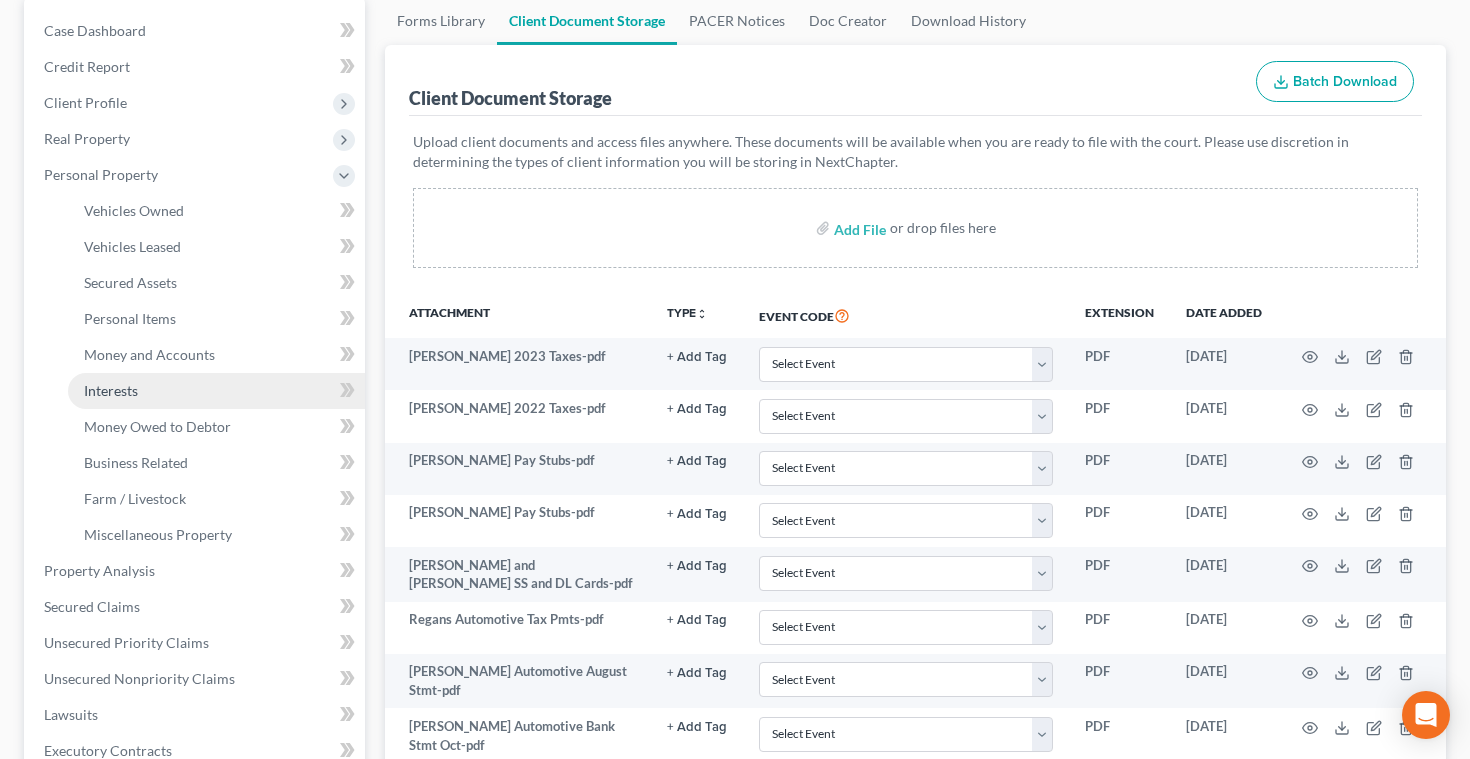 click on "Interests" at bounding box center [111, 390] 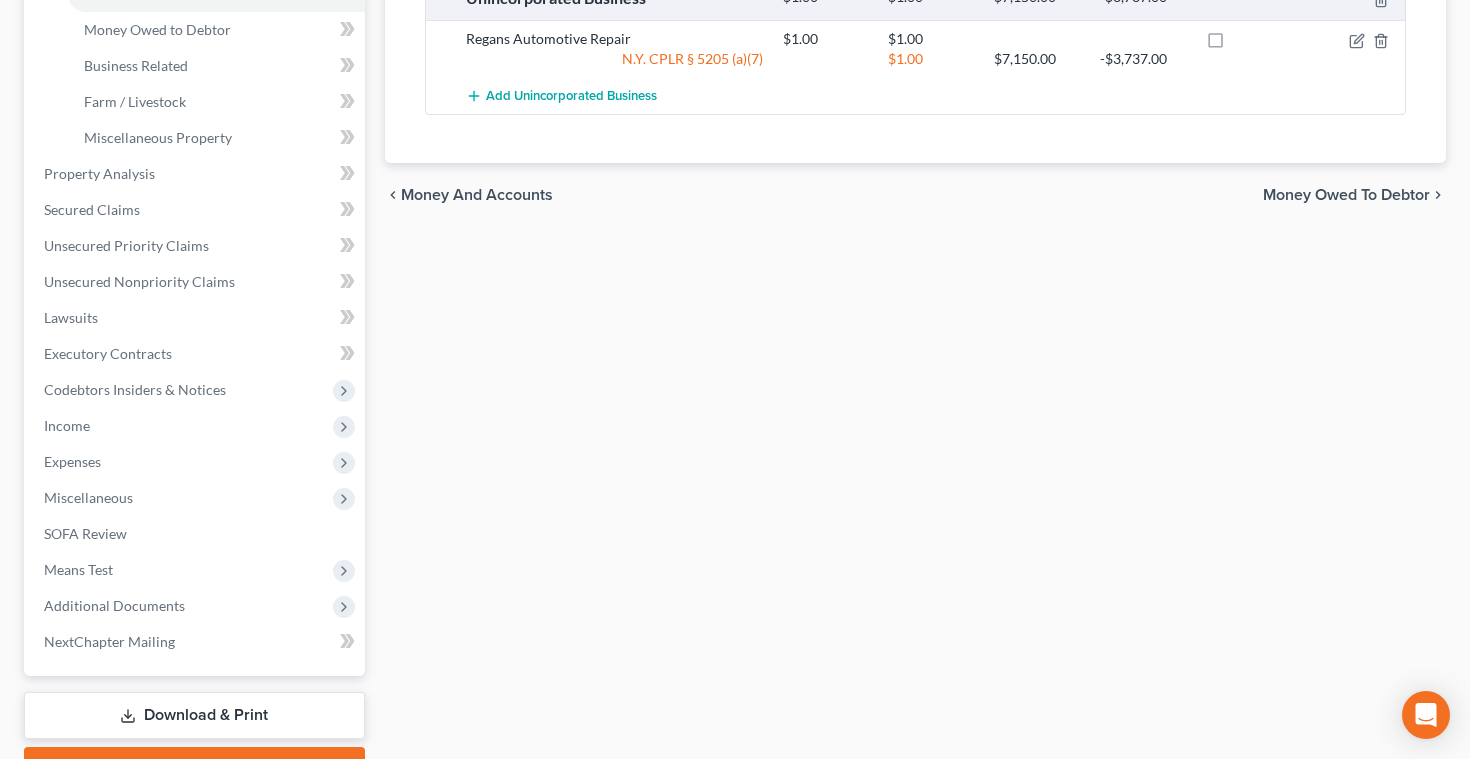 scroll, scrollTop: 596, scrollLeft: 0, axis: vertical 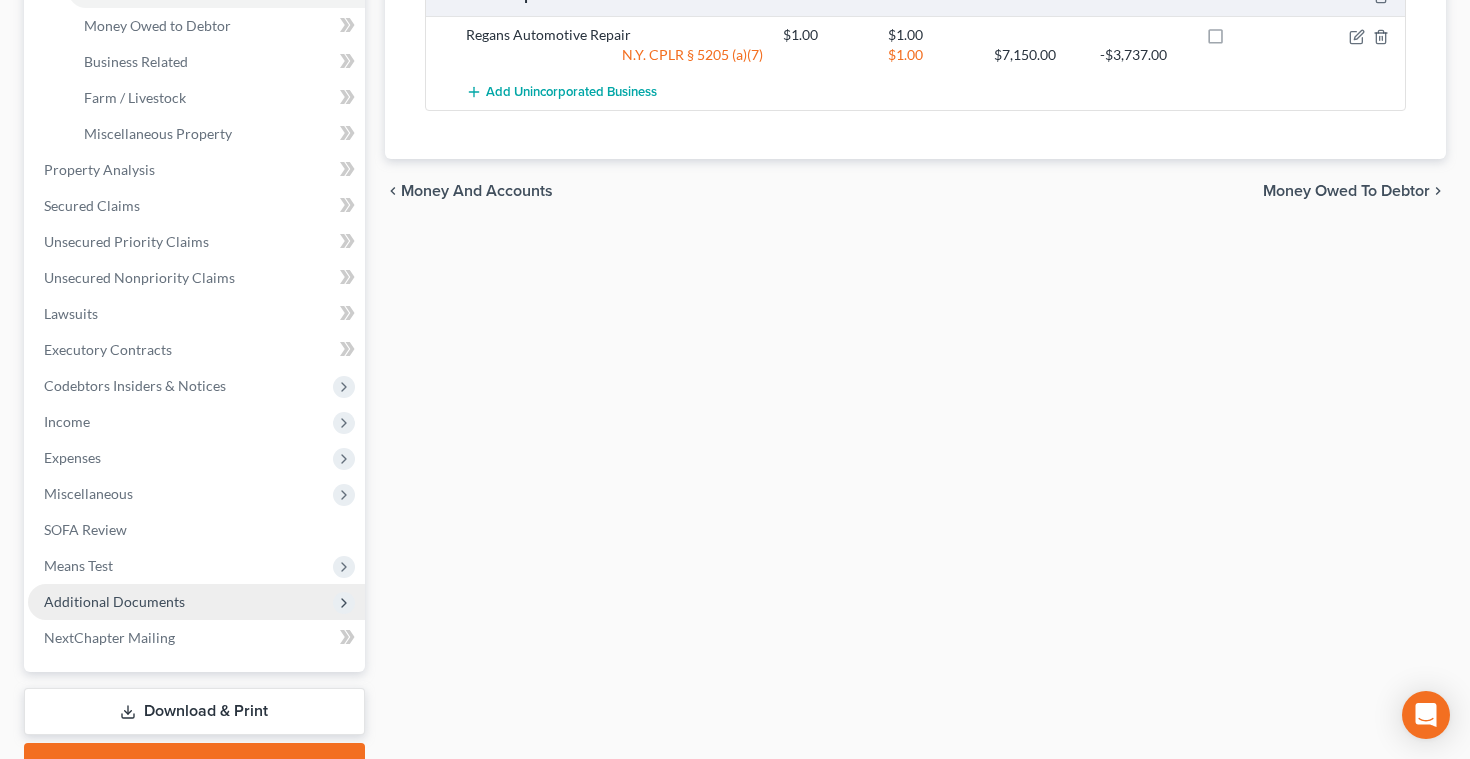 click on "Additional Documents" at bounding box center [114, 601] 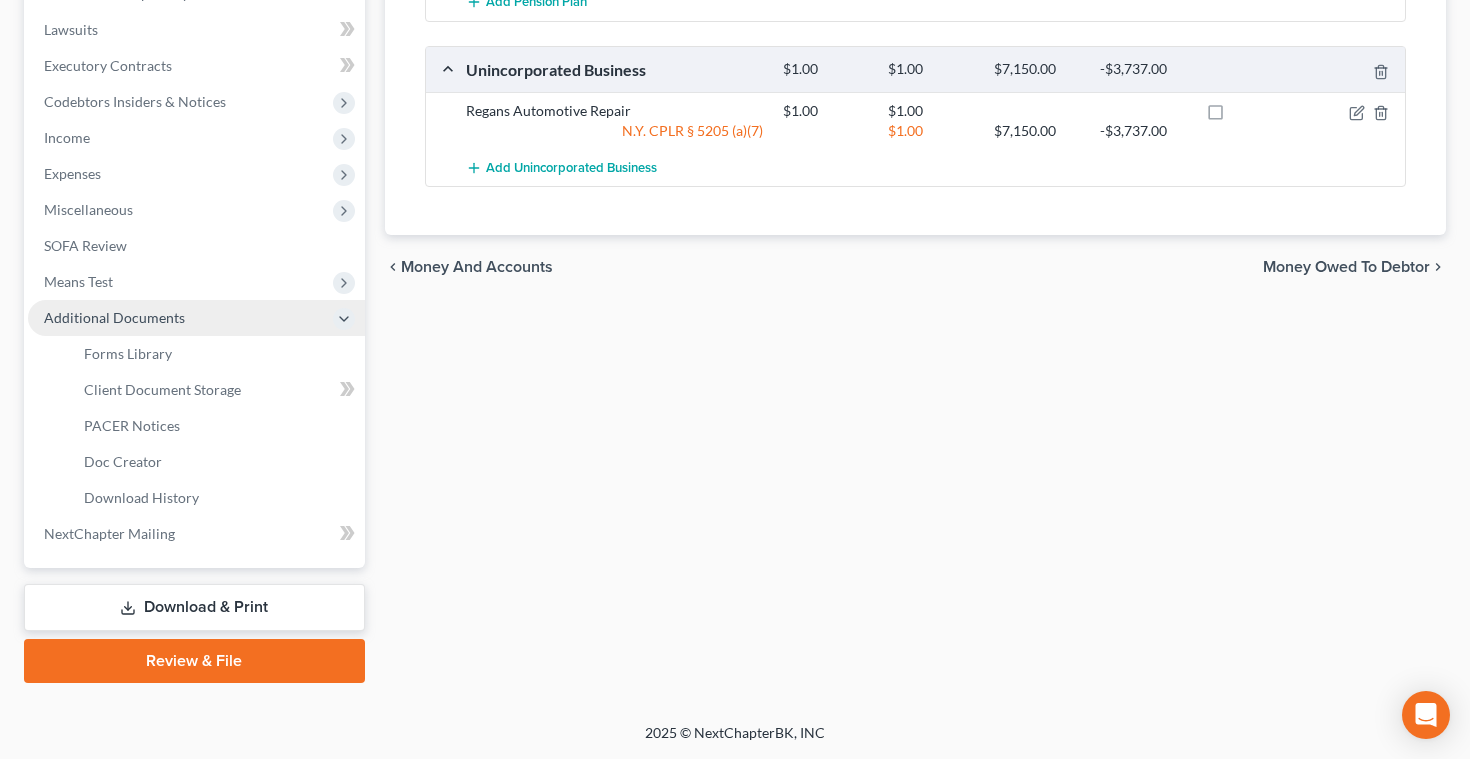 scroll, scrollTop: 518, scrollLeft: 0, axis: vertical 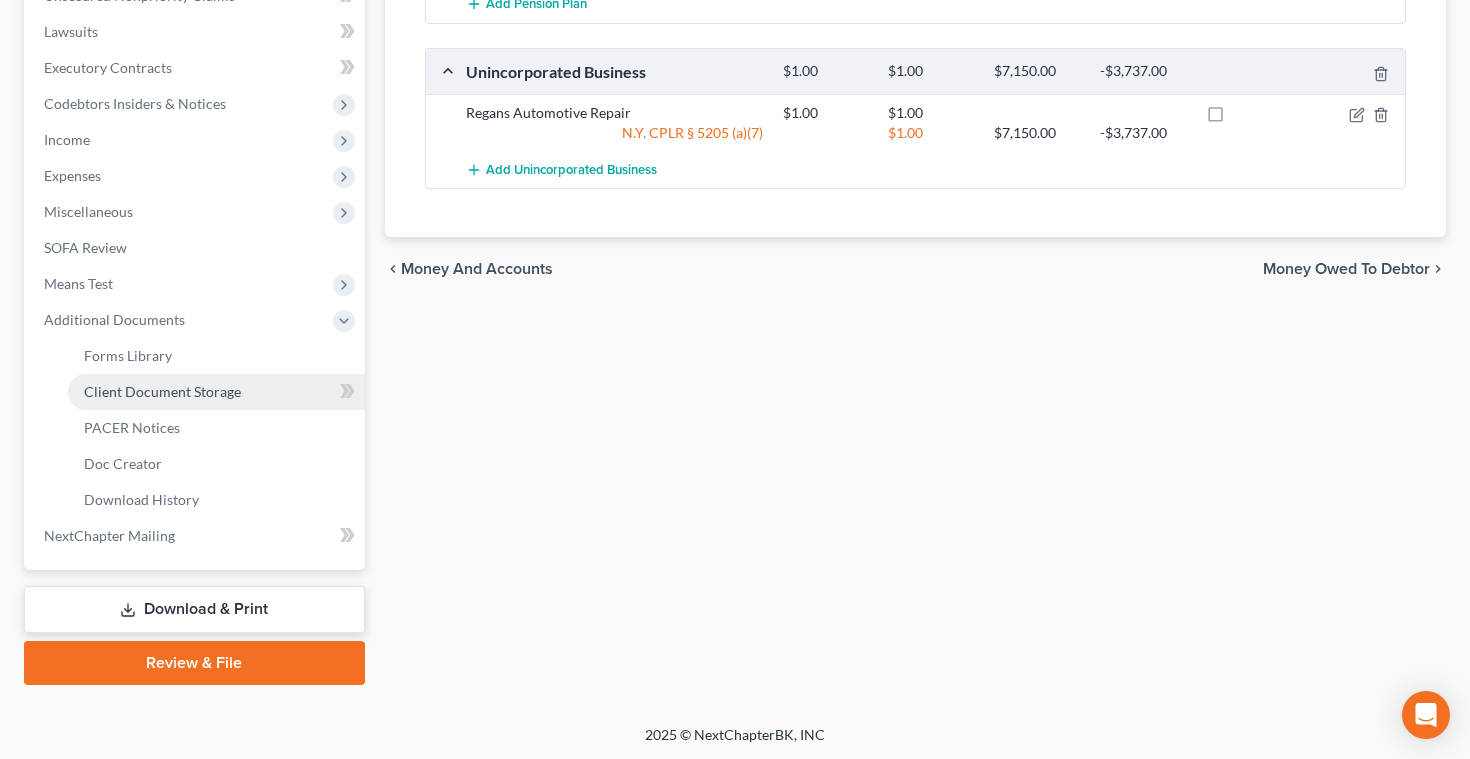 click on "Client Document Storage" at bounding box center [162, 391] 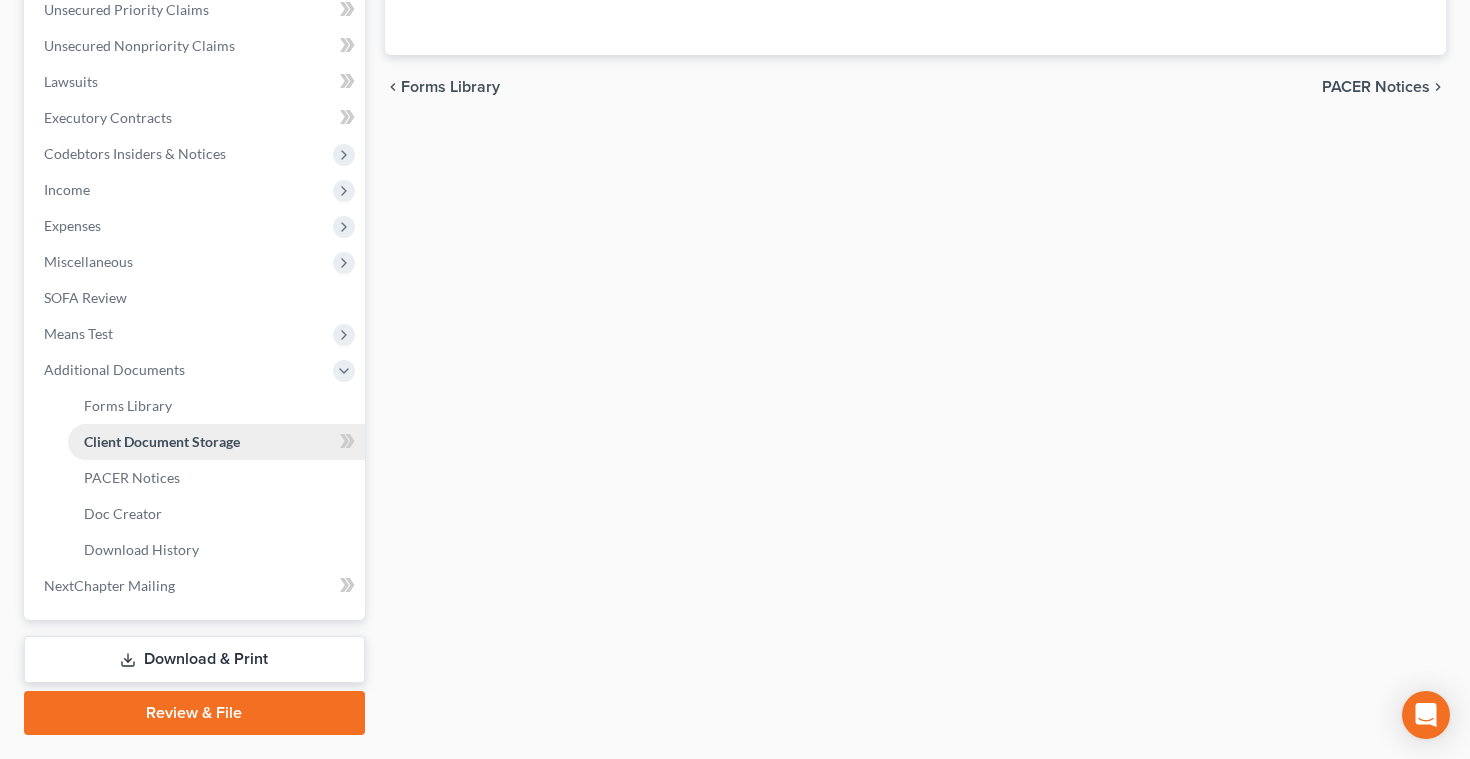 select on "1" 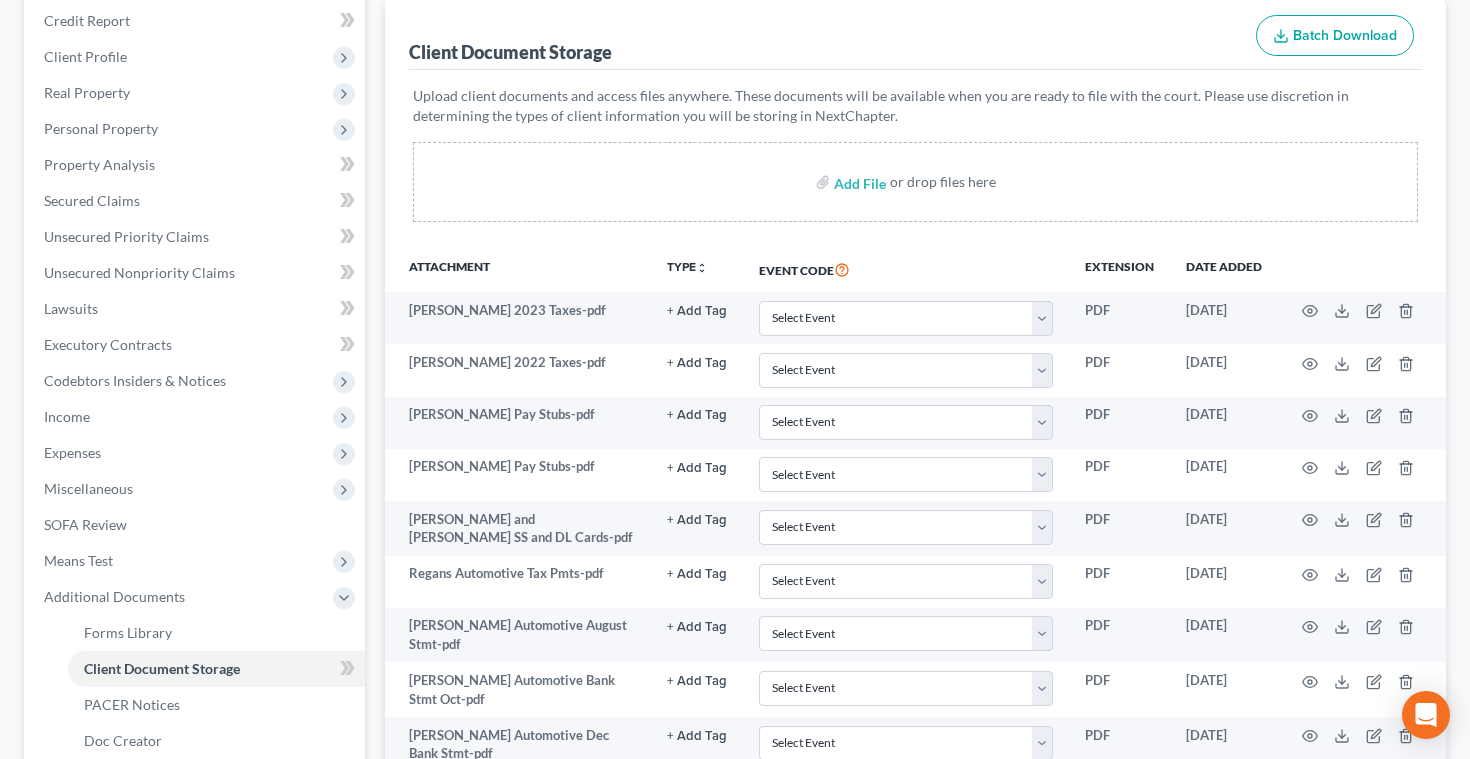 scroll, scrollTop: 238, scrollLeft: 0, axis: vertical 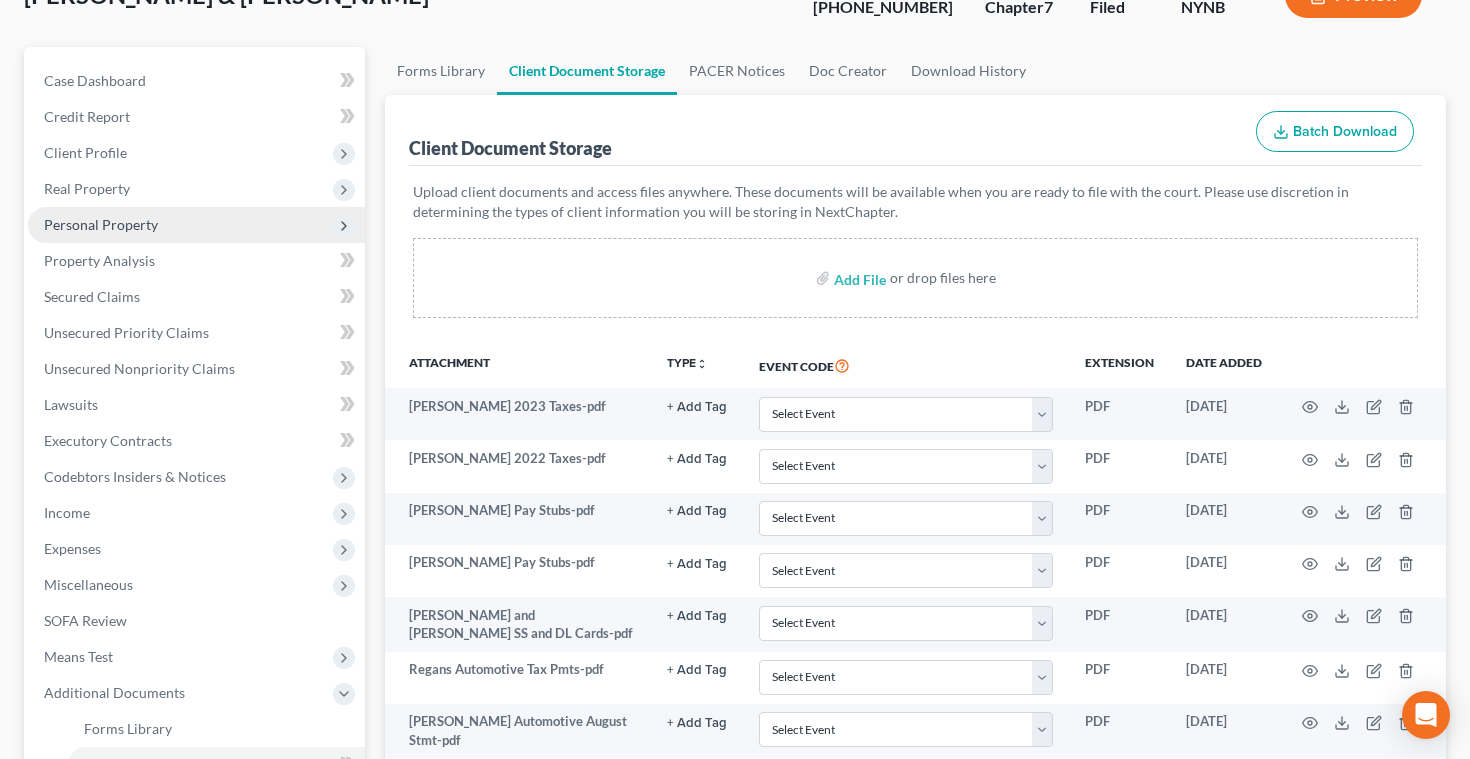 click on "Personal Property" at bounding box center [101, 224] 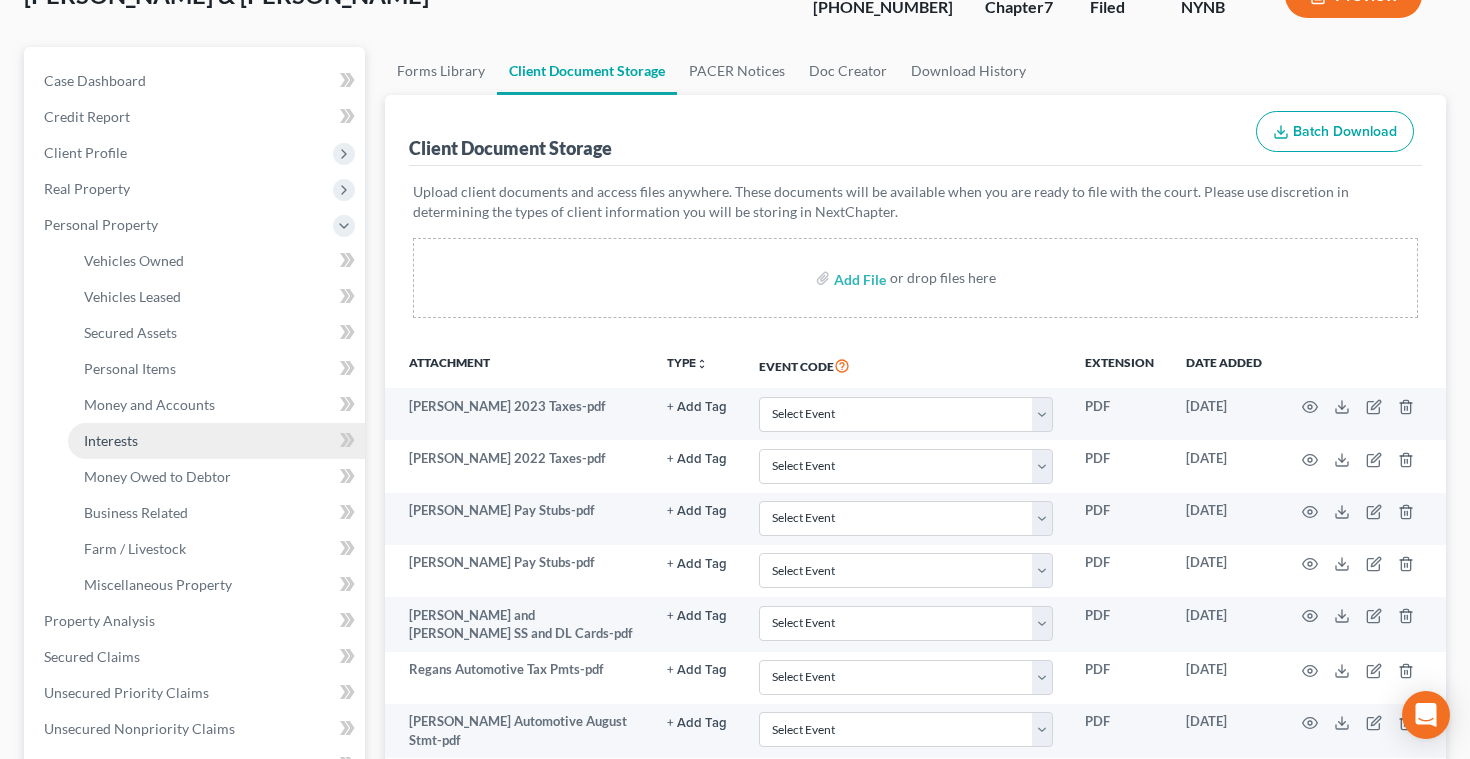 click on "Interests" at bounding box center (111, 440) 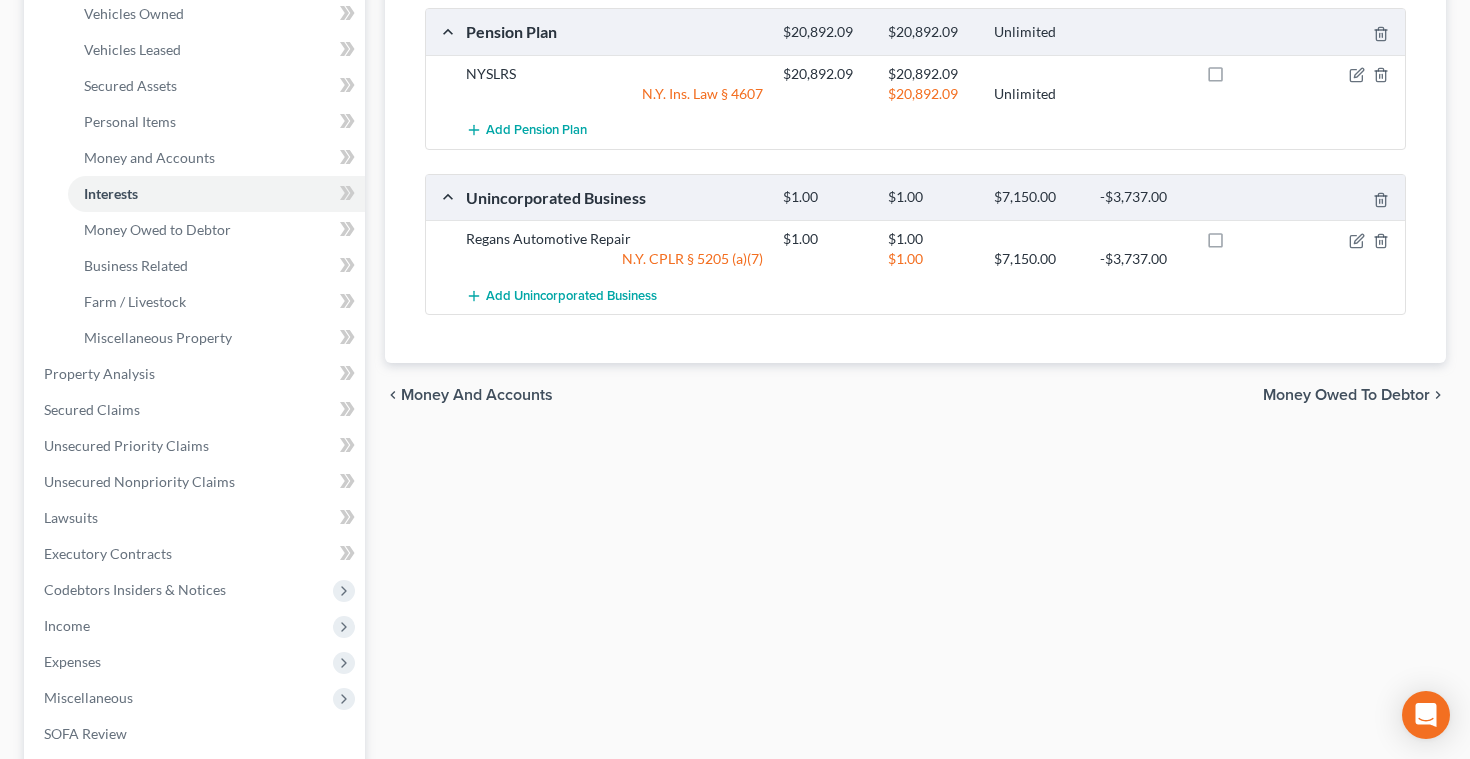 scroll, scrollTop: 698, scrollLeft: 0, axis: vertical 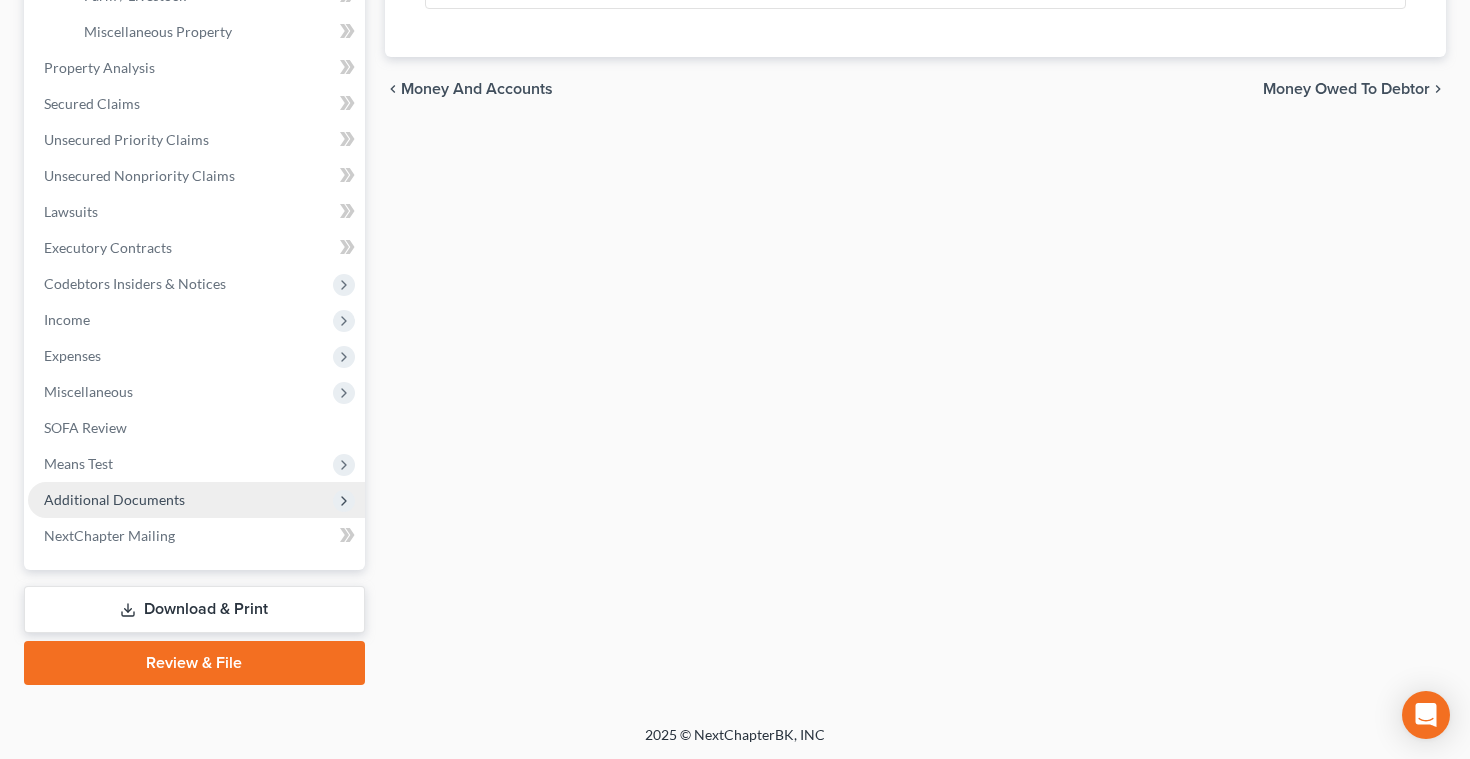 click on "Additional Documents" at bounding box center (114, 499) 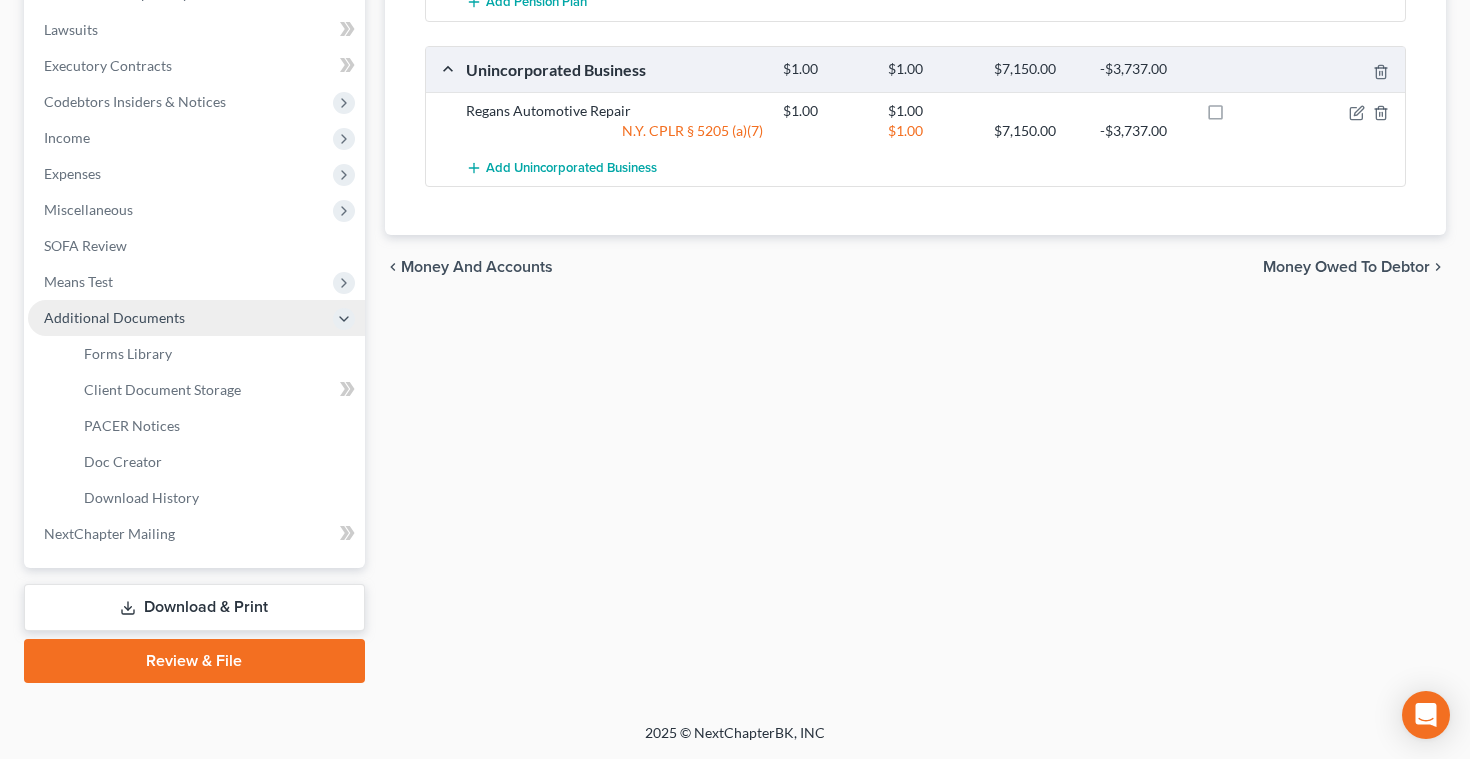 scroll, scrollTop: 518, scrollLeft: 0, axis: vertical 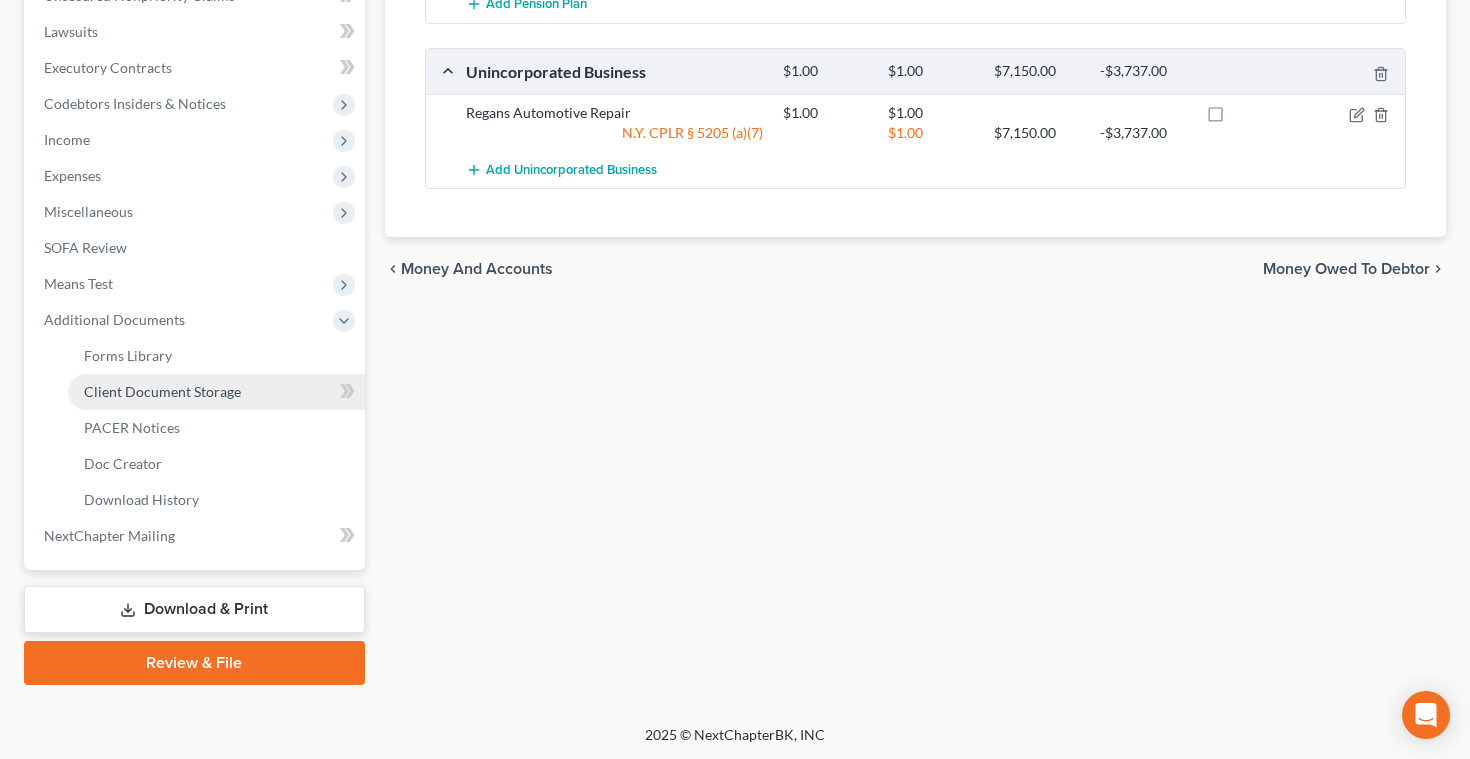 click on "Client Document Storage" at bounding box center (162, 391) 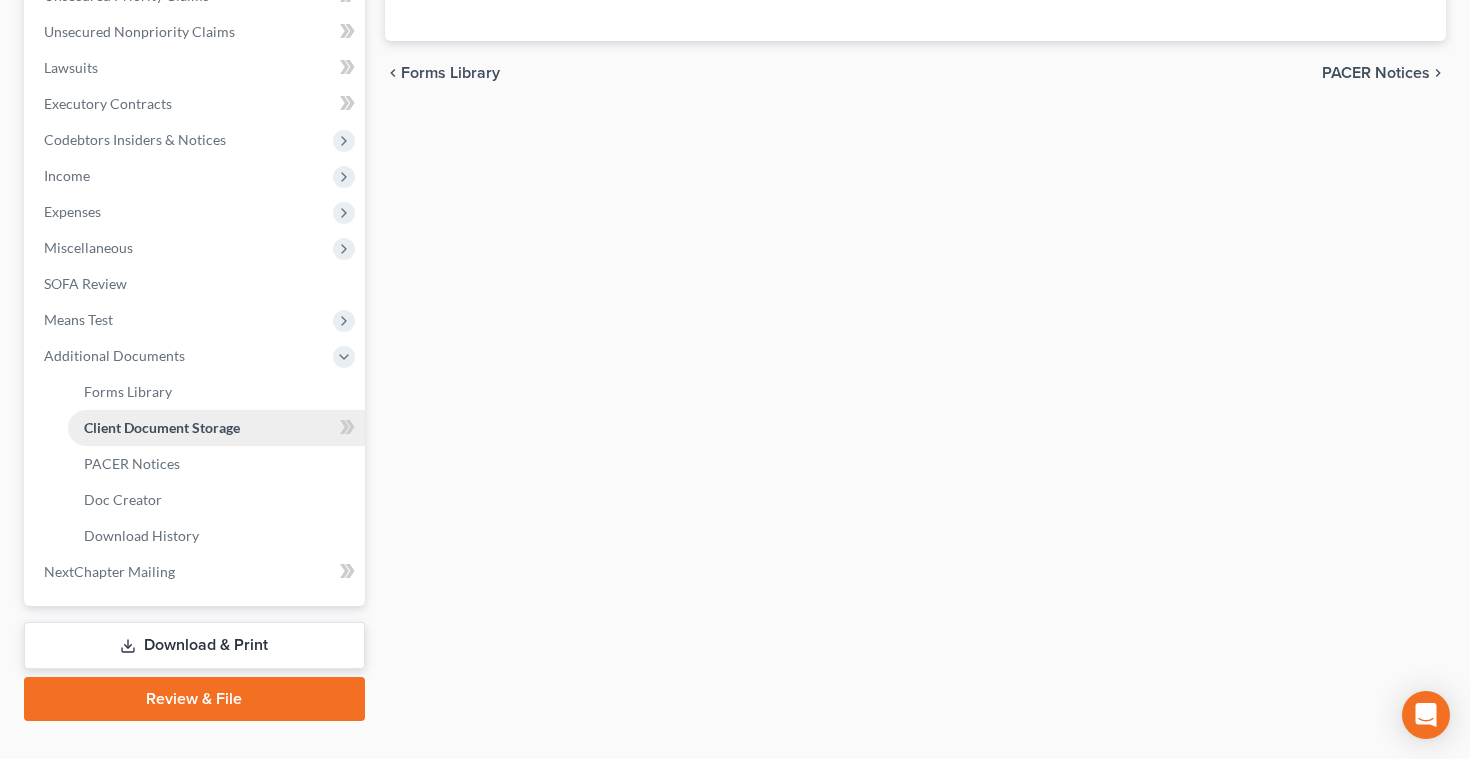 select on "1" 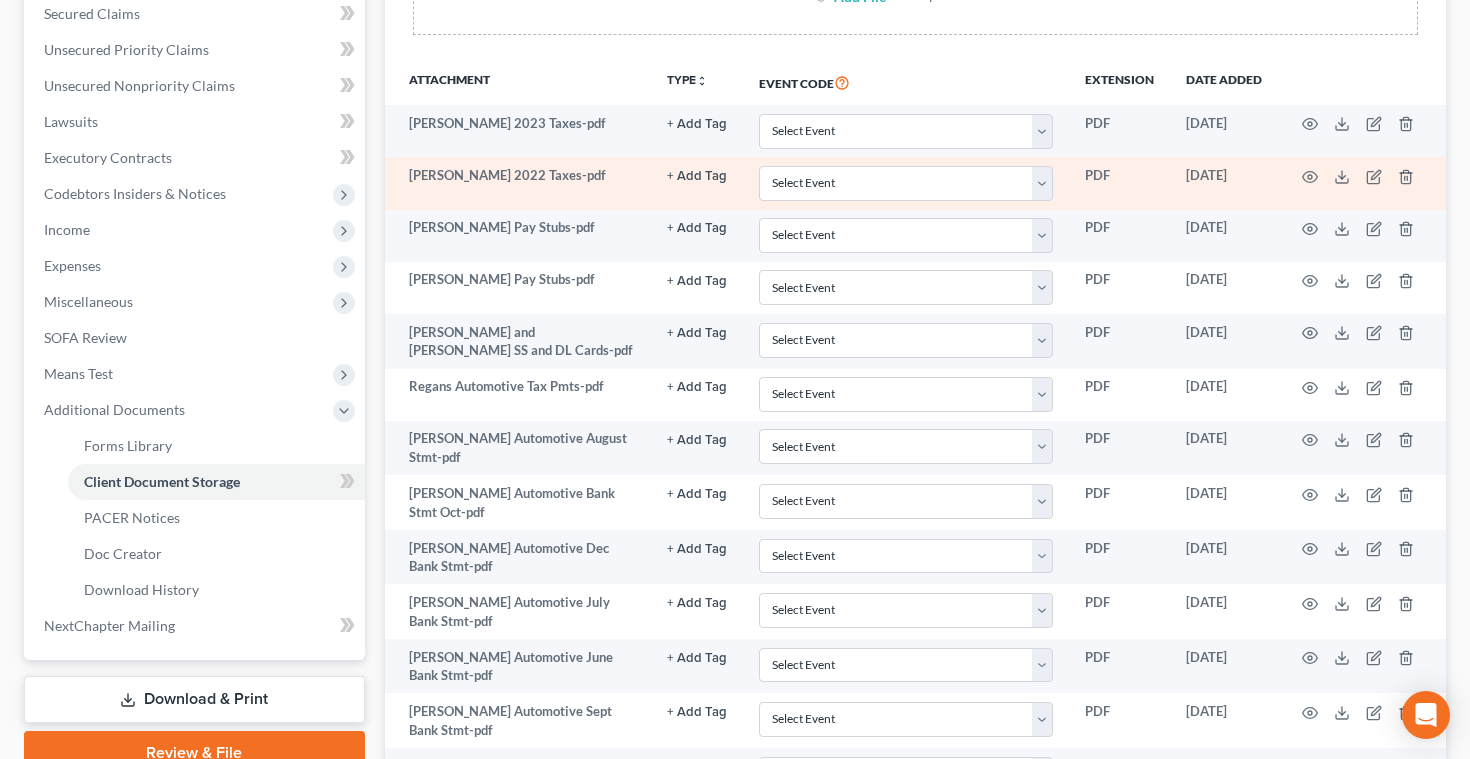 scroll, scrollTop: 443, scrollLeft: 0, axis: vertical 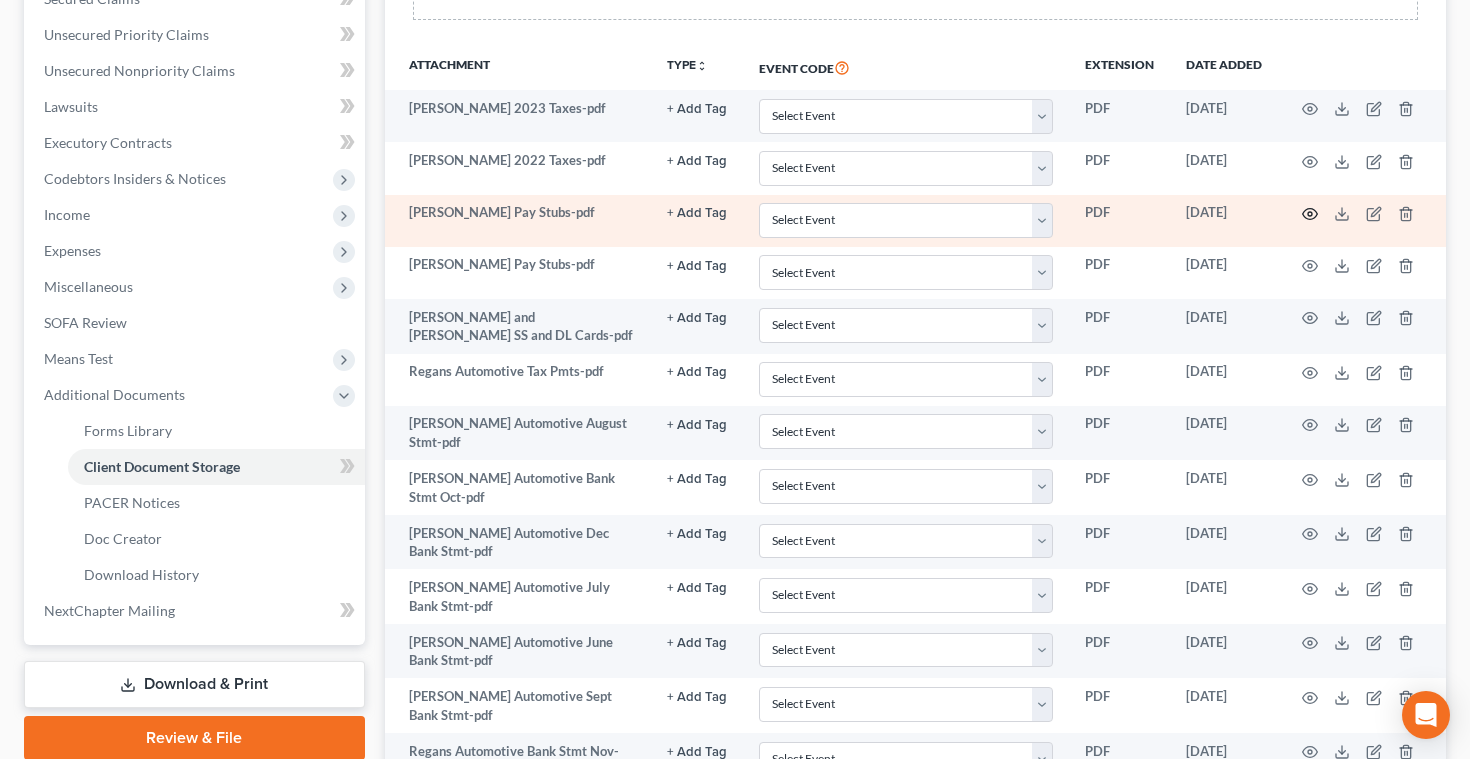 click 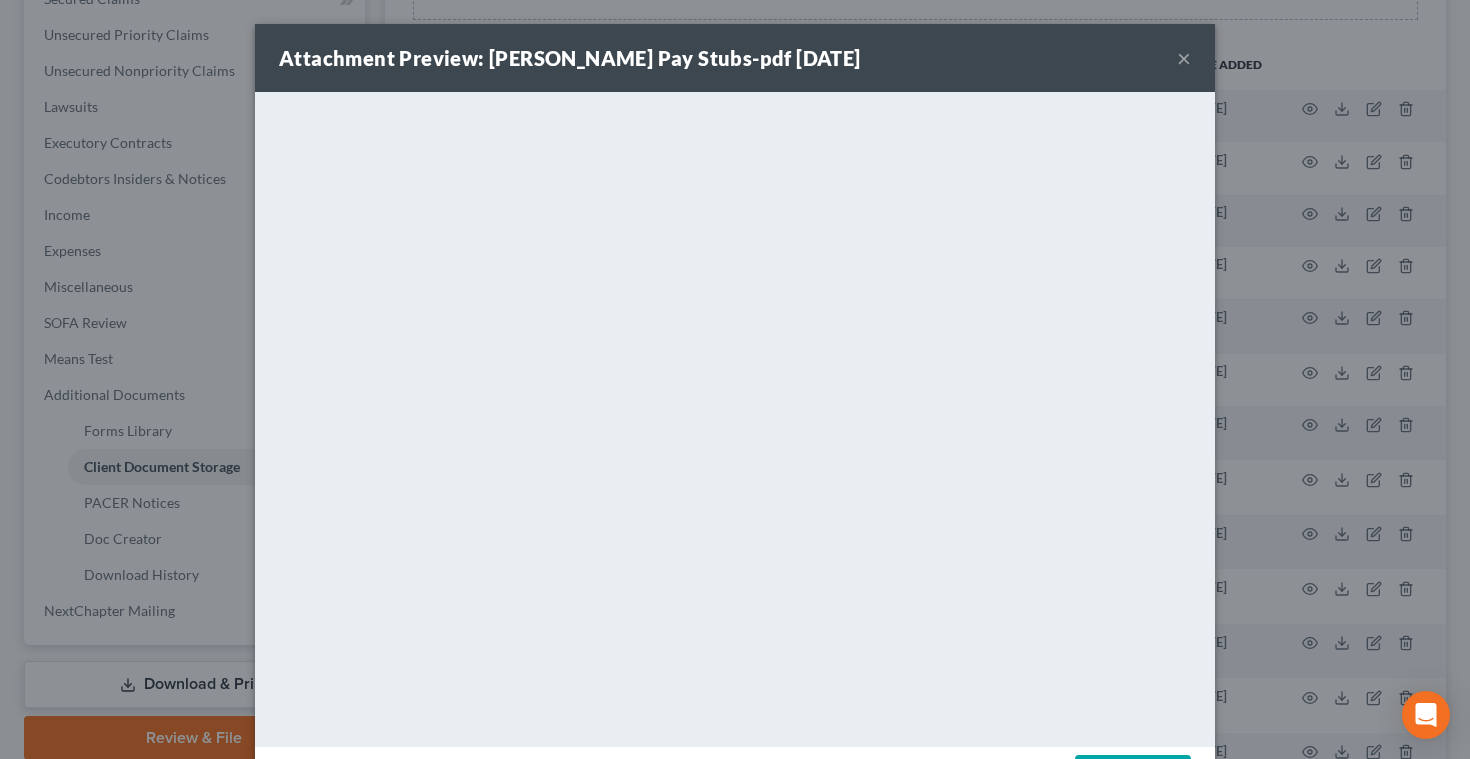 click on "×" at bounding box center (1184, 58) 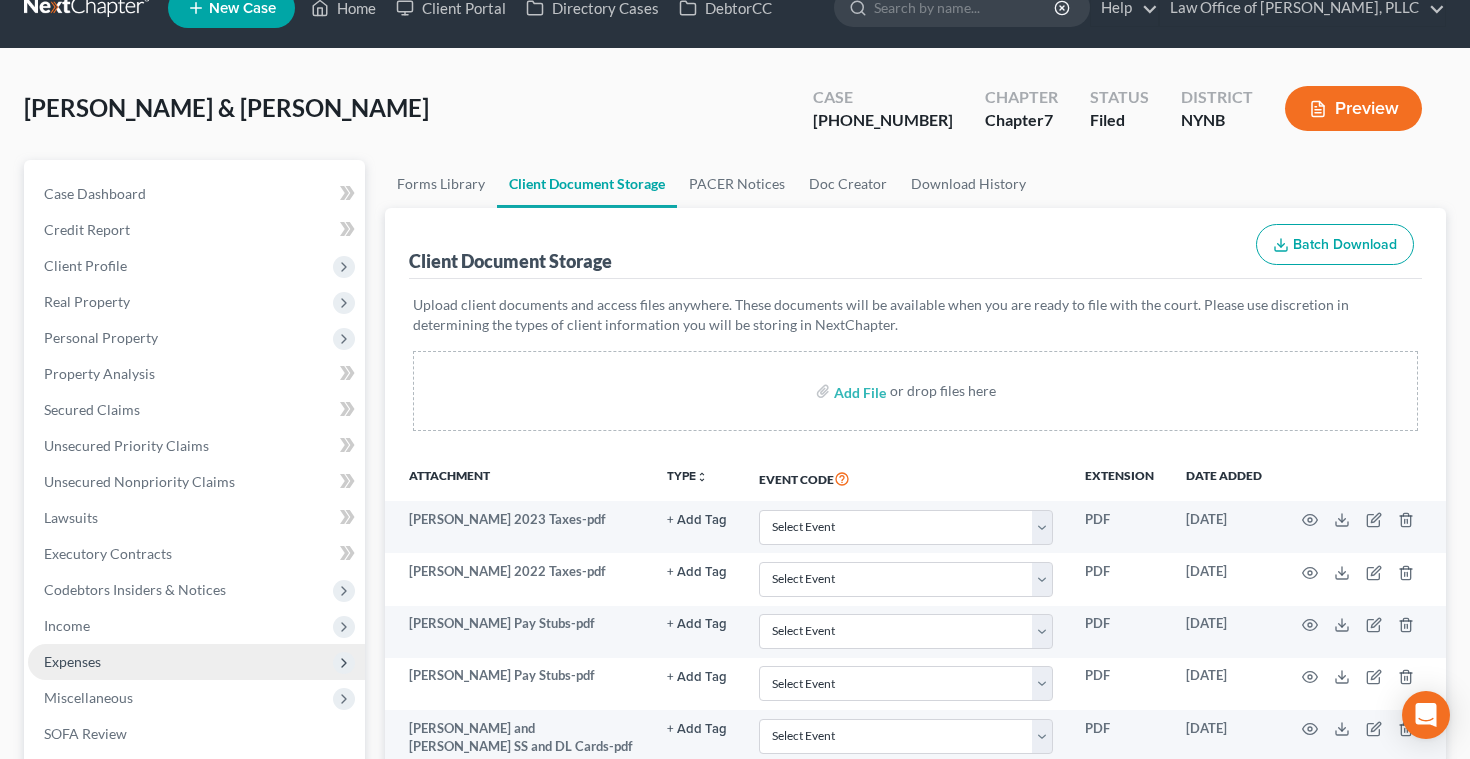 scroll, scrollTop: 0, scrollLeft: 0, axis: both 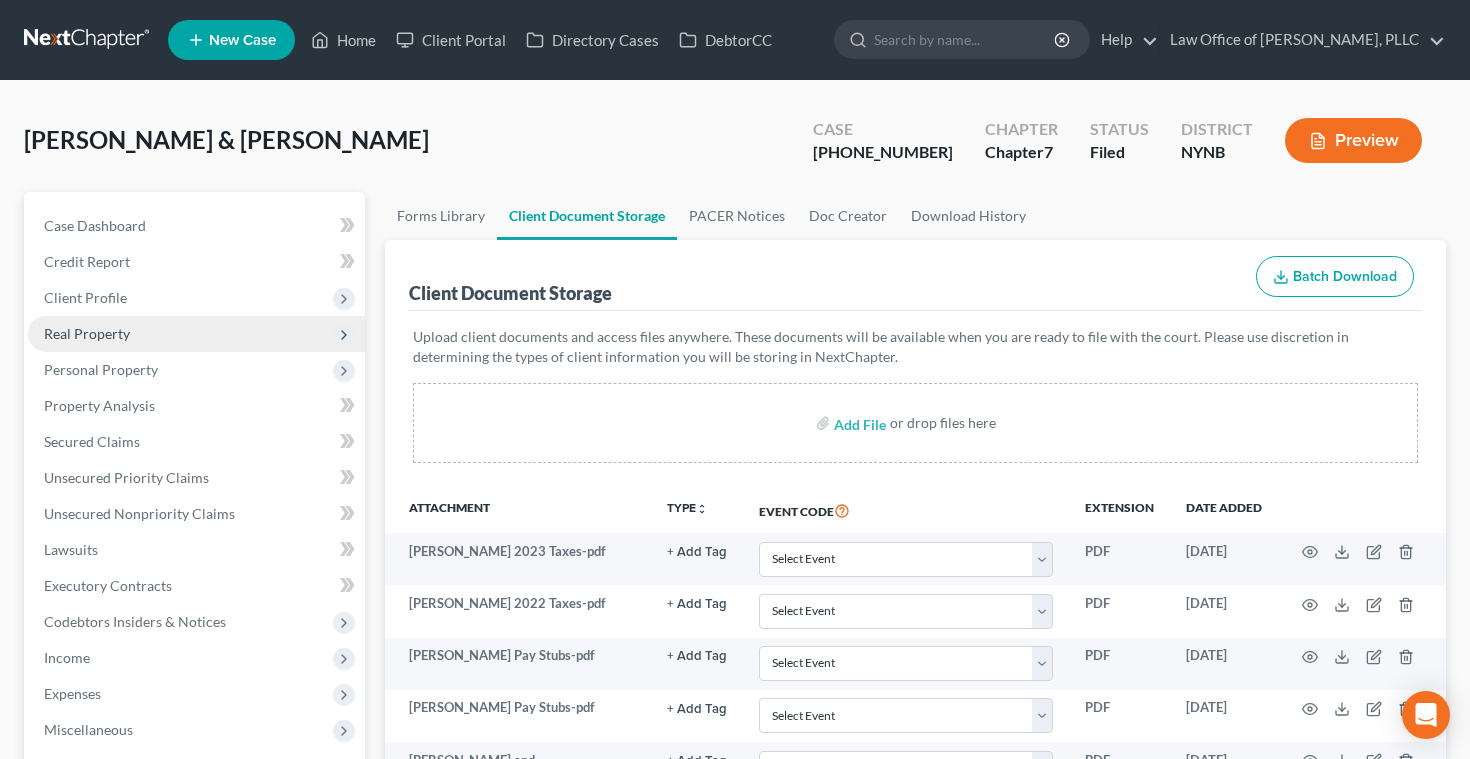 click on "Real Property" at bounding box center (87, 333) 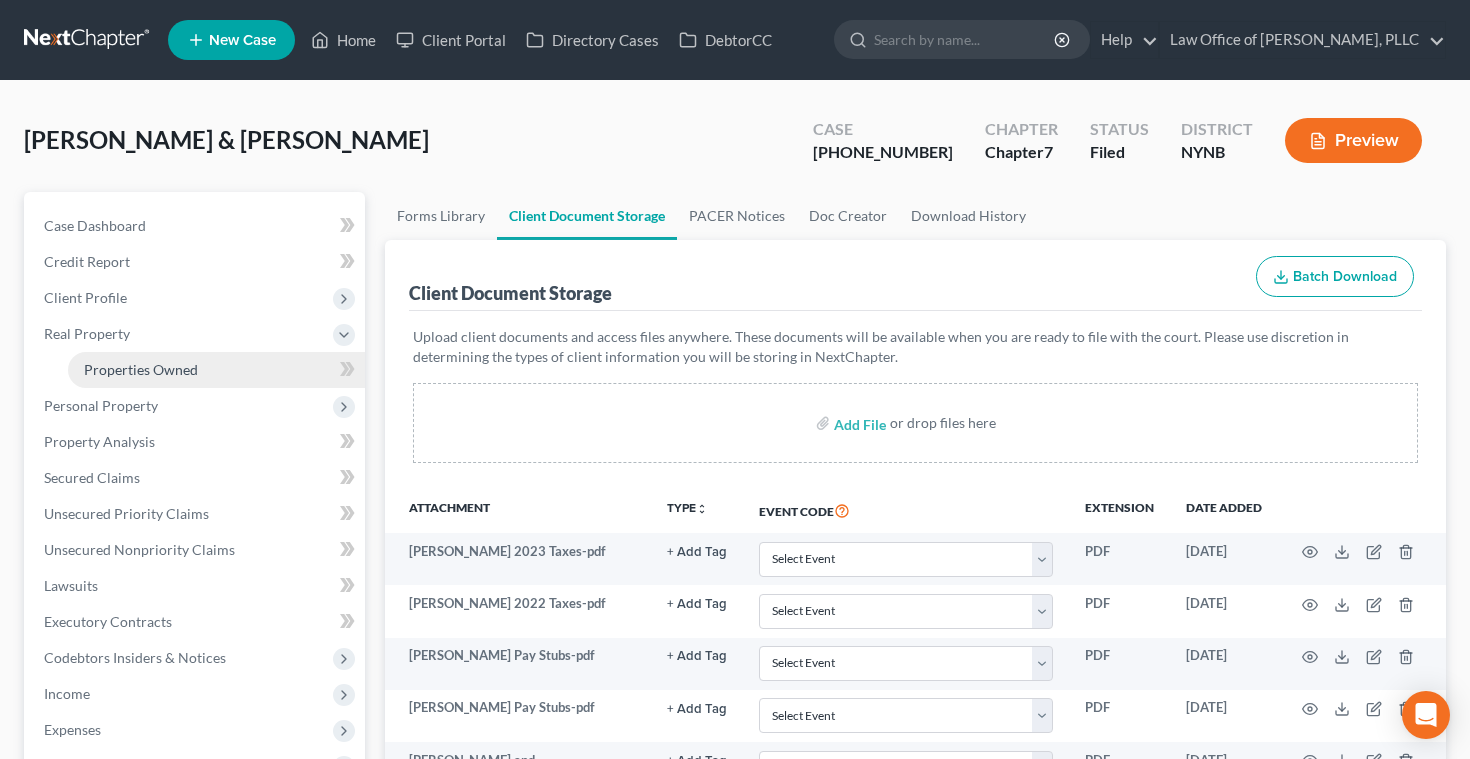 click on "Properties Owned" at bounding box center (141, 369) 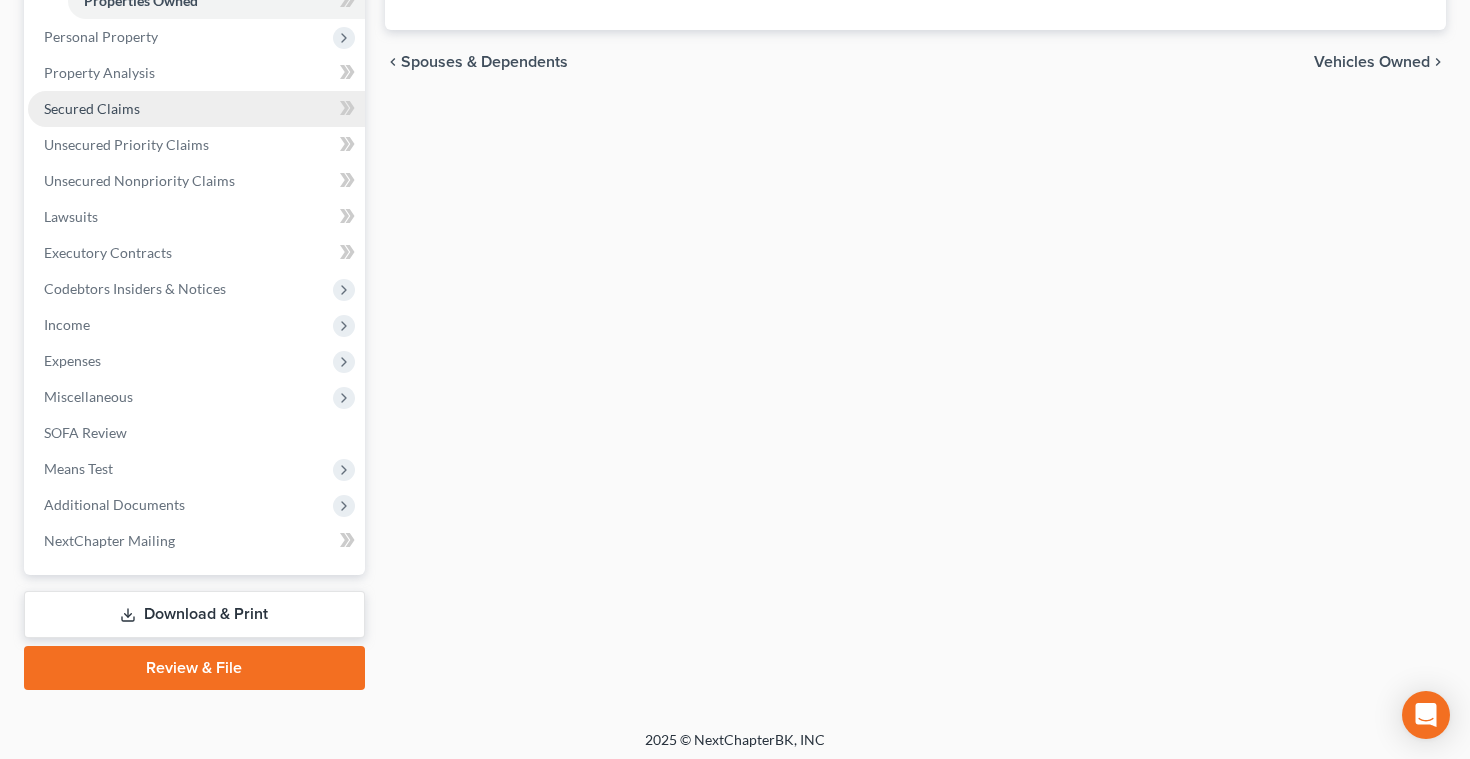 scroll, scrollTop: 374, scrollLeft: 0, axis: vertical 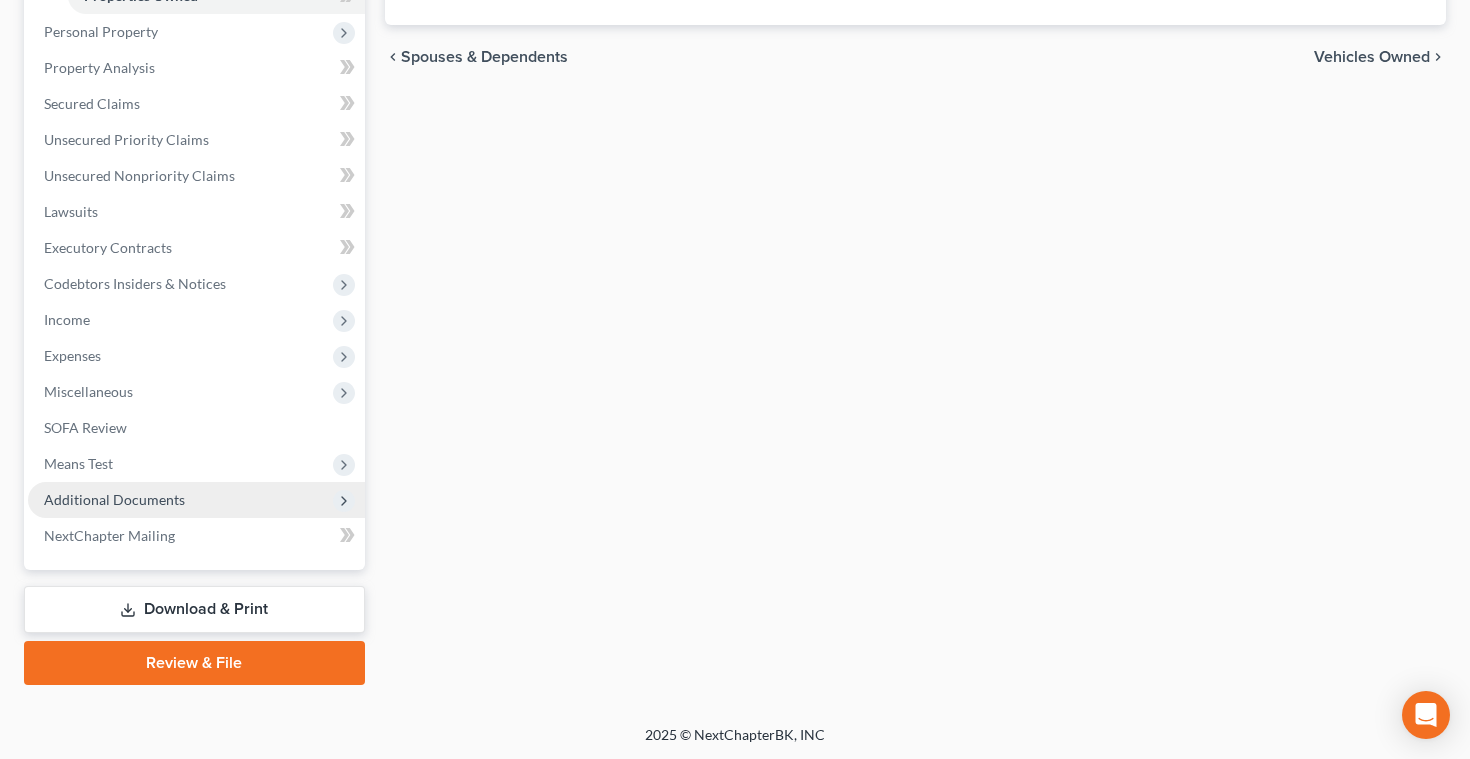 click on "Additional Documents" at bounding box center [114, 499] 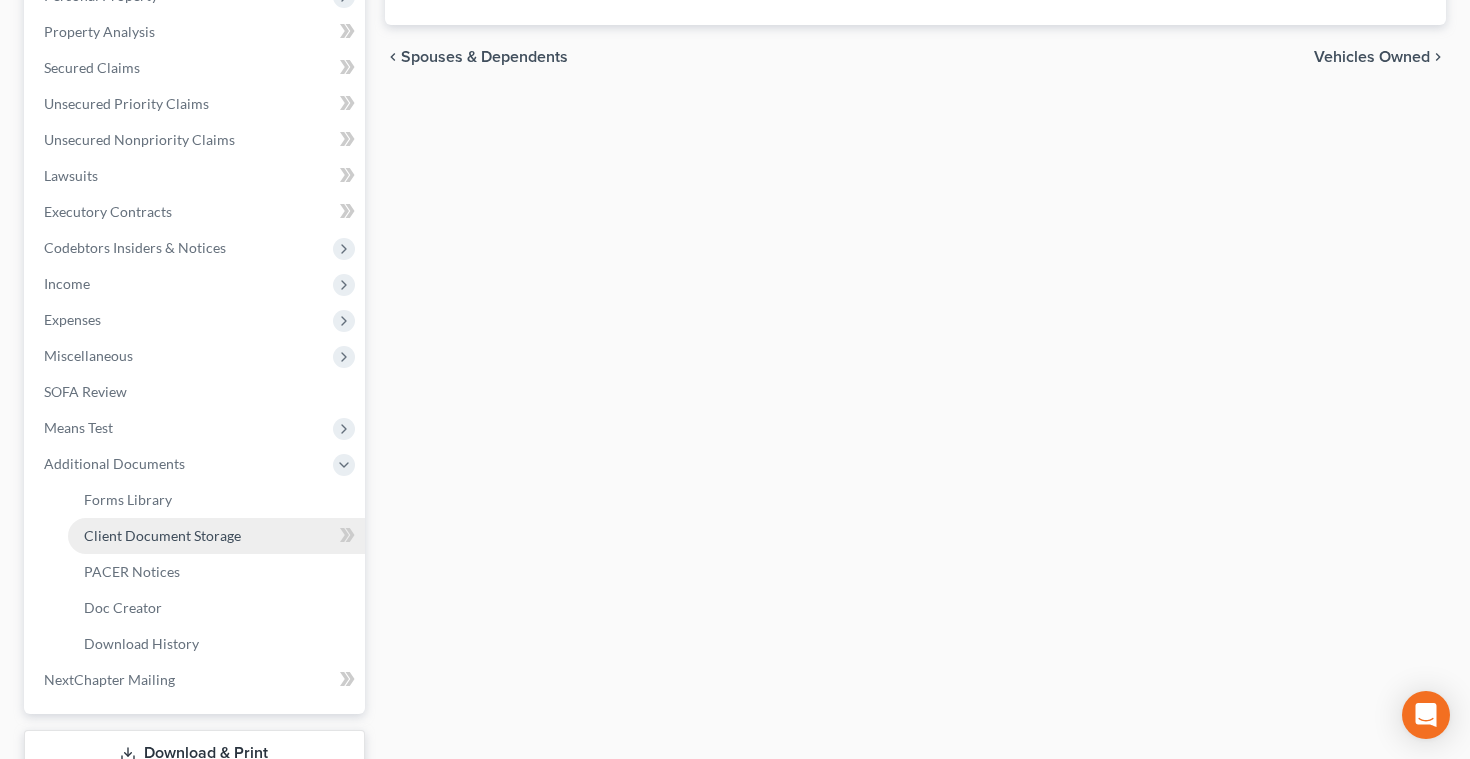 click on "Client Document Storage" at bounding box center (162, 535) 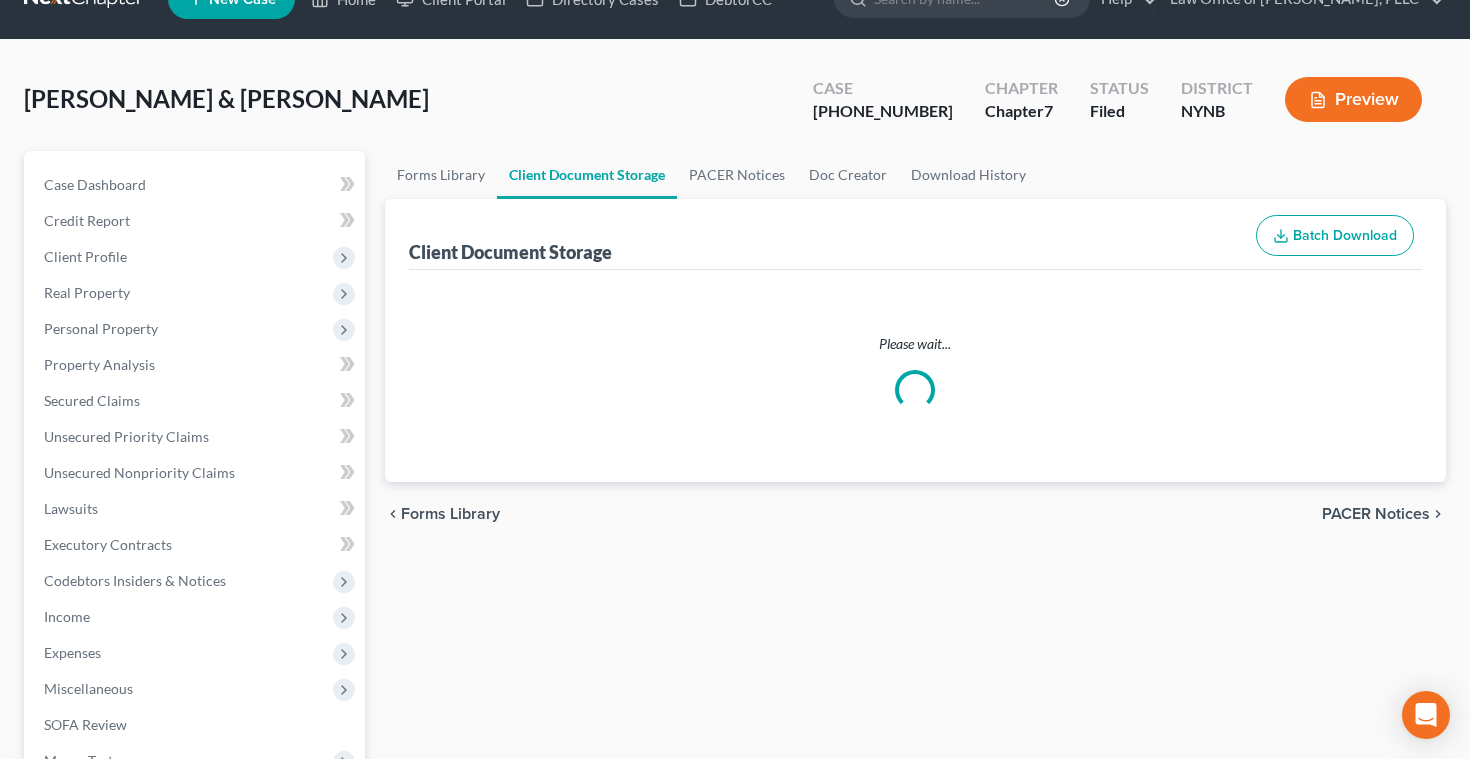 scroll, scrollTop: 0, scrollLeft: 0, axis: both 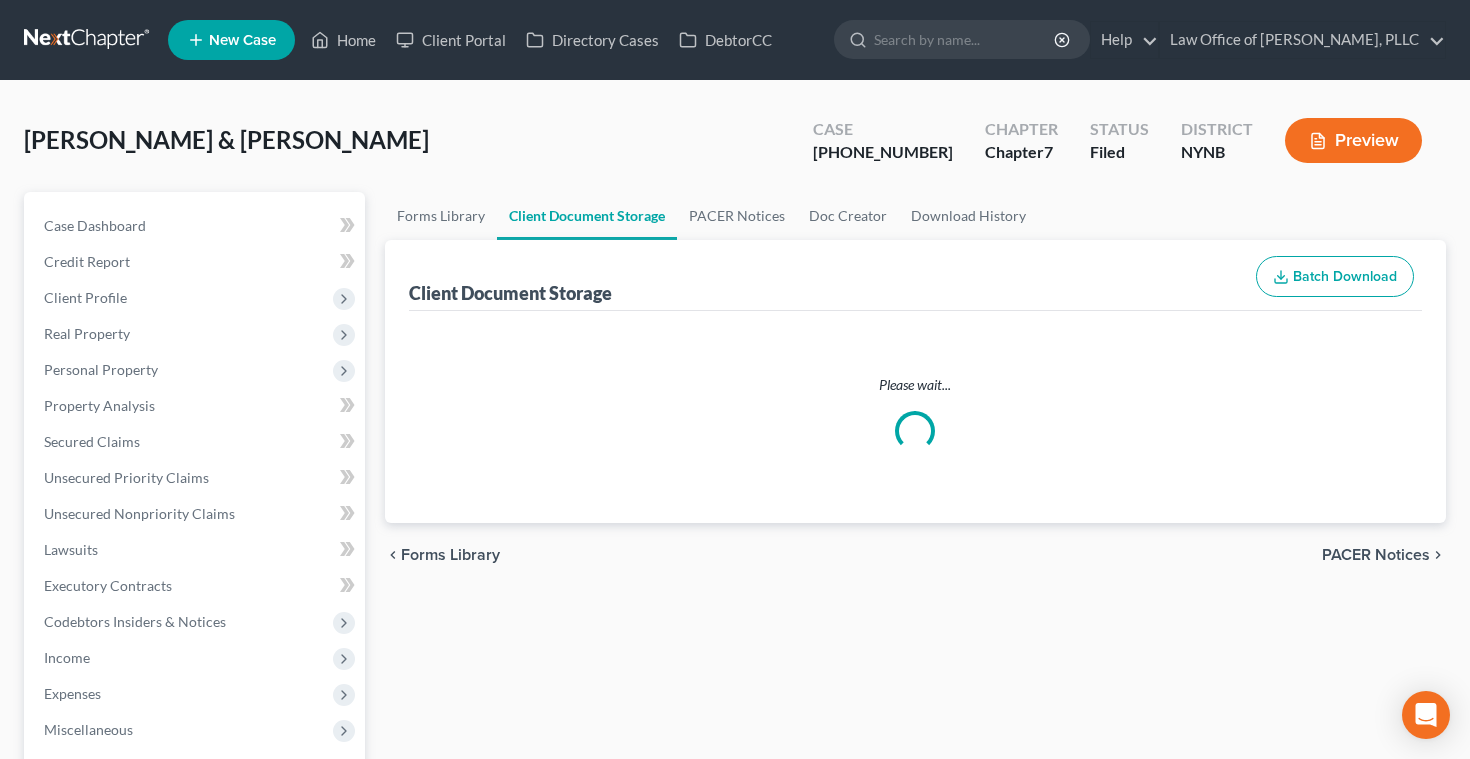 select on "1" 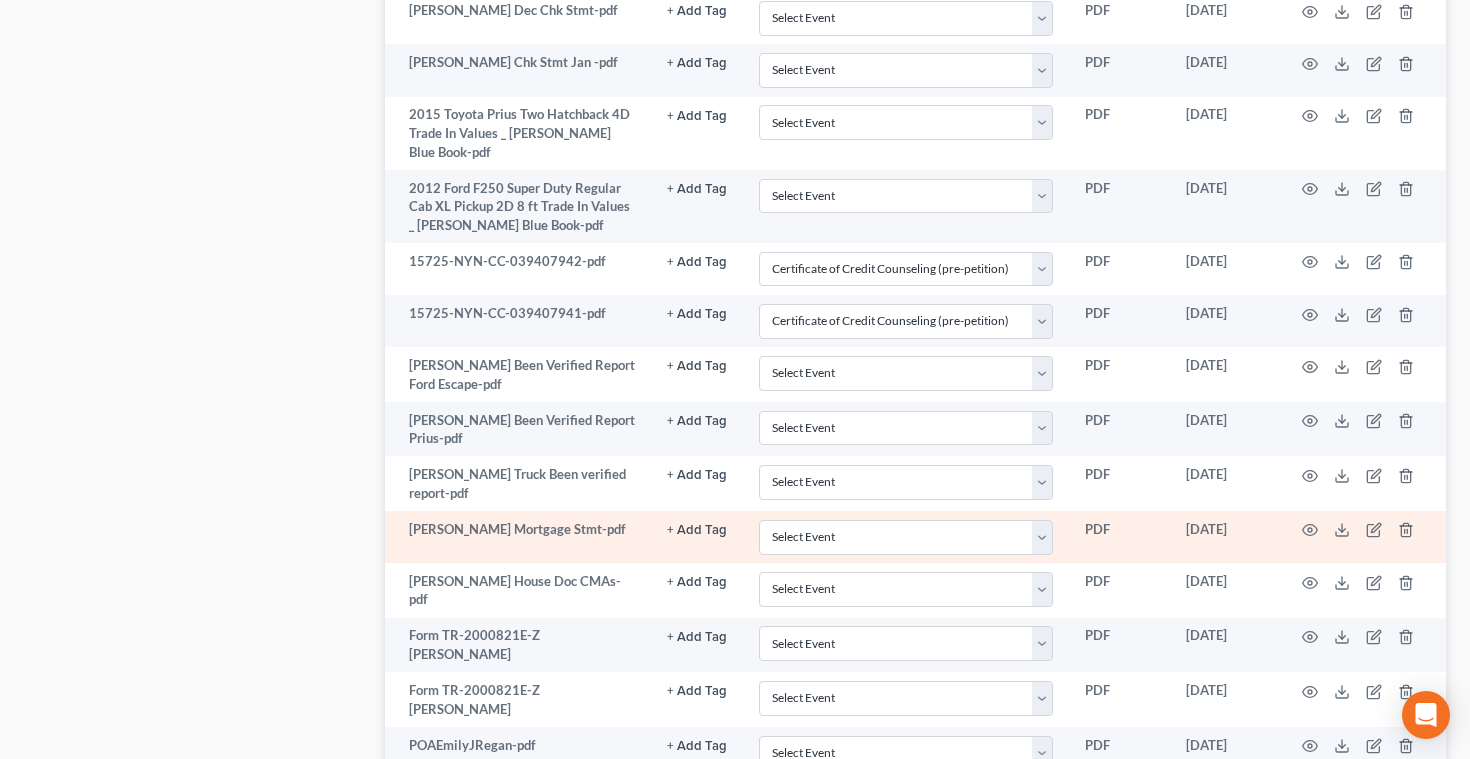 scroll, scrollTop: 1668, scrollLeft: 0, axis: vertical 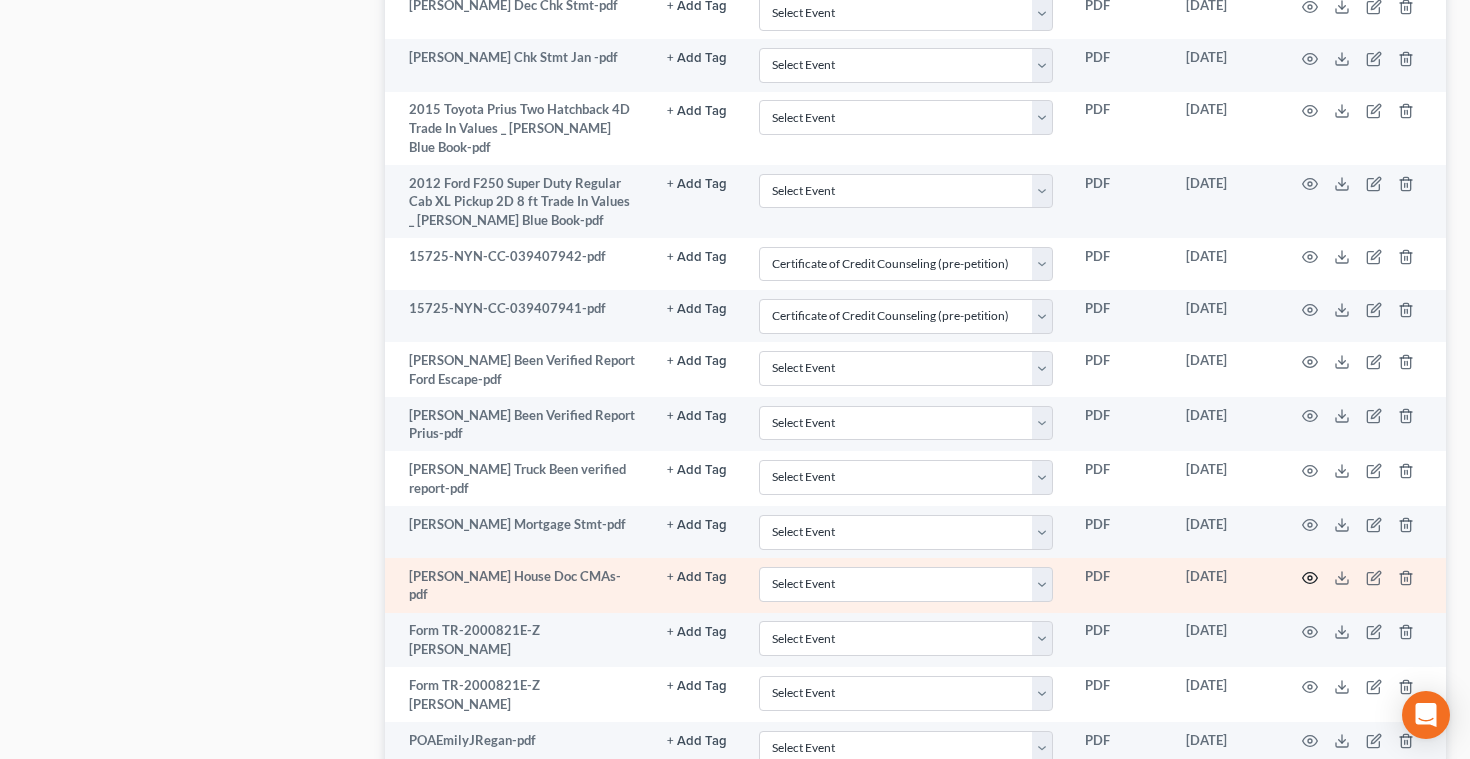 click 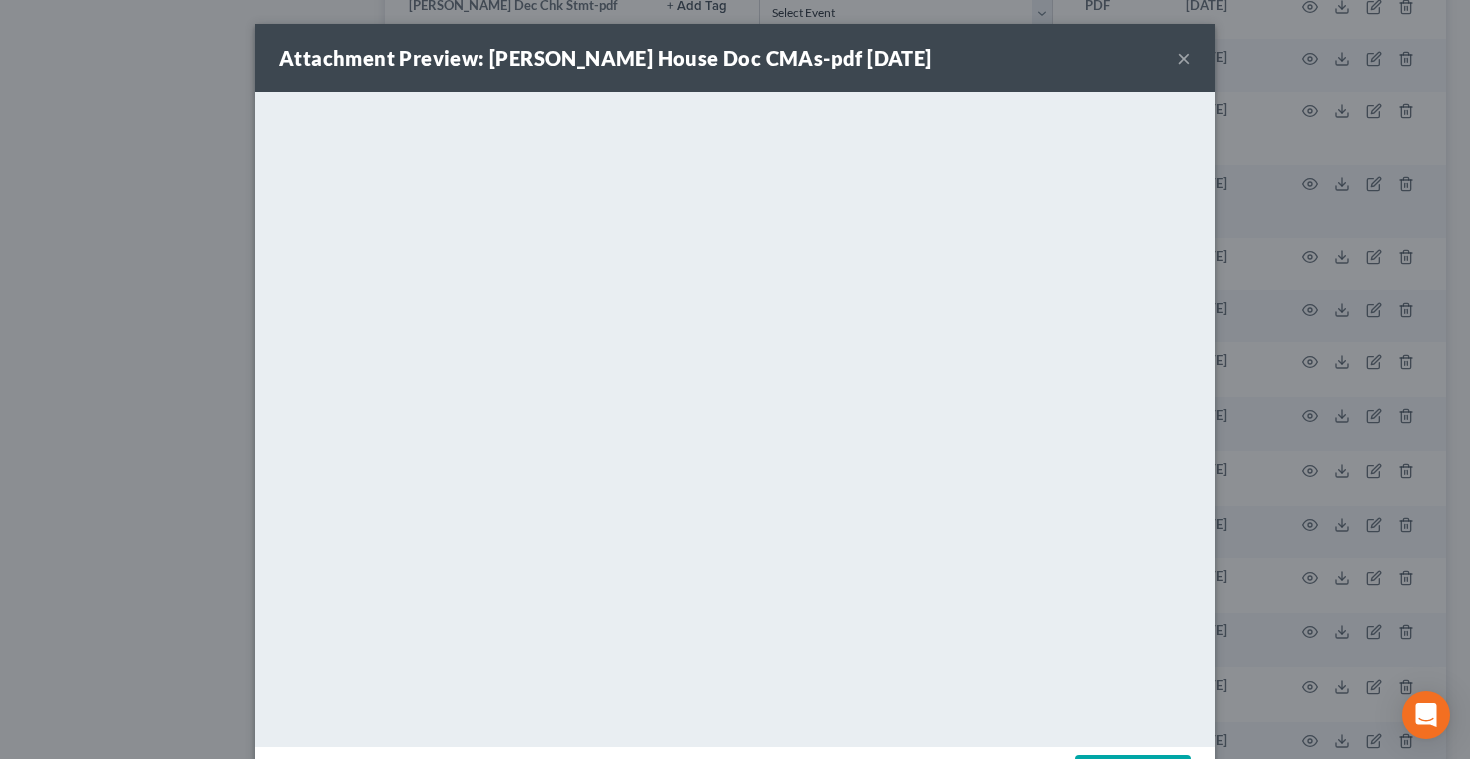 click on "×" at bounding box center (1184, 58) 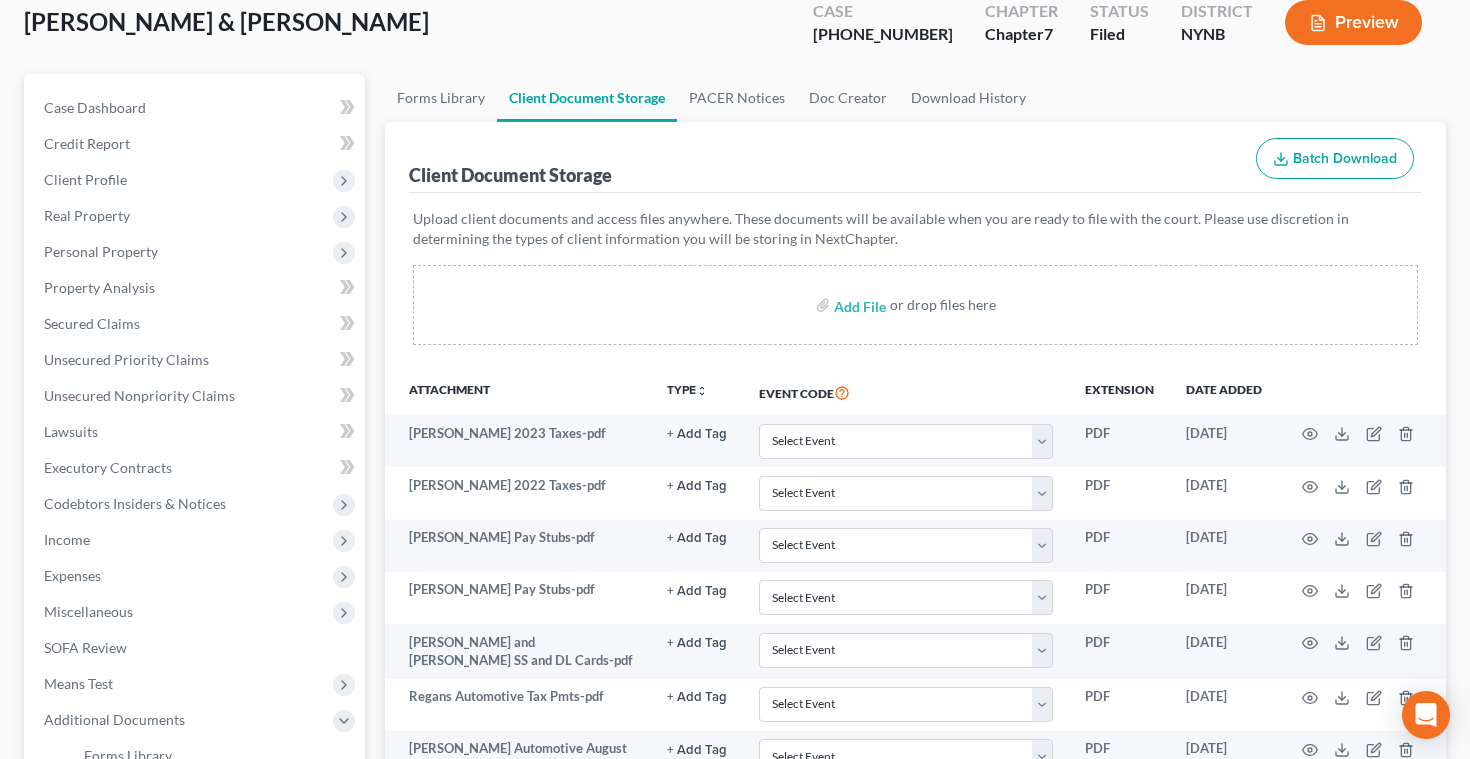 scroll, scrollTop: 0, scrollLeft: 0, axis: both 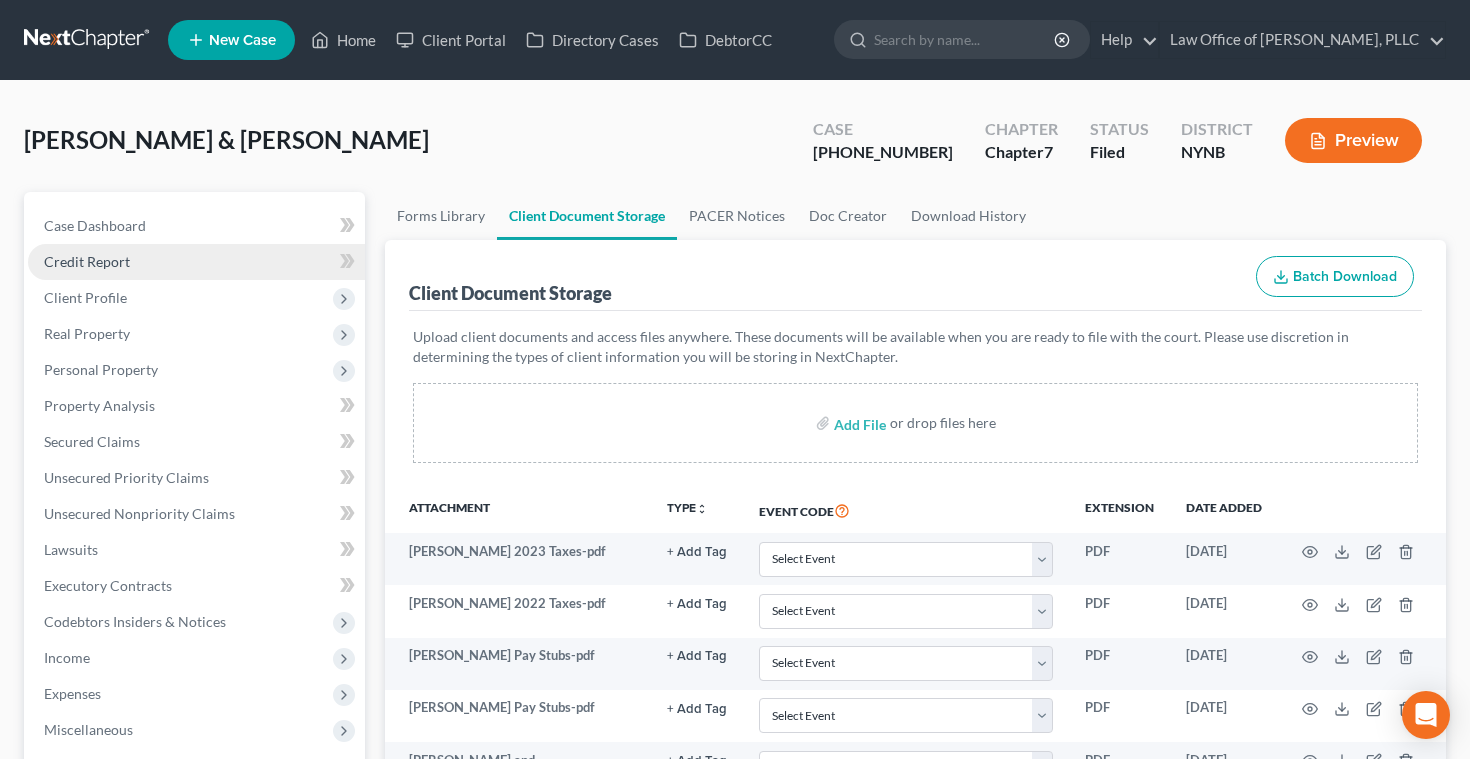 click on "Credit Report" at bounding box center (87, 261) 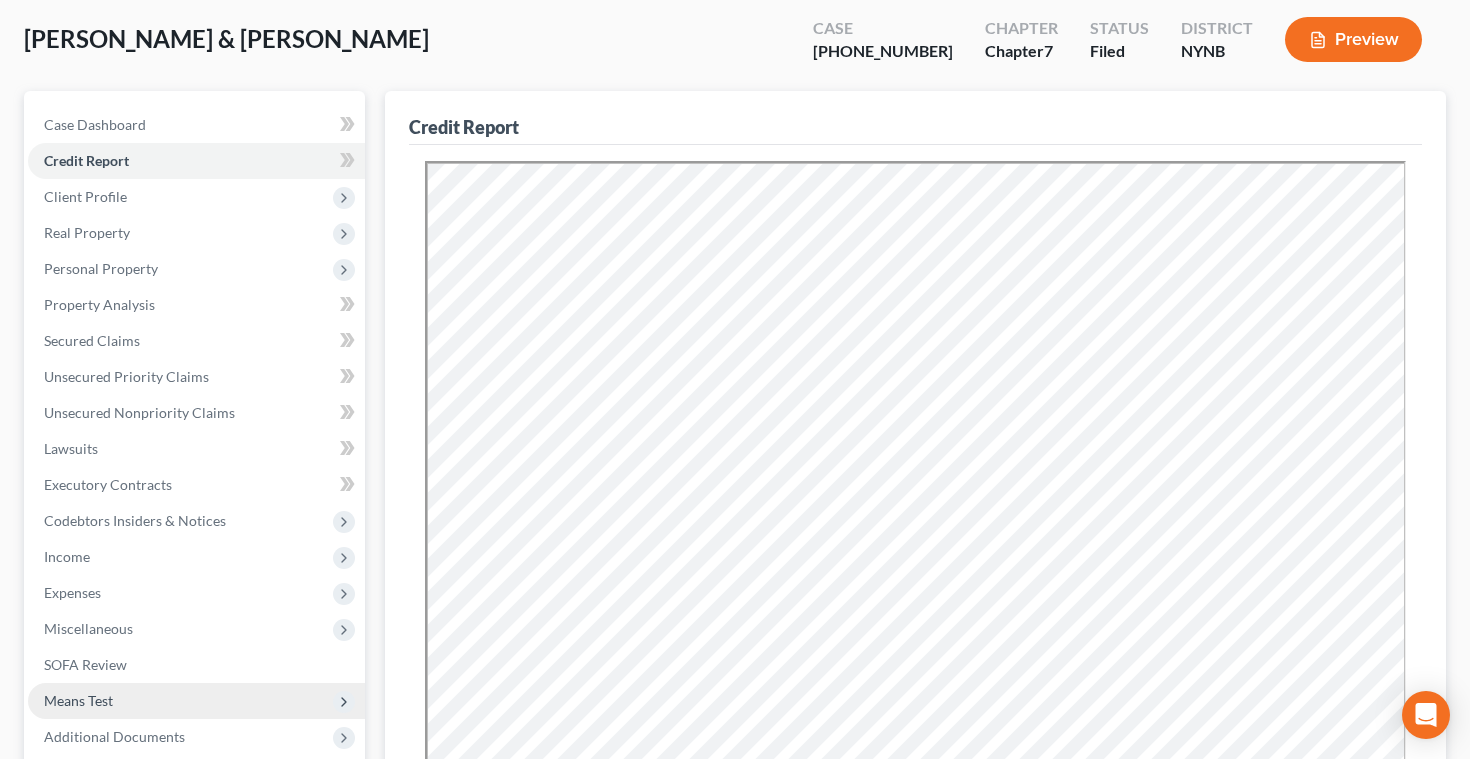 scroll, scrollTop: 0, scrollLeft: 0, axis: both 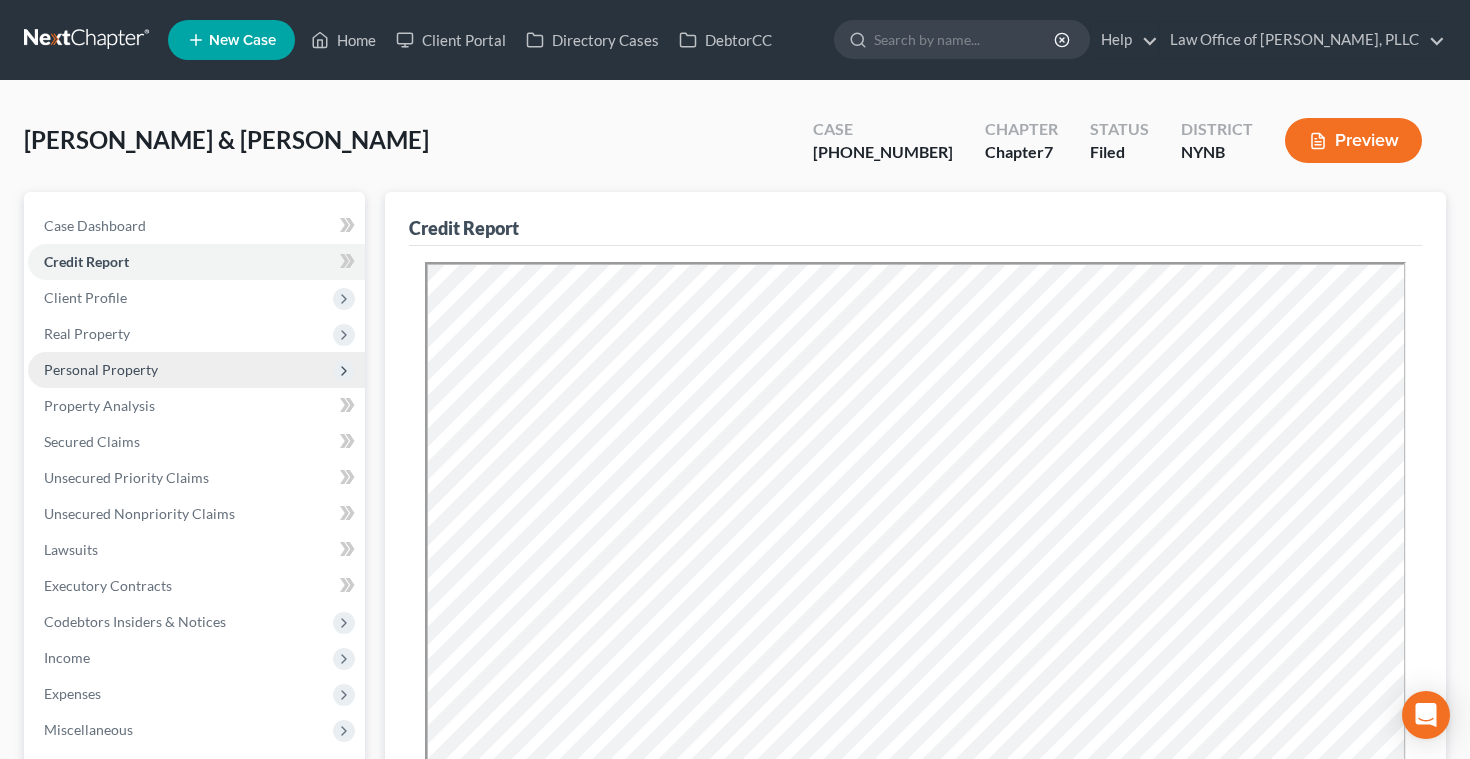 click on "Personal Property" at bounding box center [196, 370] 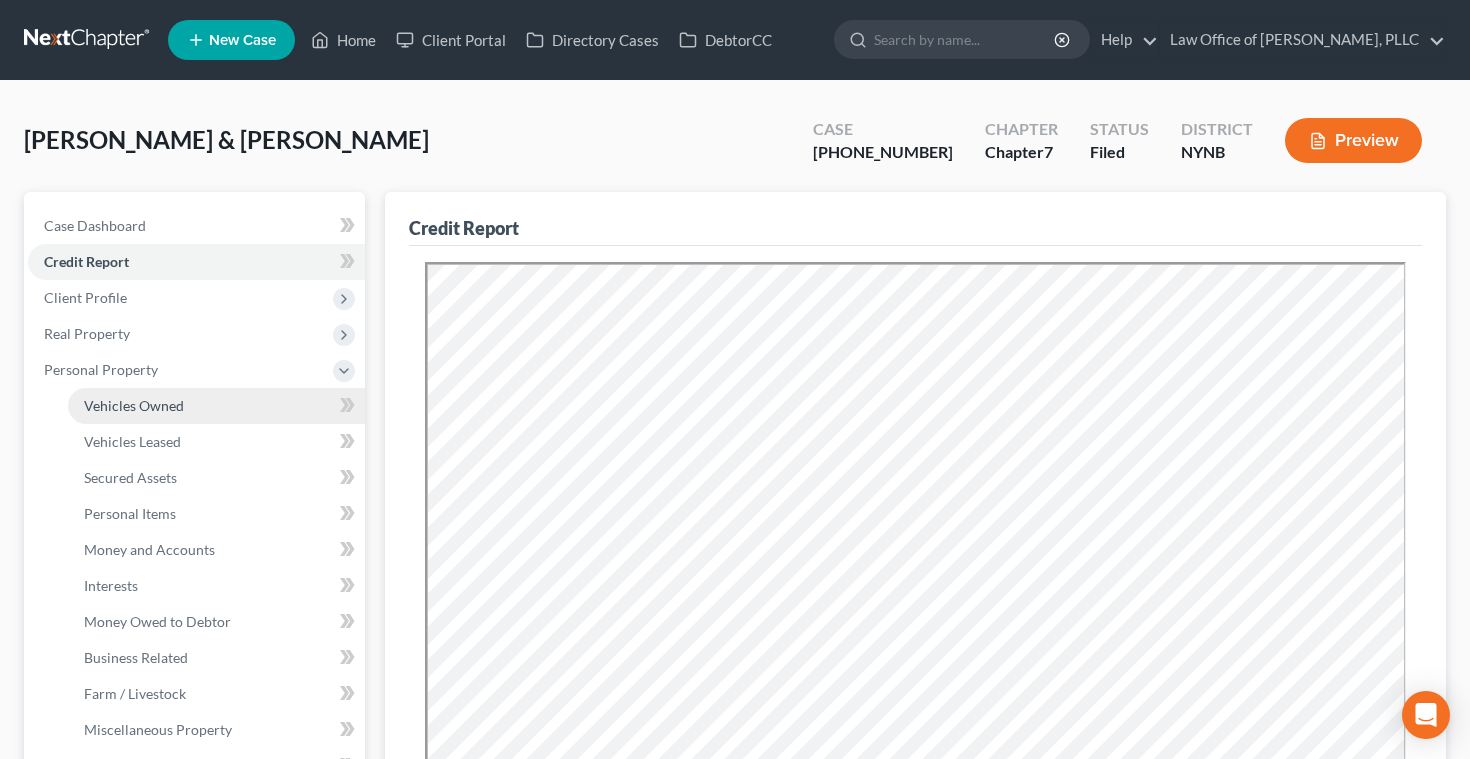 click on "Vehicles Owned" at bounding box center [134, 405] 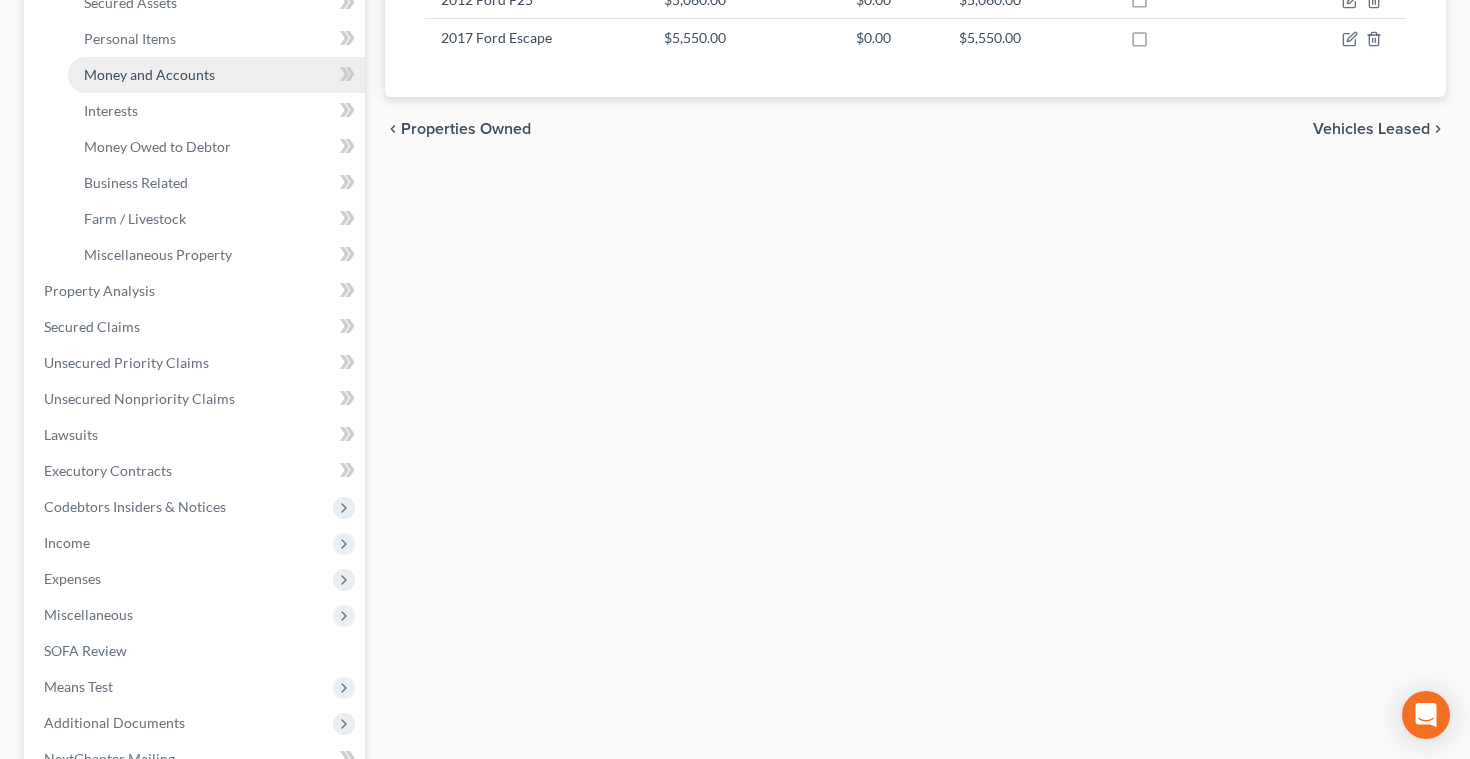 scroll, scrollTop: 497, scrollLeft: 0, axis: vertical 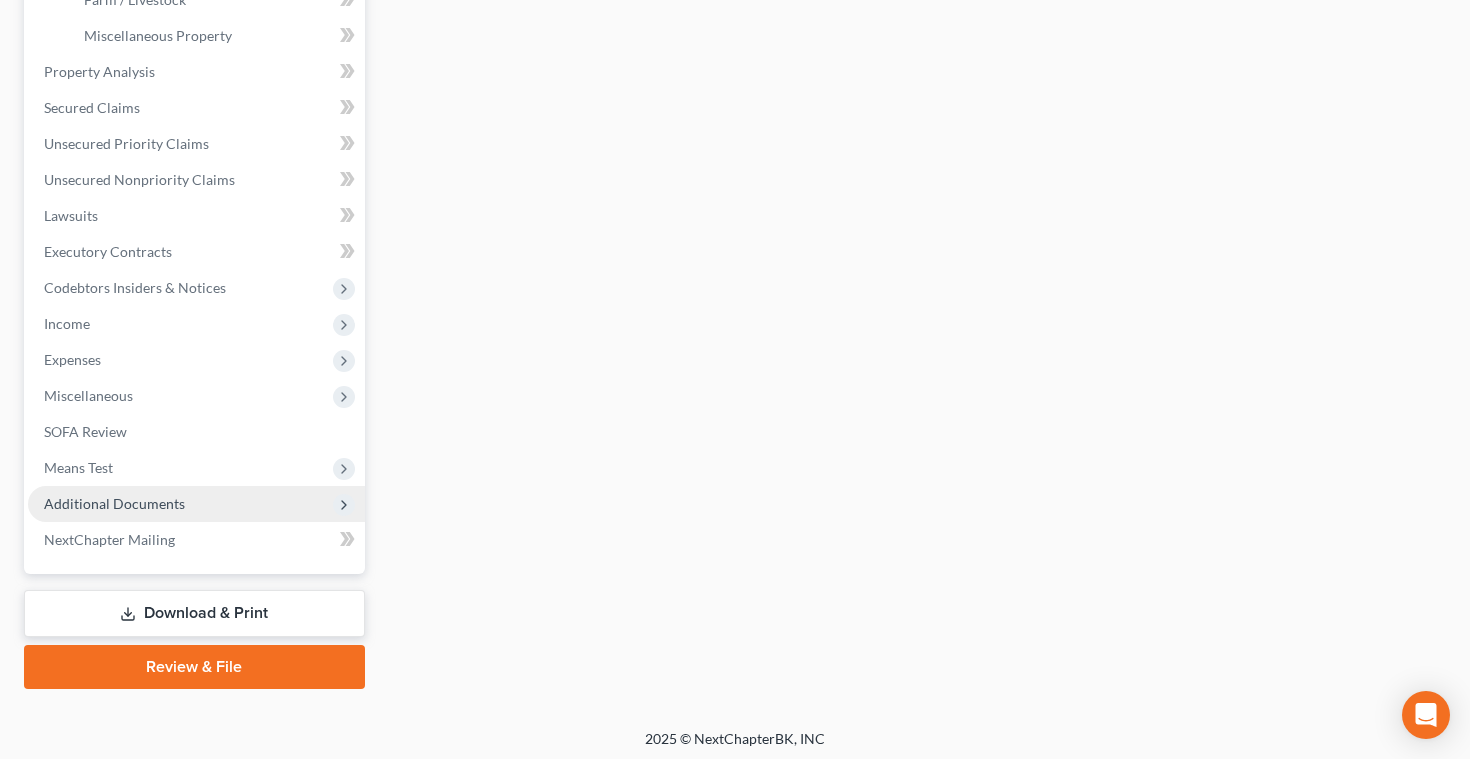 click on "Additional Documents" at bounding box center (114, 503) 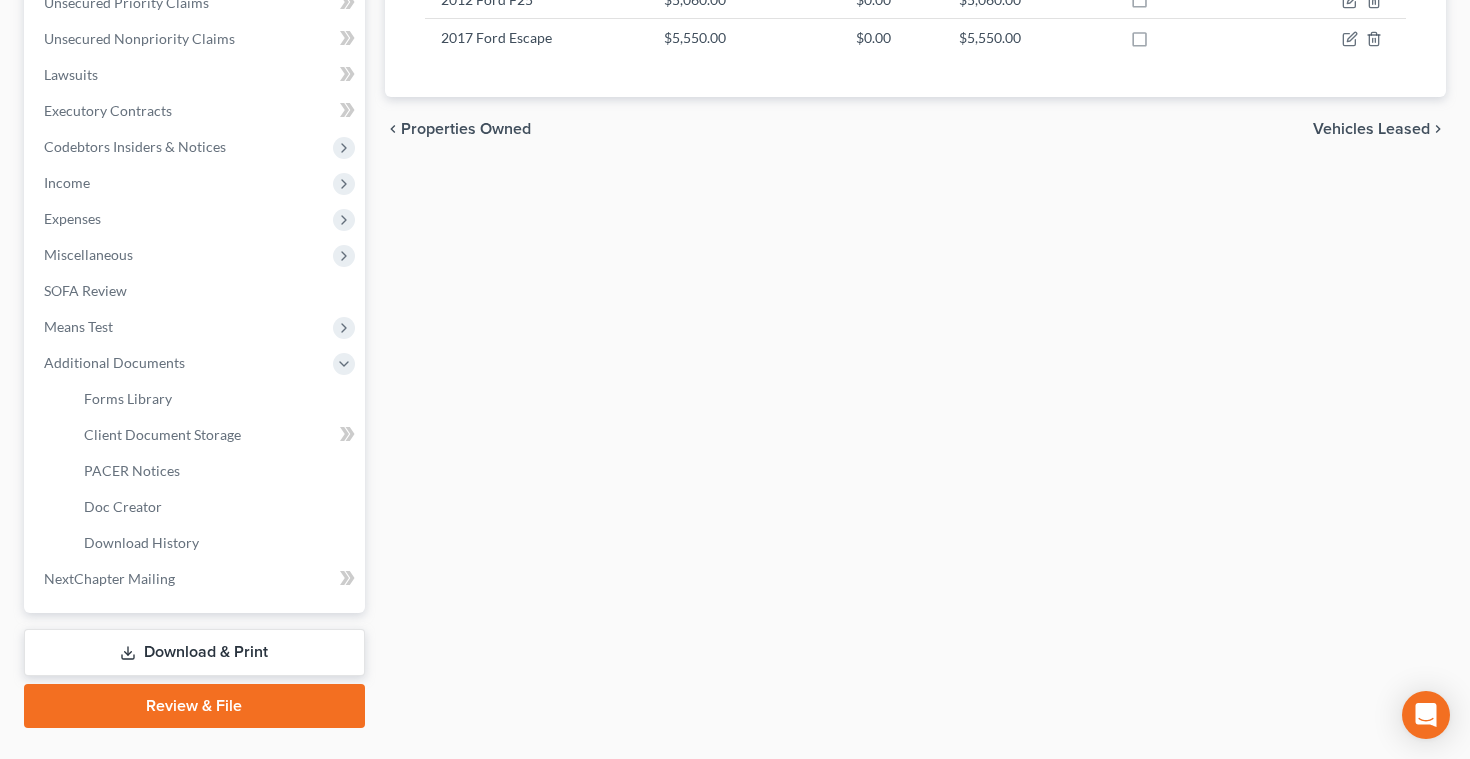 scroll, scrollTop: 518, scrollLeft: 0, axis: vertical 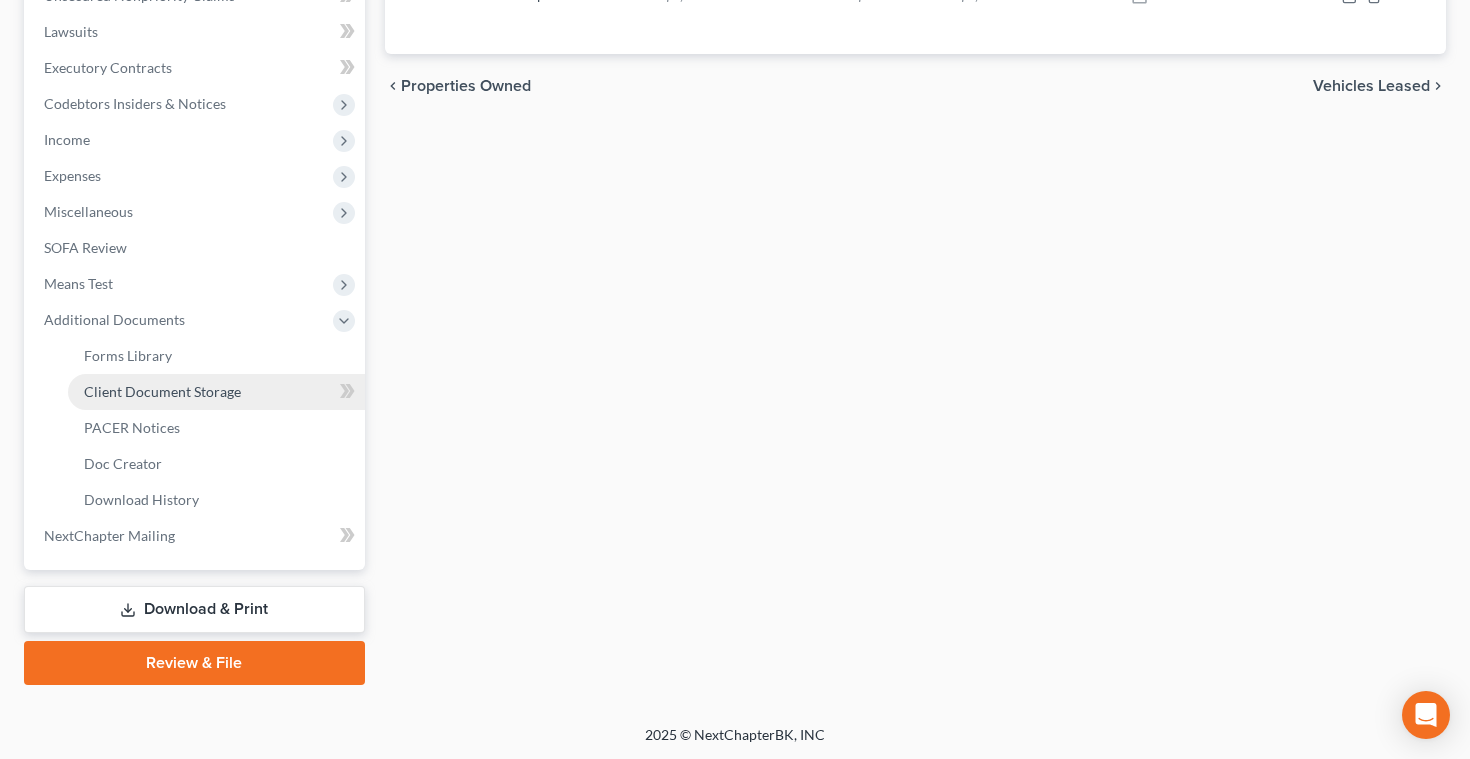 click on "Client Document Storage" at bounding box center (162, 391) 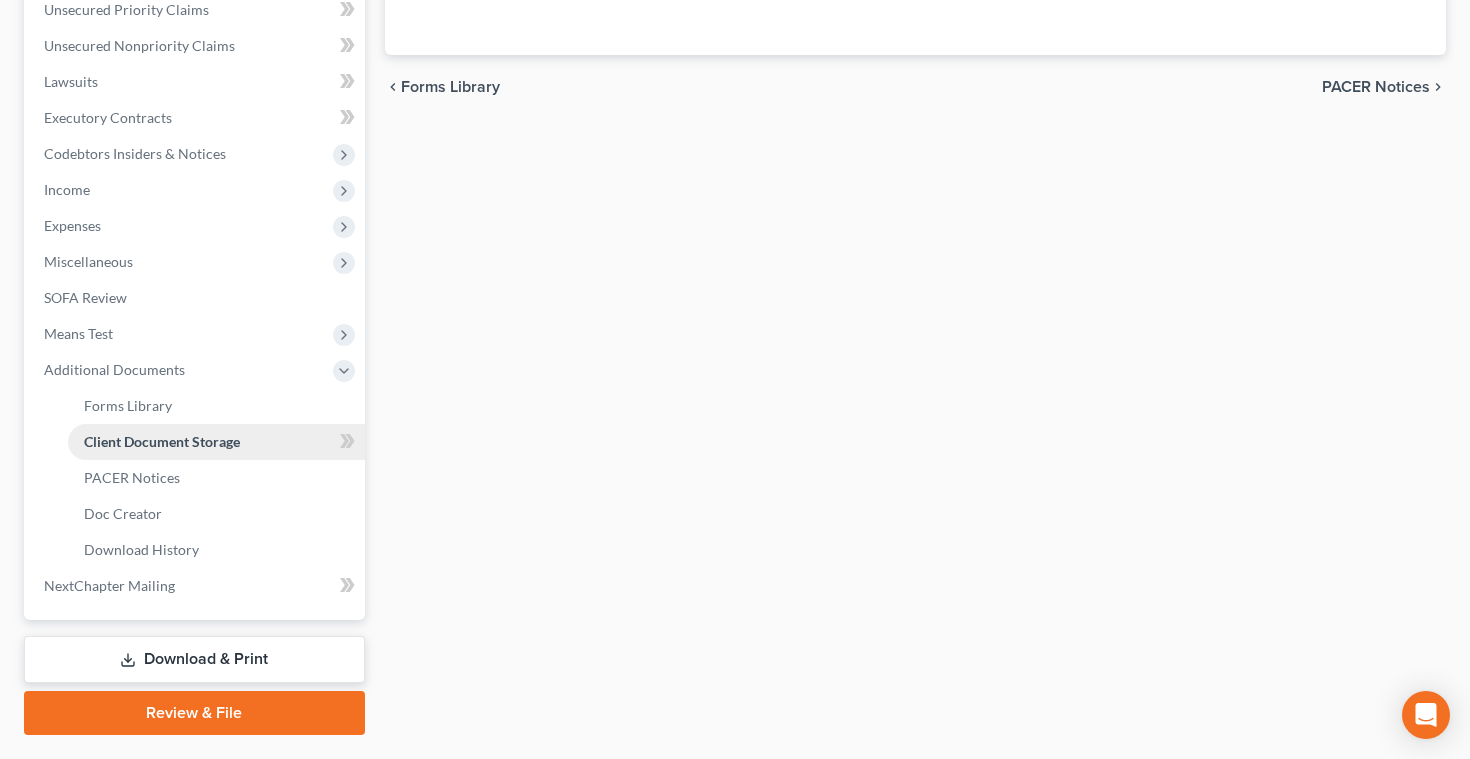 scroll, scrollTop: 368, scrollLeft: 0, axis: vertical 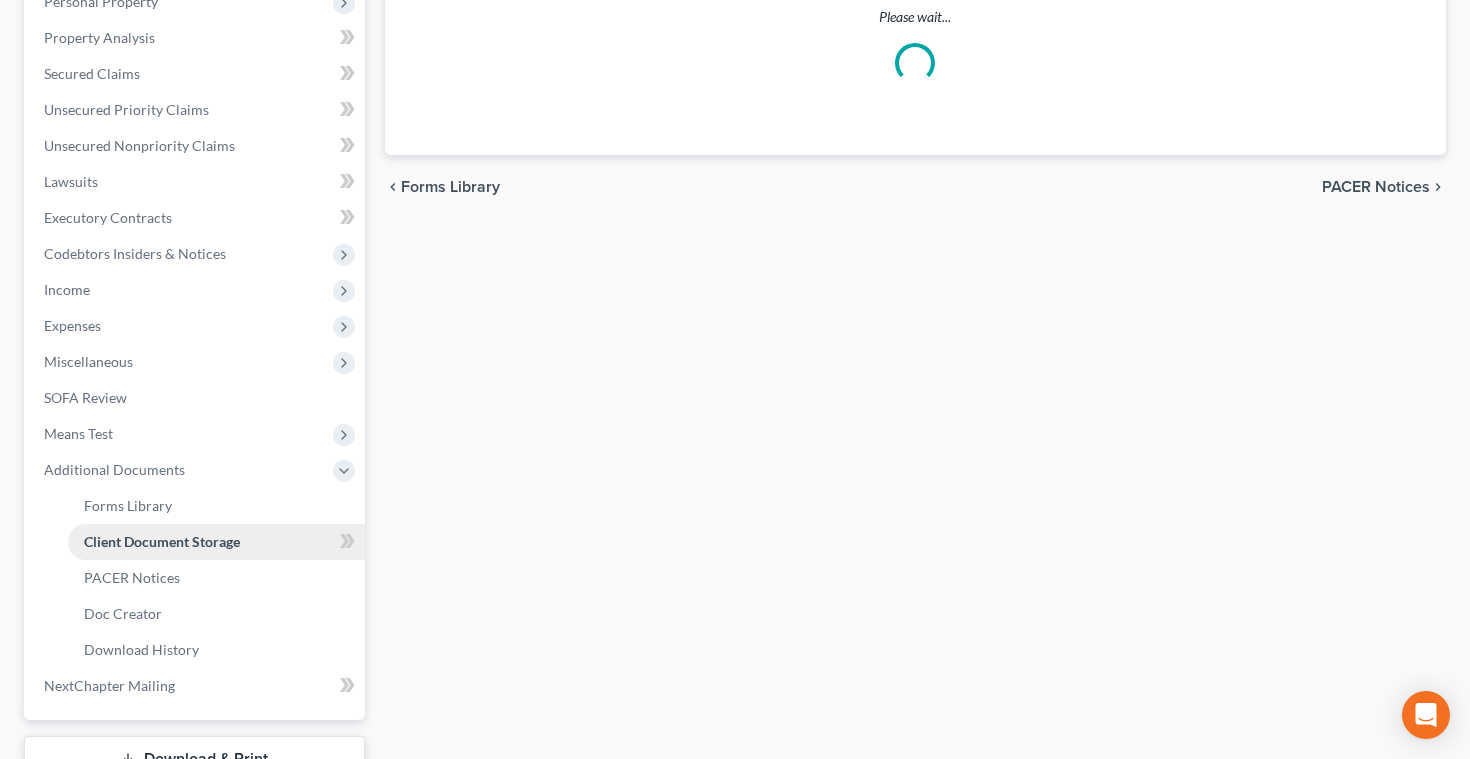 select on "1" 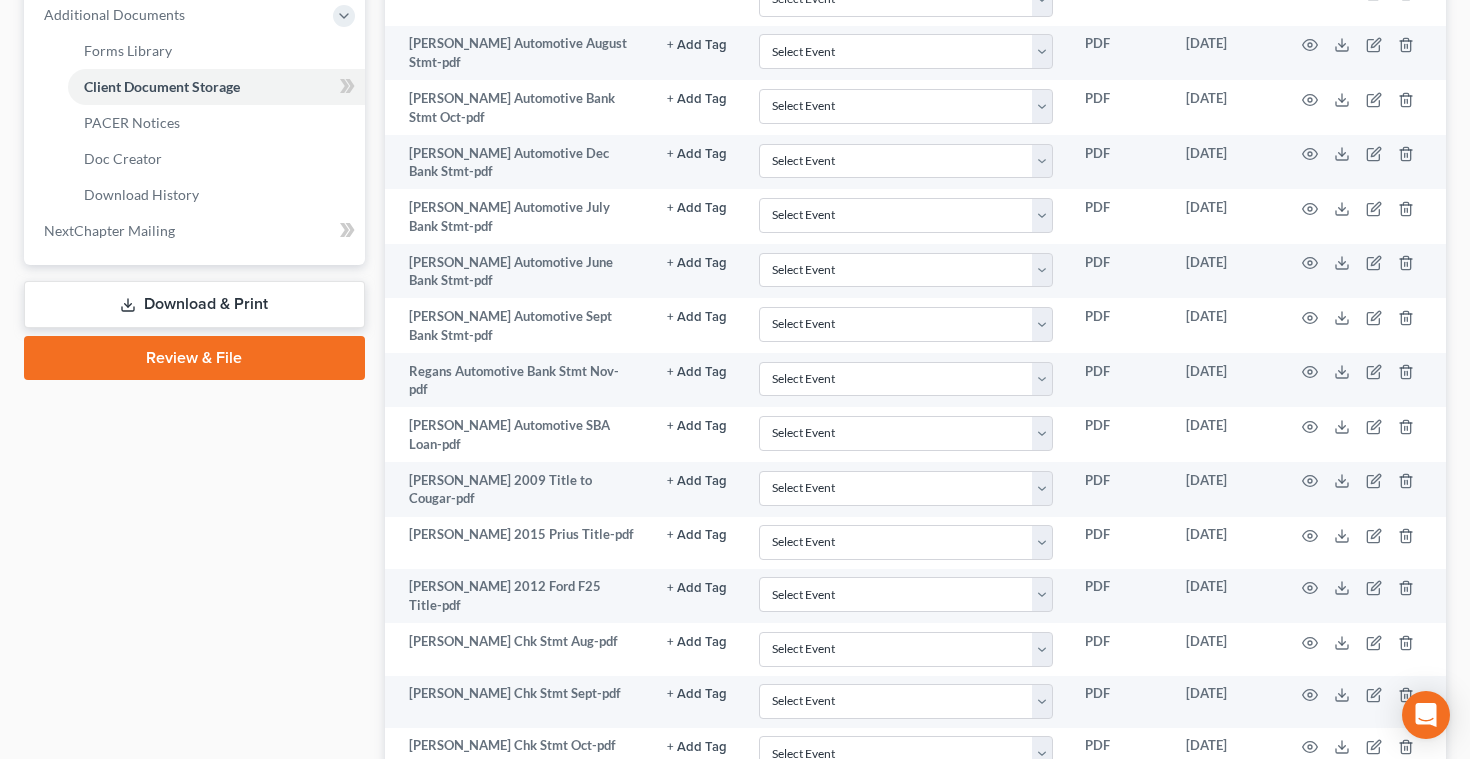 scroll, scrollTop: 827, scrollLeft: 0, axis: vertical 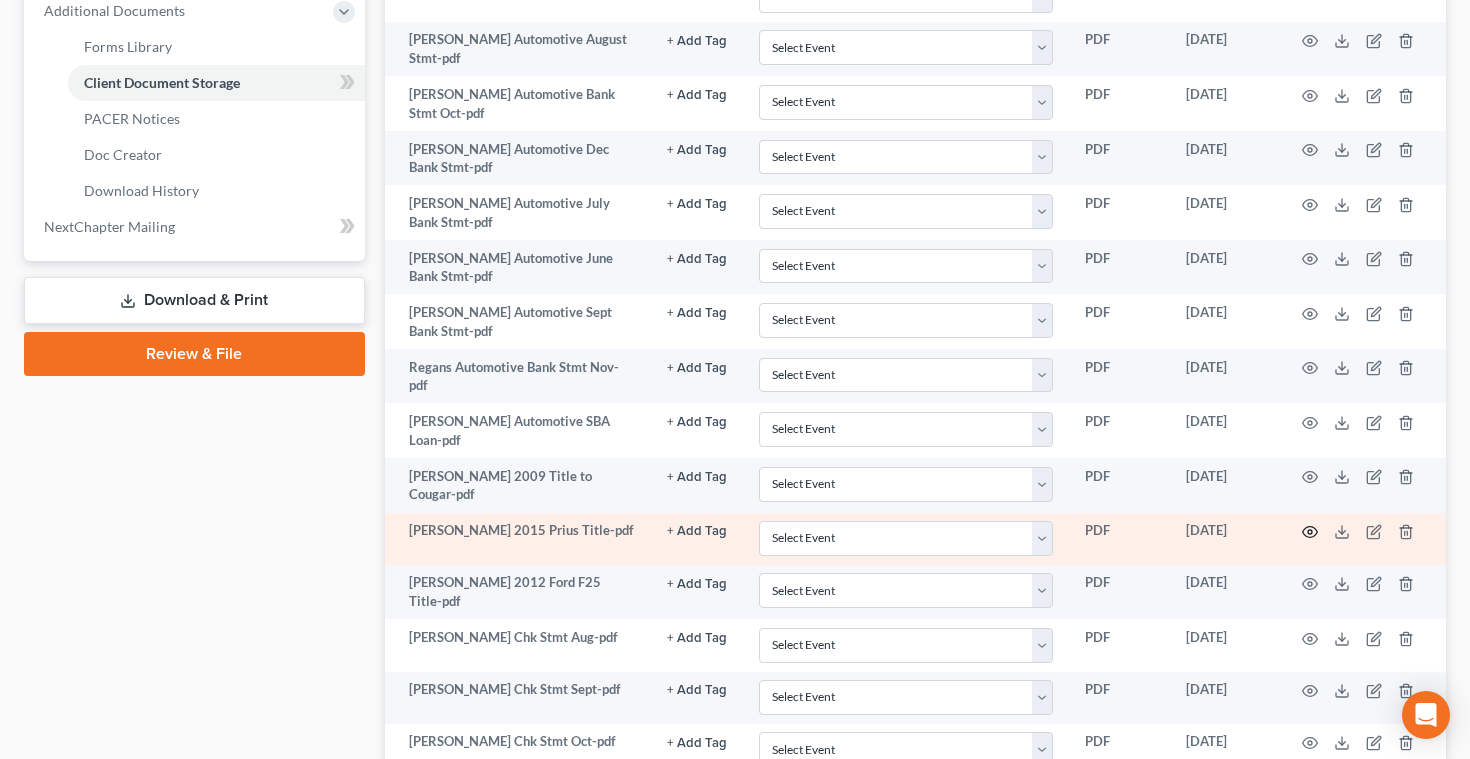 click 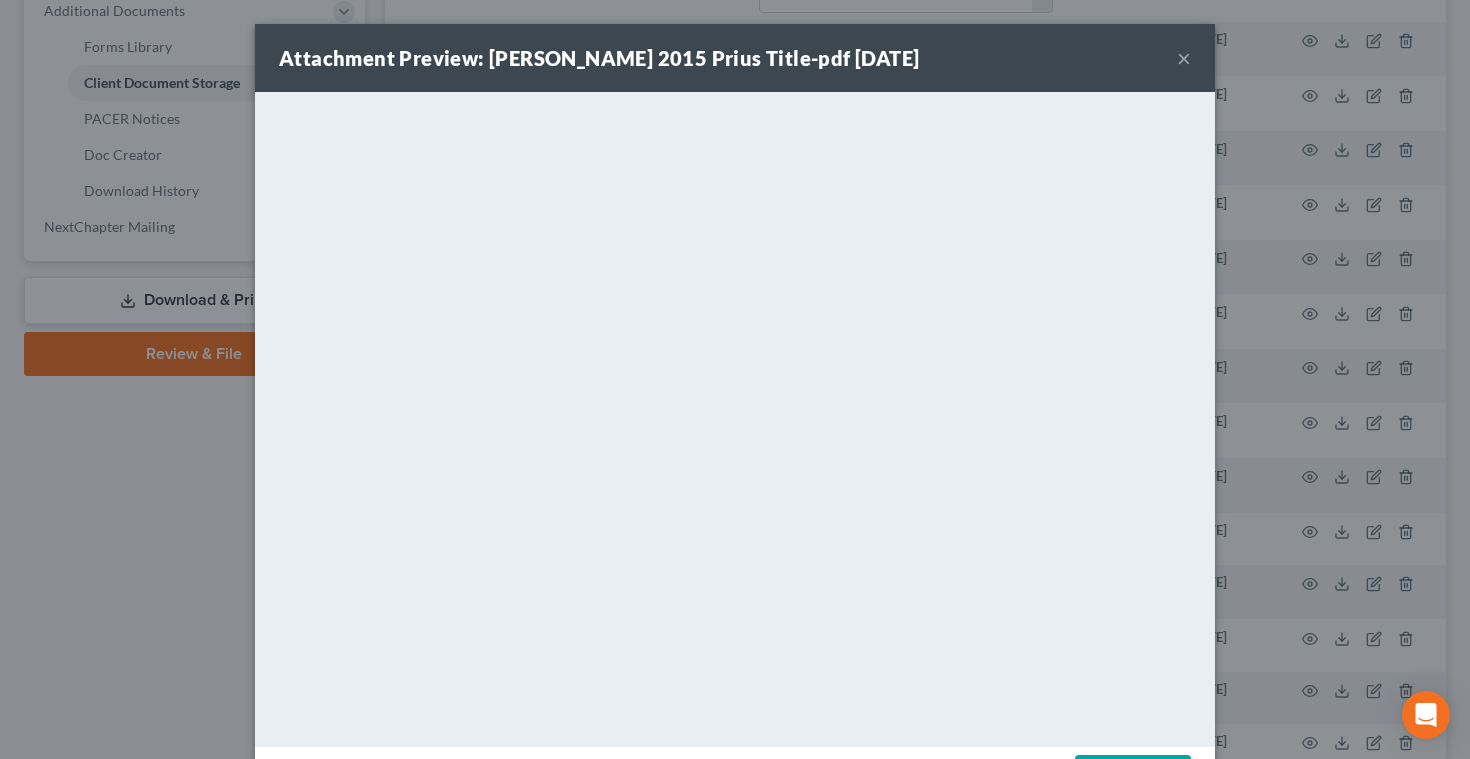 click on "×" at bounding box center [1184, 58] 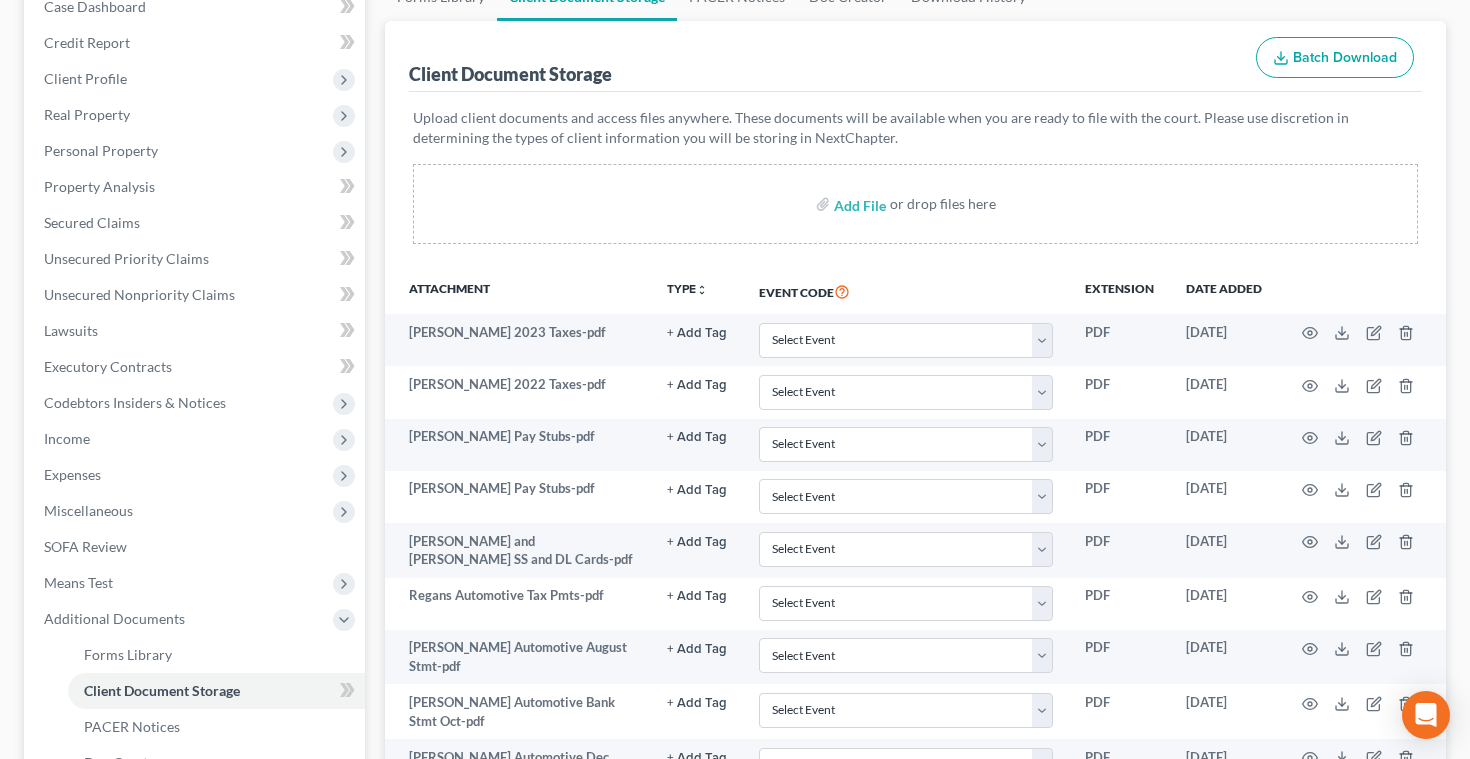 scroll, scrollTop: 216, scrollLeft: 0, axis: vertical 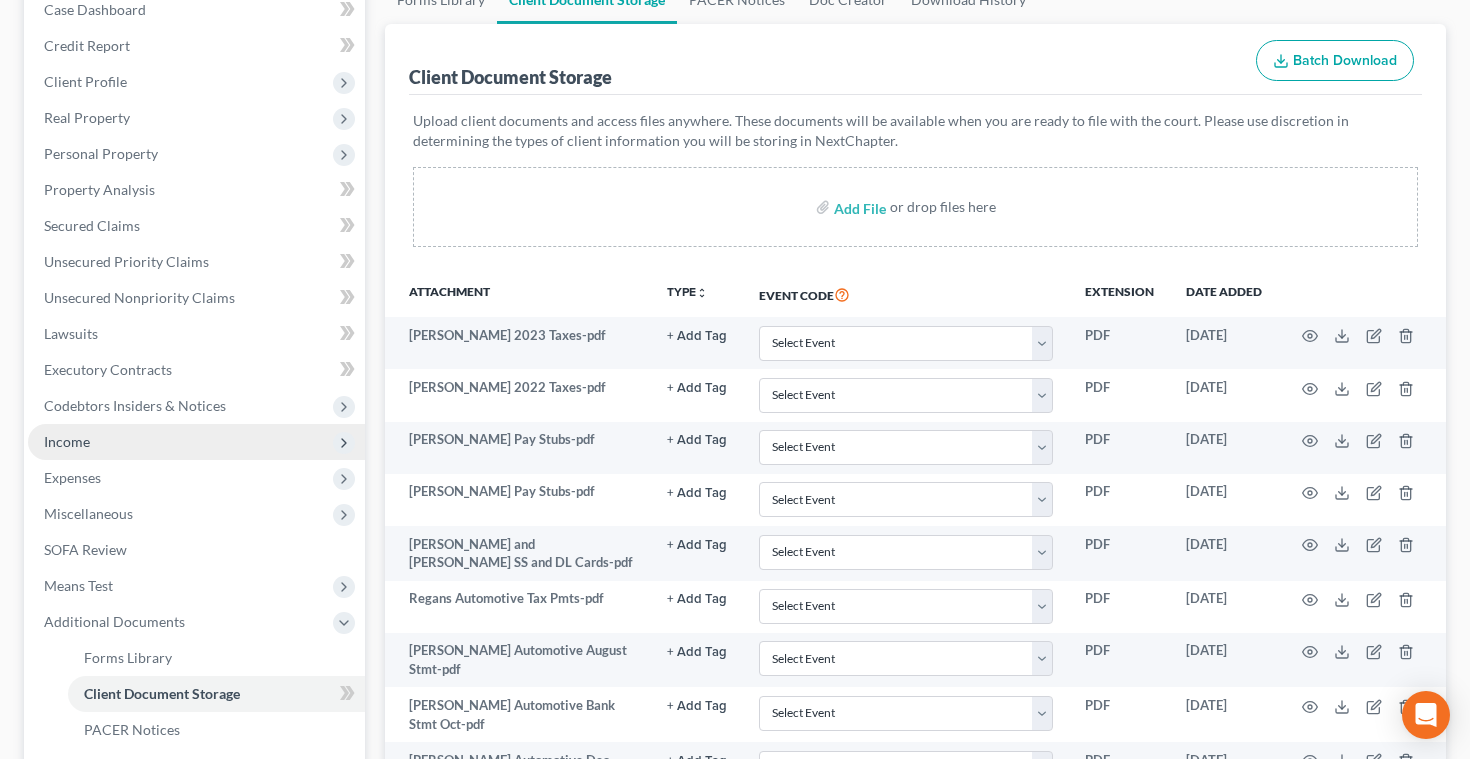 click on "Income" at bounding box center [196, 442] 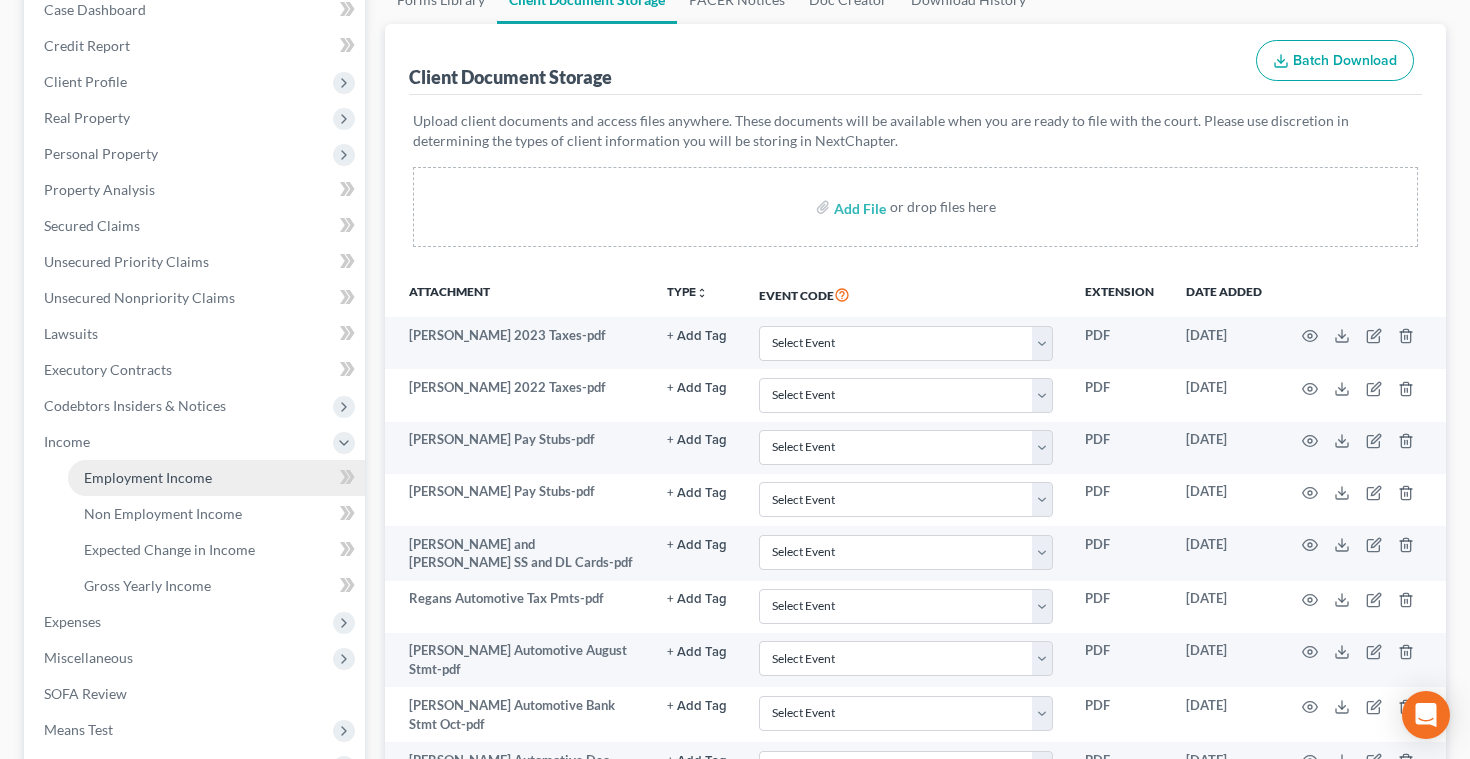click on "Employment Income" at bounding box center (148, 477) 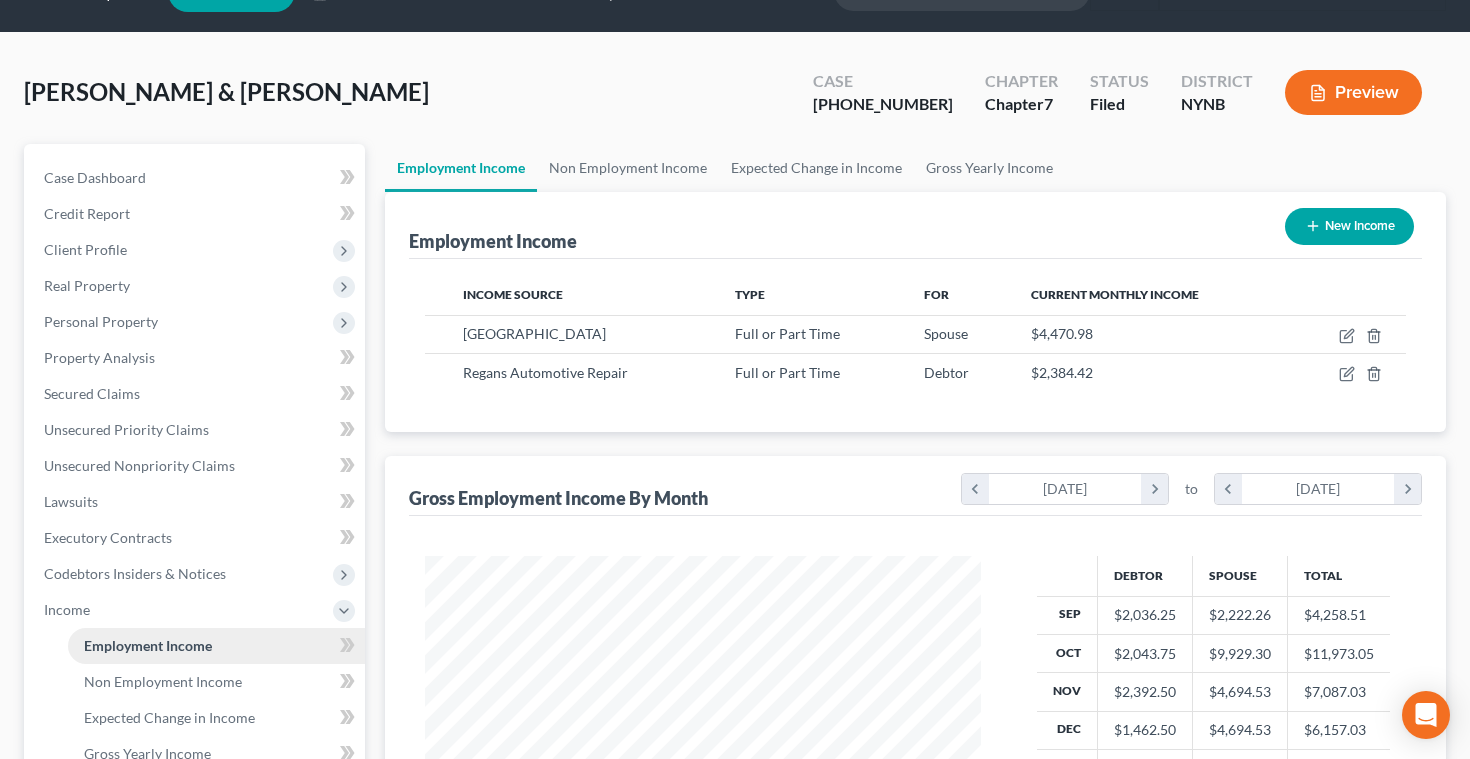 scroll, scrollTop: 3, scrollLeft: 0, axis: vertical 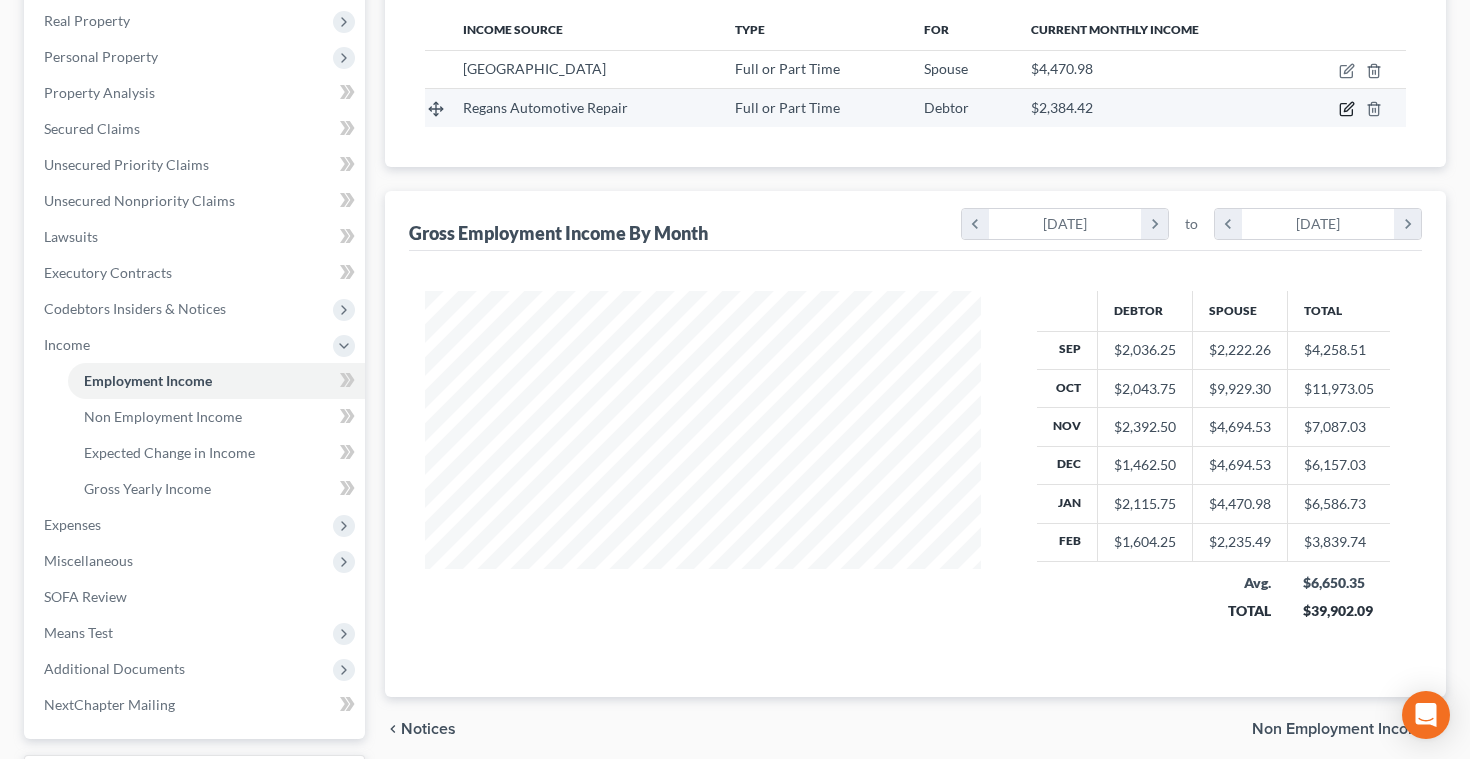click 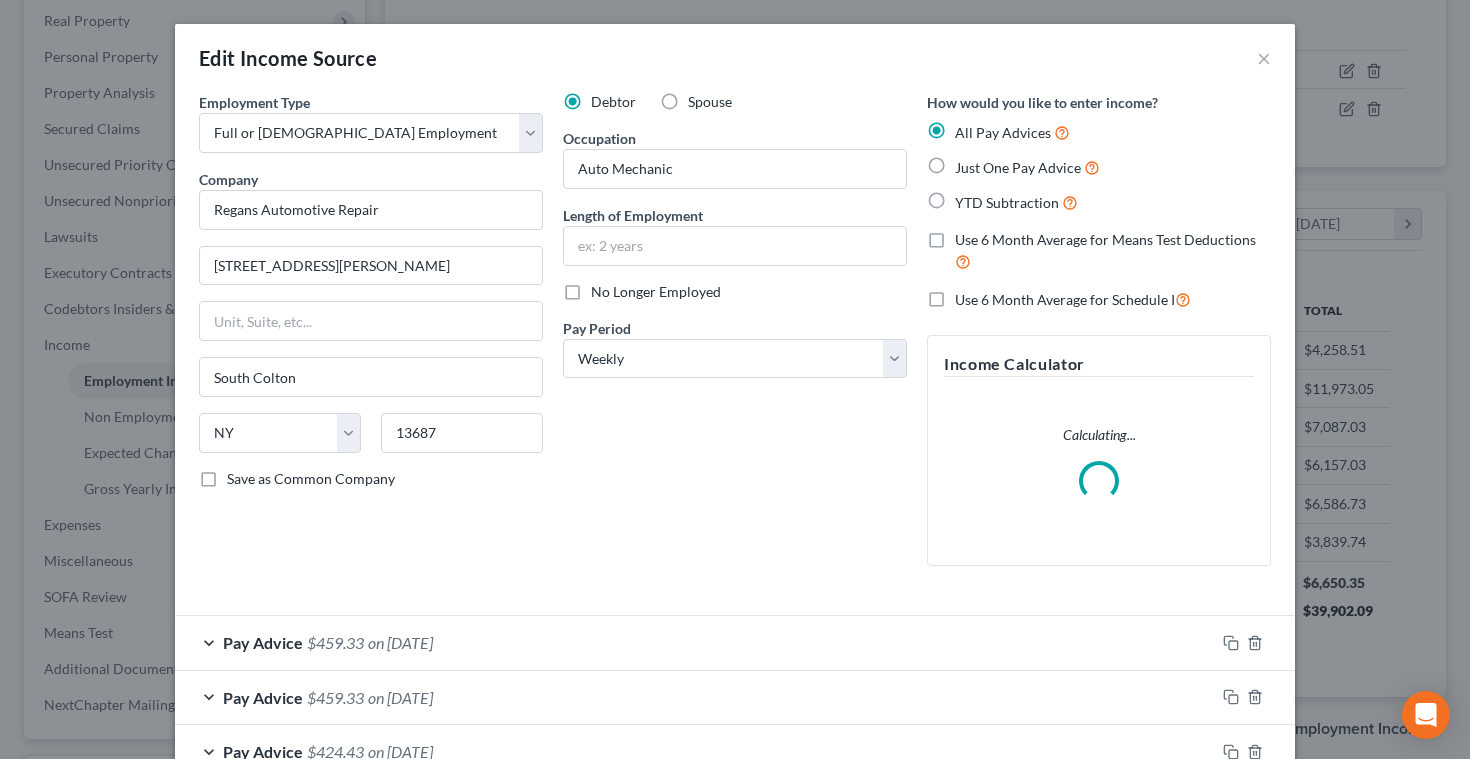 click on "Edit Income Source ×" at bounding box center (735, 58) 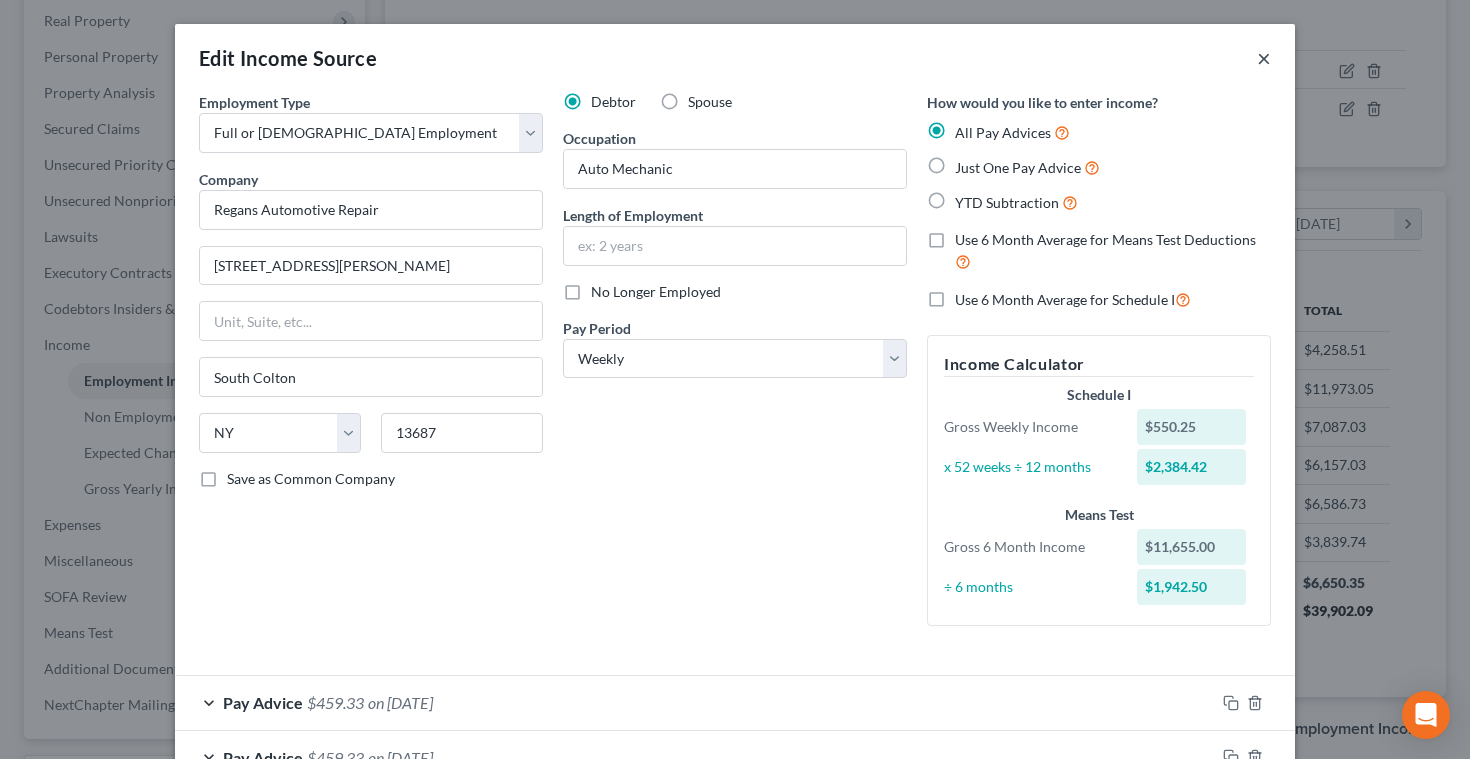 click on "×" at bounding box center [1264, 58] 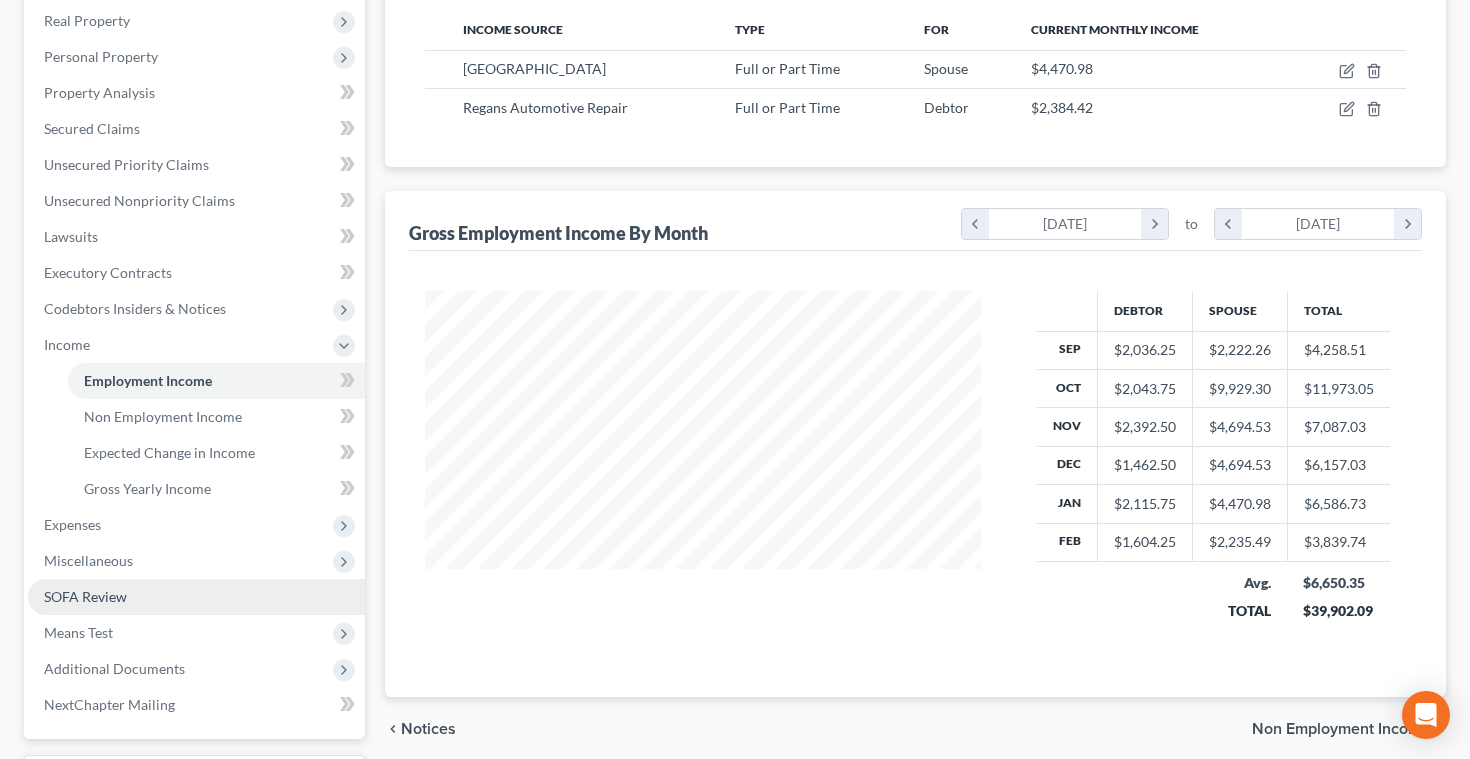 click on "SOFA Review" at bounding box center (85, 596) 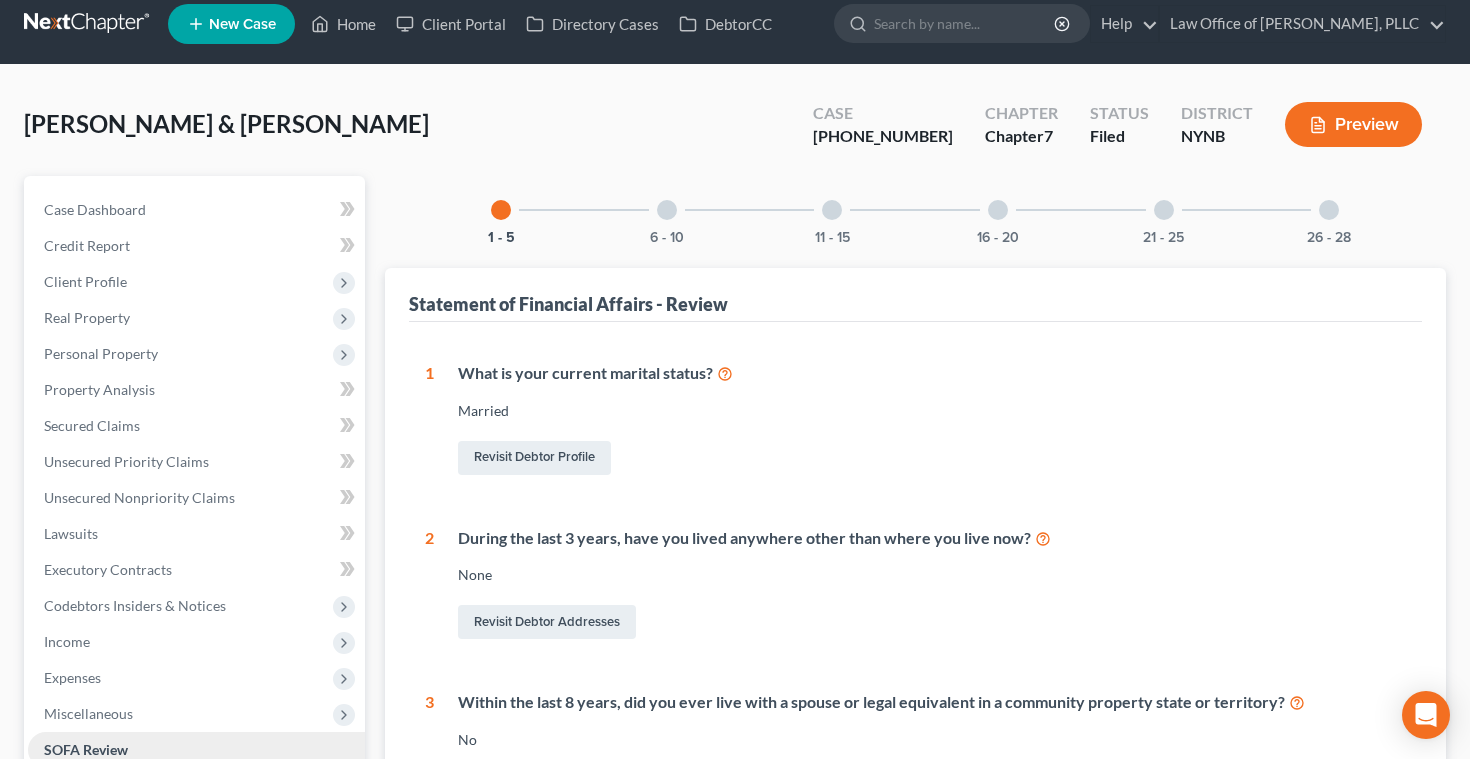 scroll, scrollTop: 0, scrollLeft: 0, axis: both 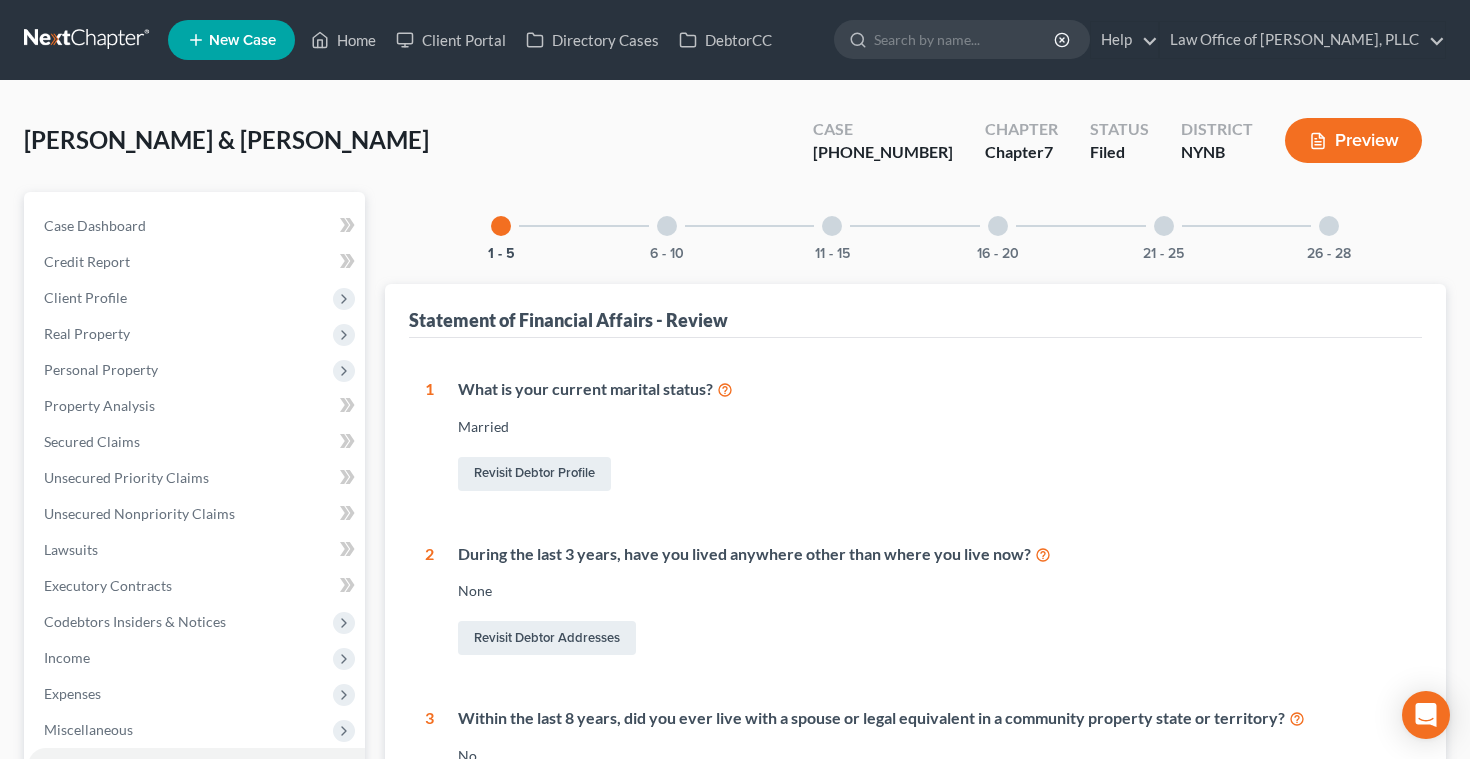 click on "Preview" at bounding box center [1353, 140] 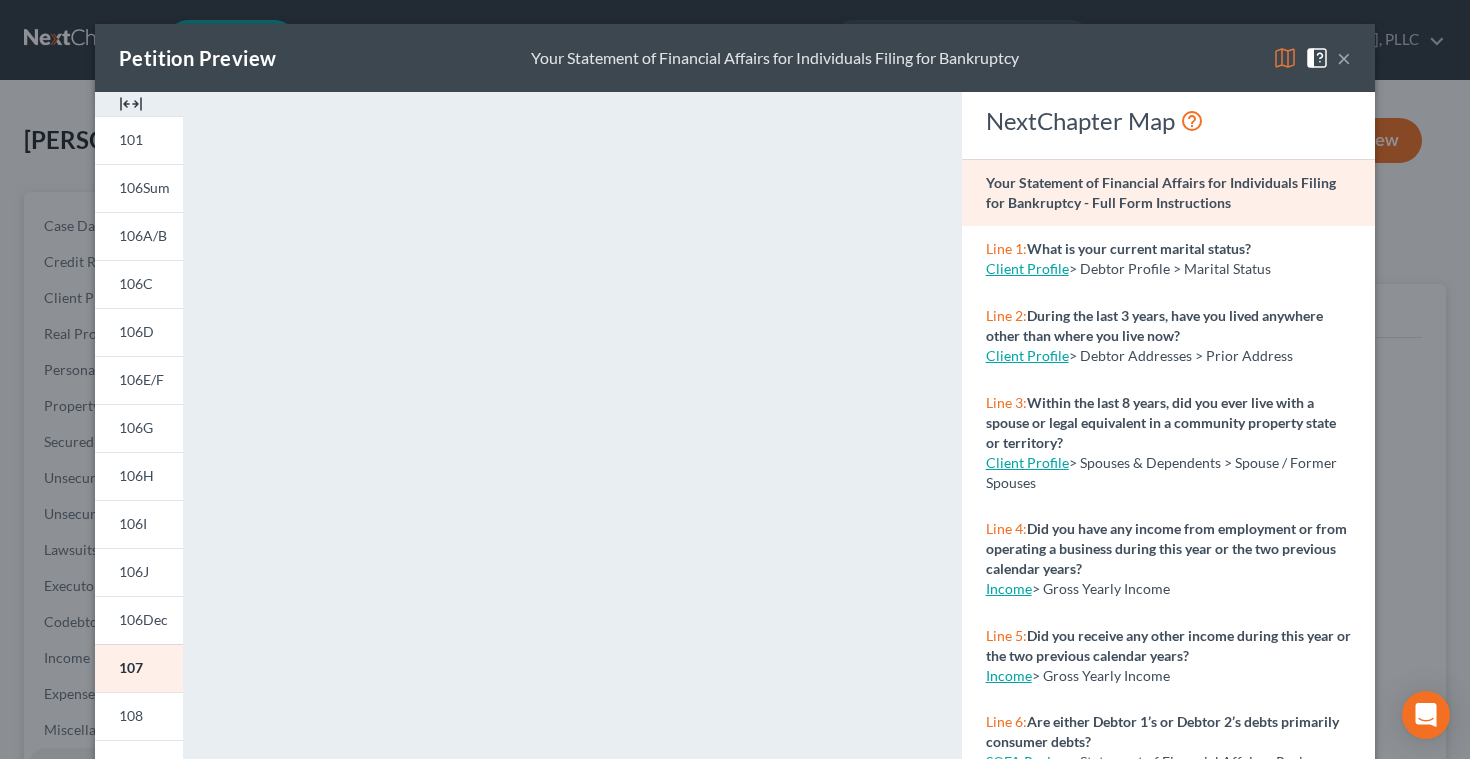 click on "Petition Preview Your Statement of Financial Affairs for Individuals Filing for Bankruptcy ×" at bounding box center (735, 58) 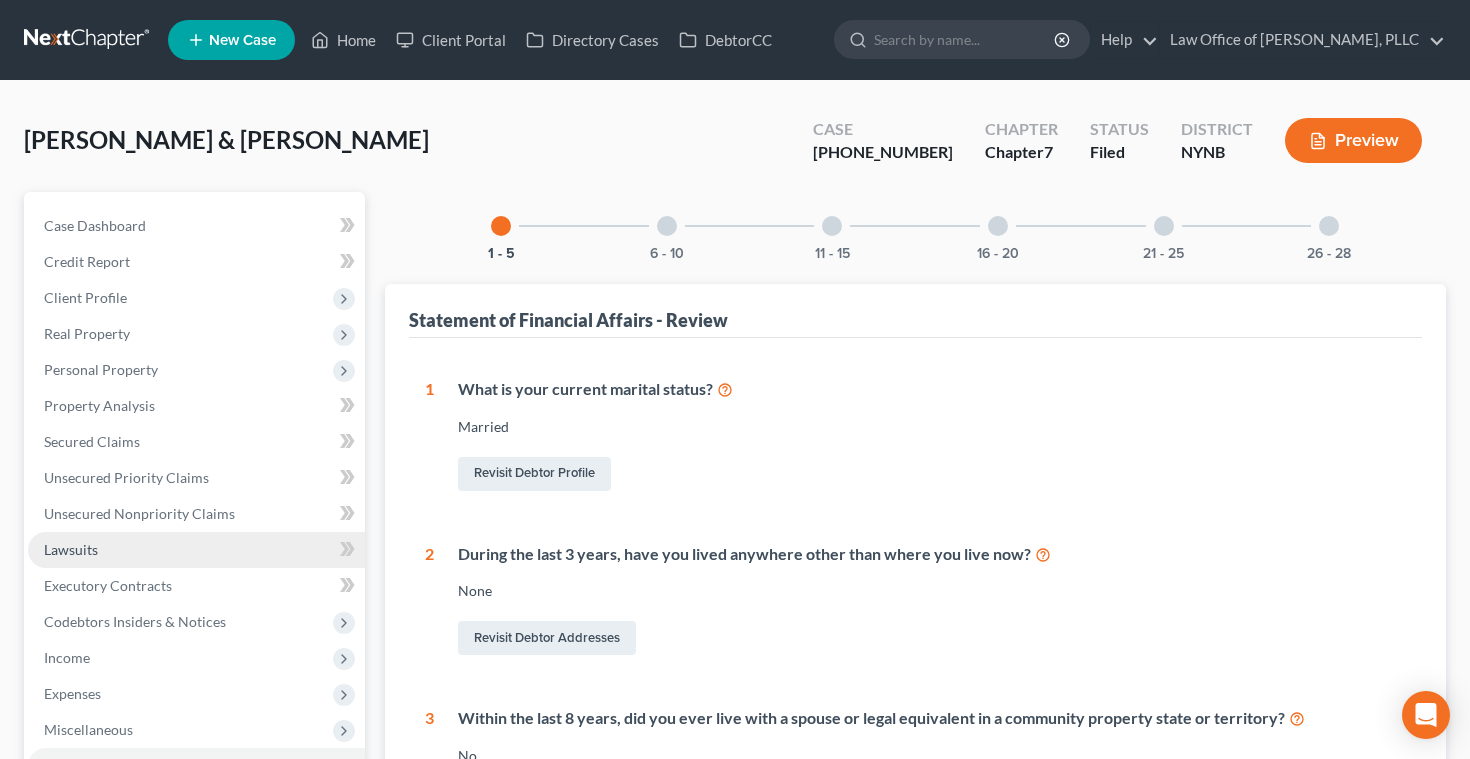 click on "Lawsuits" at bounding box center [71, 549] 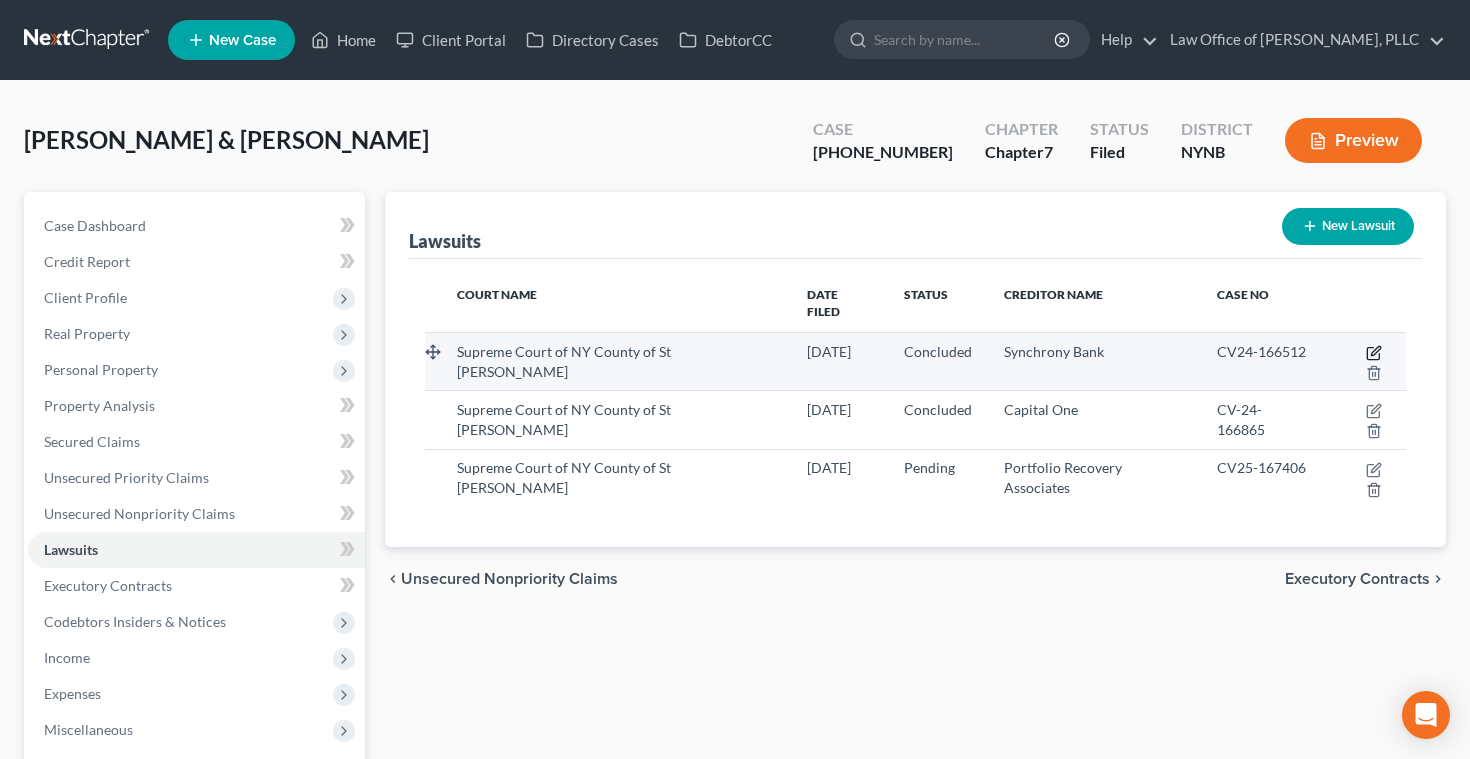 click 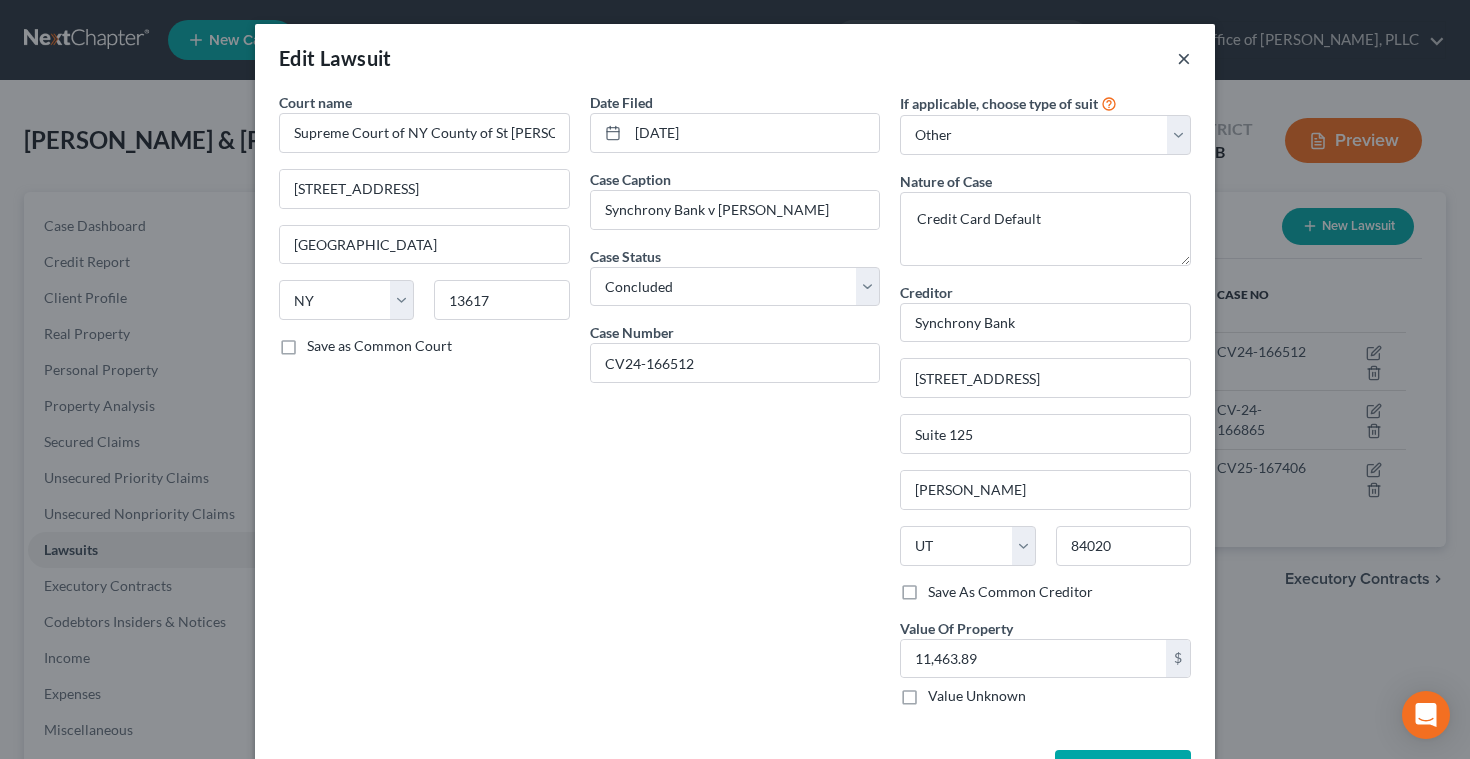 click on "×" at bounding box center (1184, 58) 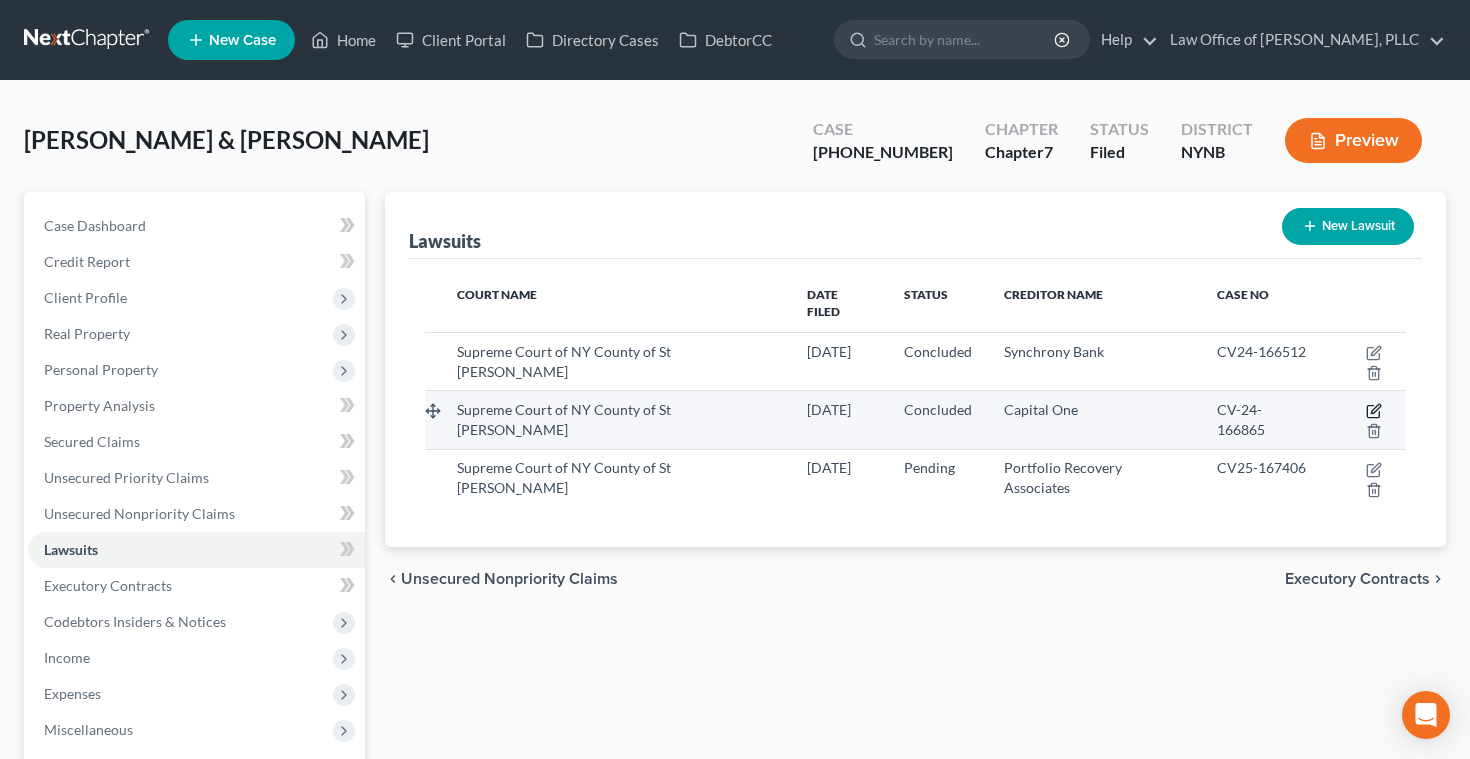 click 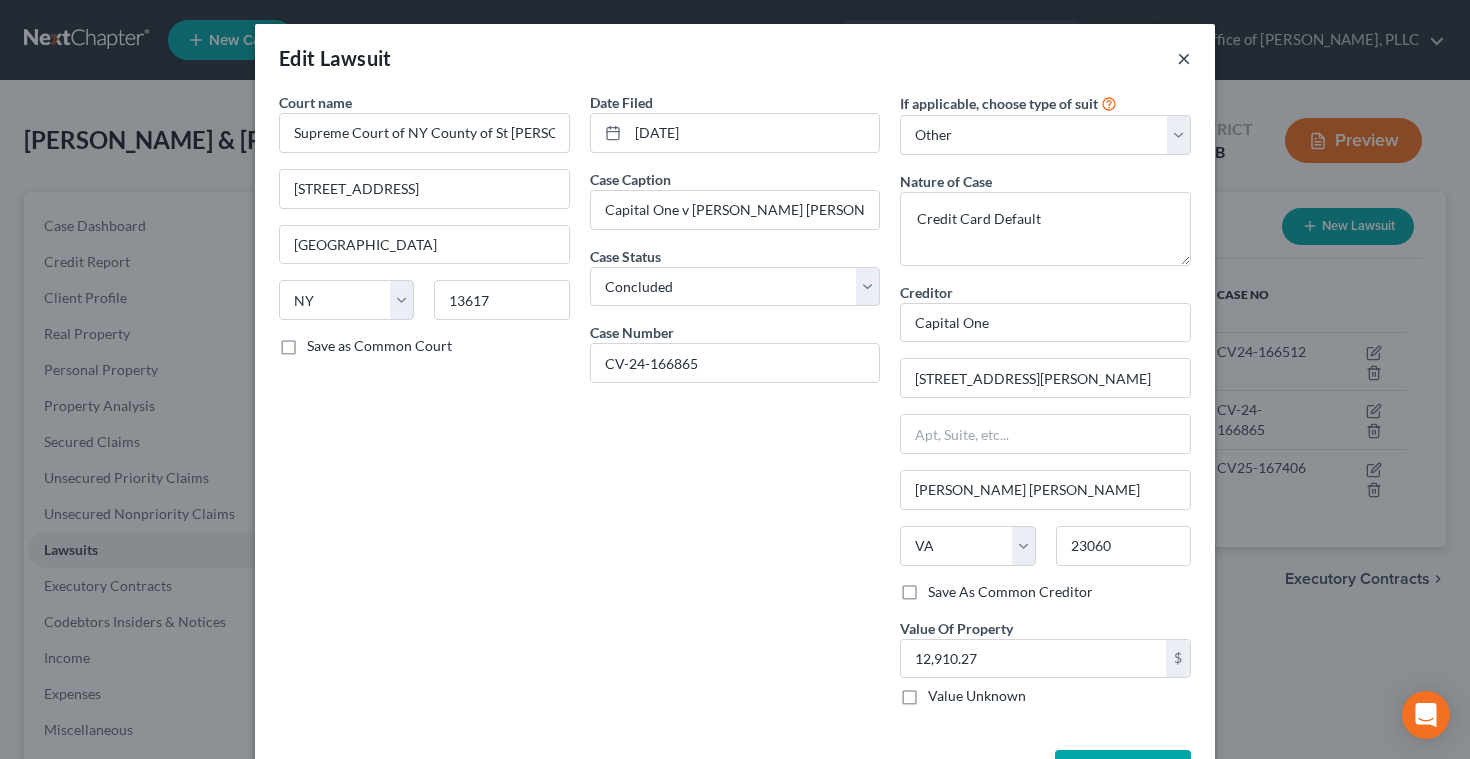 click on "×" at bounding box center [1184, 58] 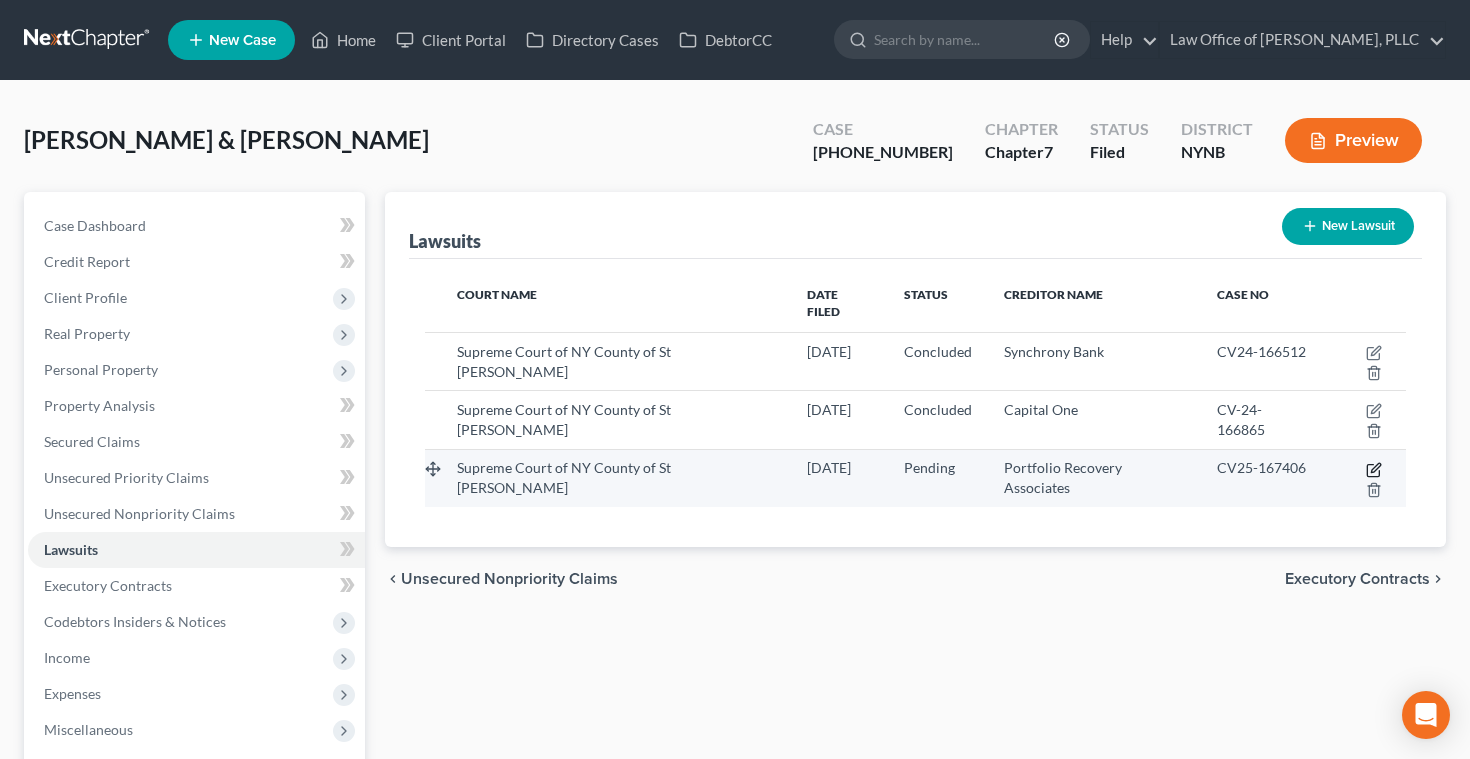 click 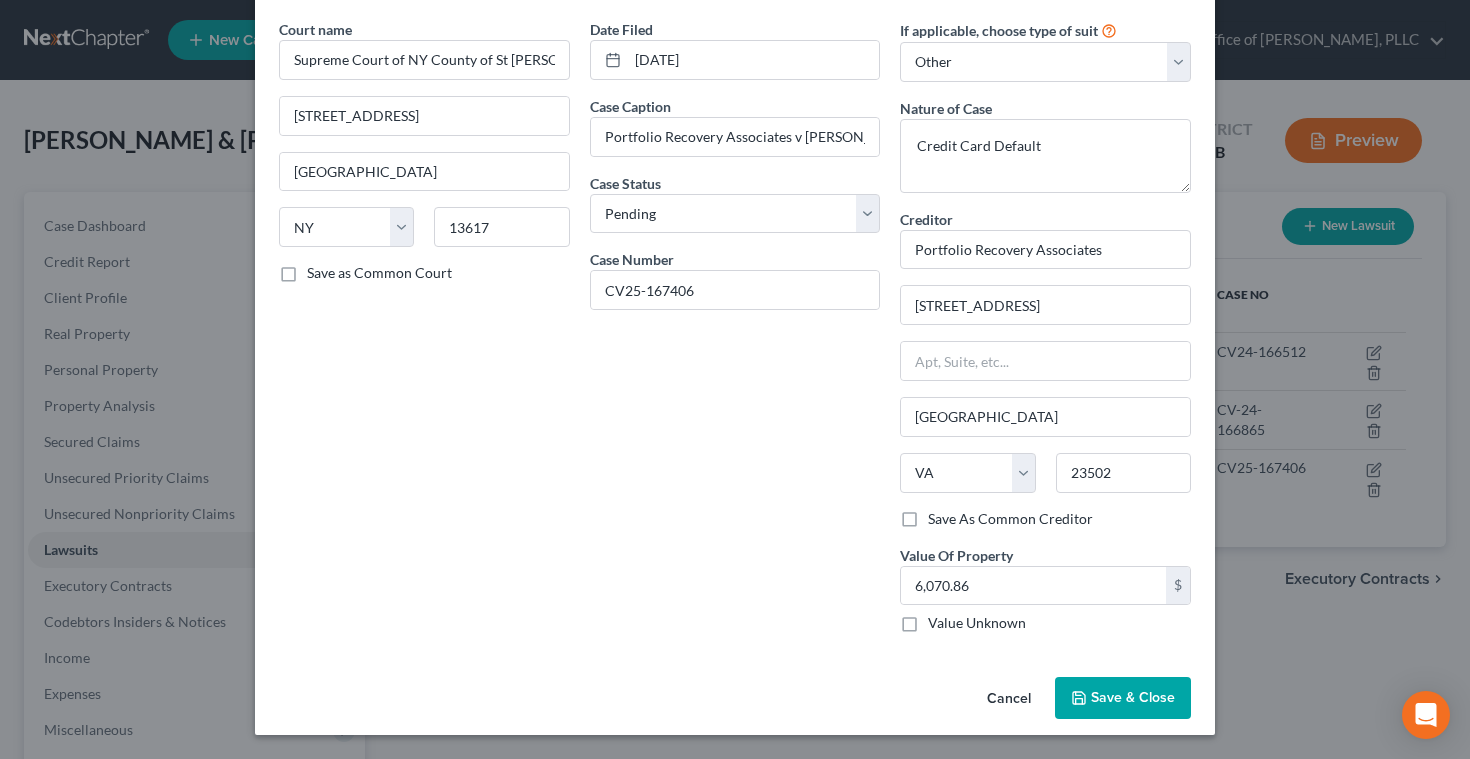 scroll, scrollTop: 0, scrollLeft: 0, axis: both 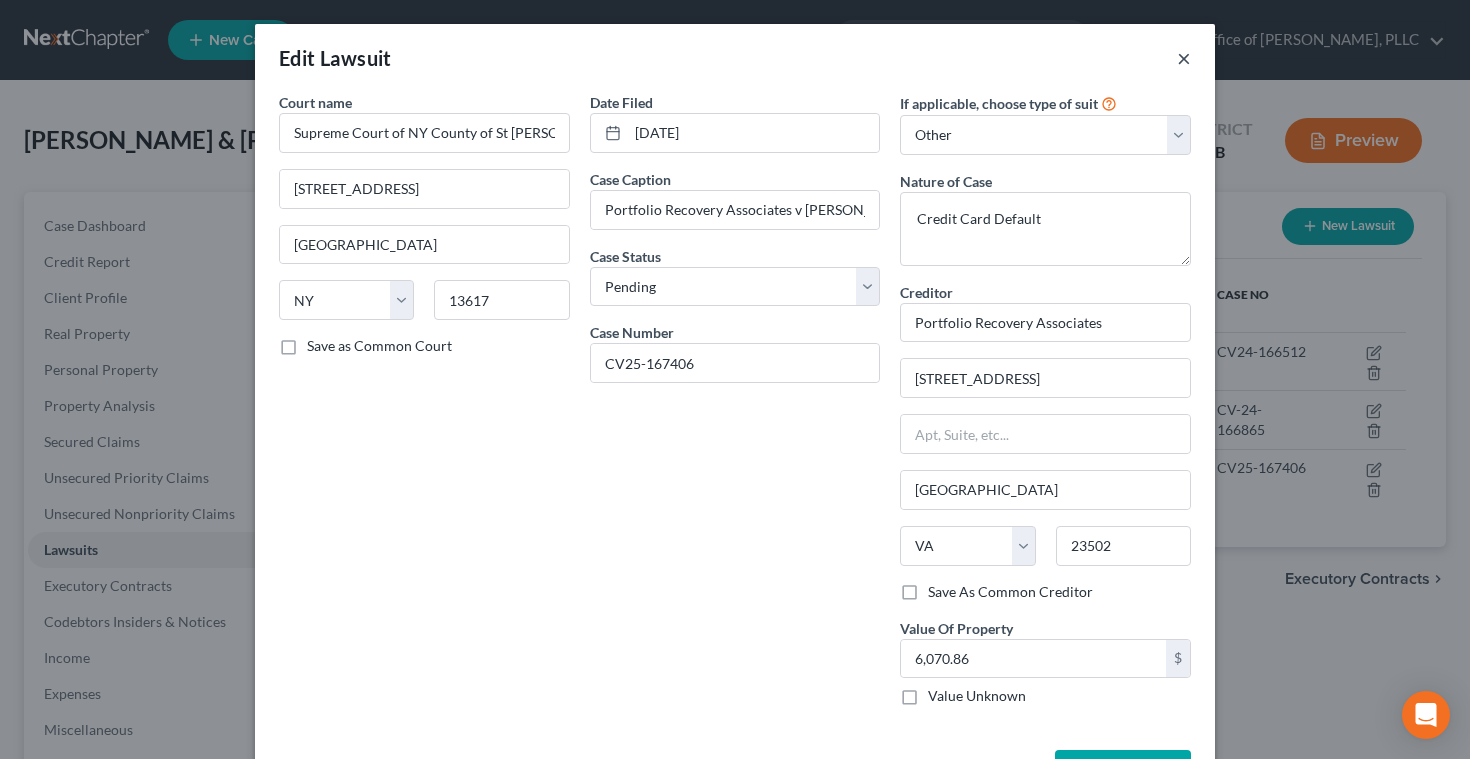 click on "×" at bounding box center [1184, 58] 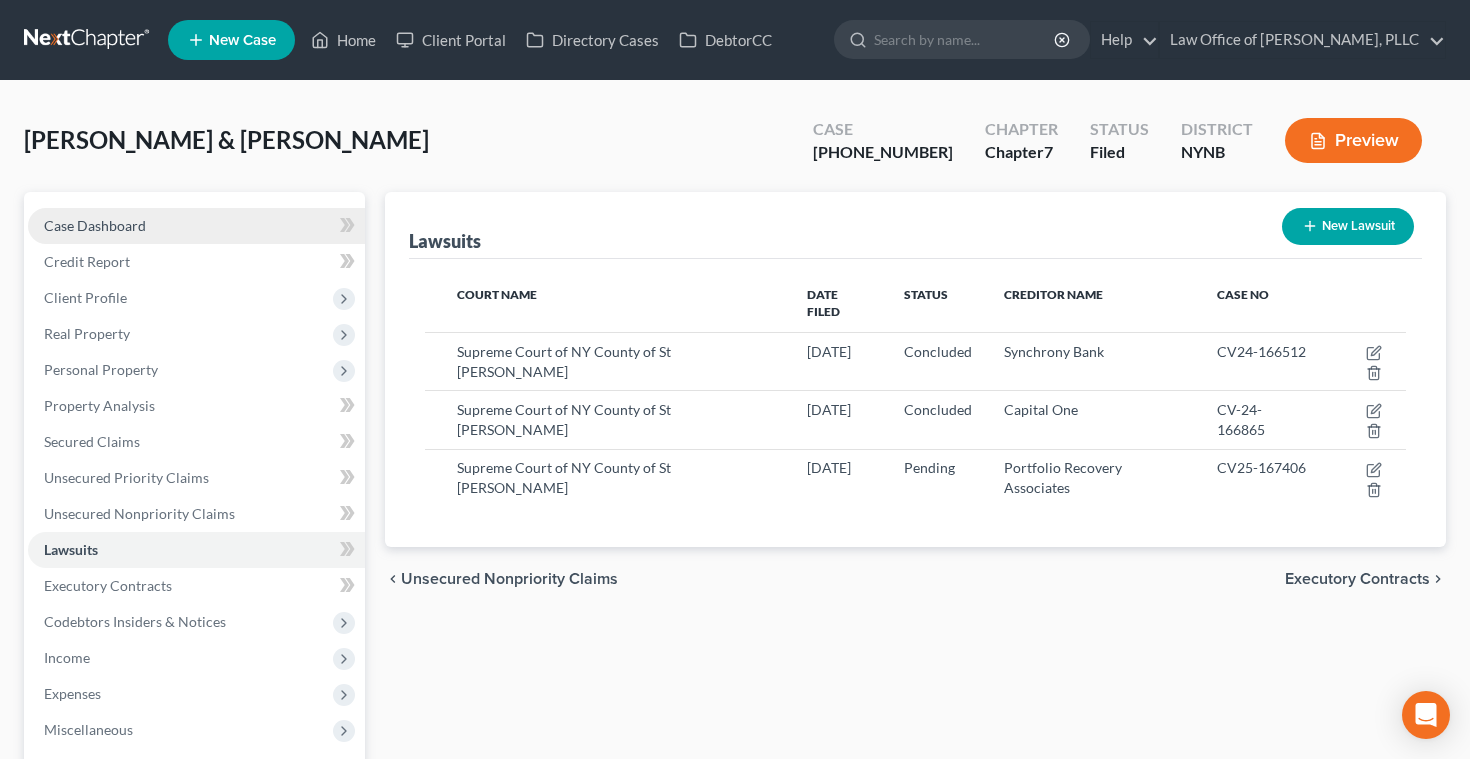 click on "Case Dashboard" at bounding box center [95, 225] 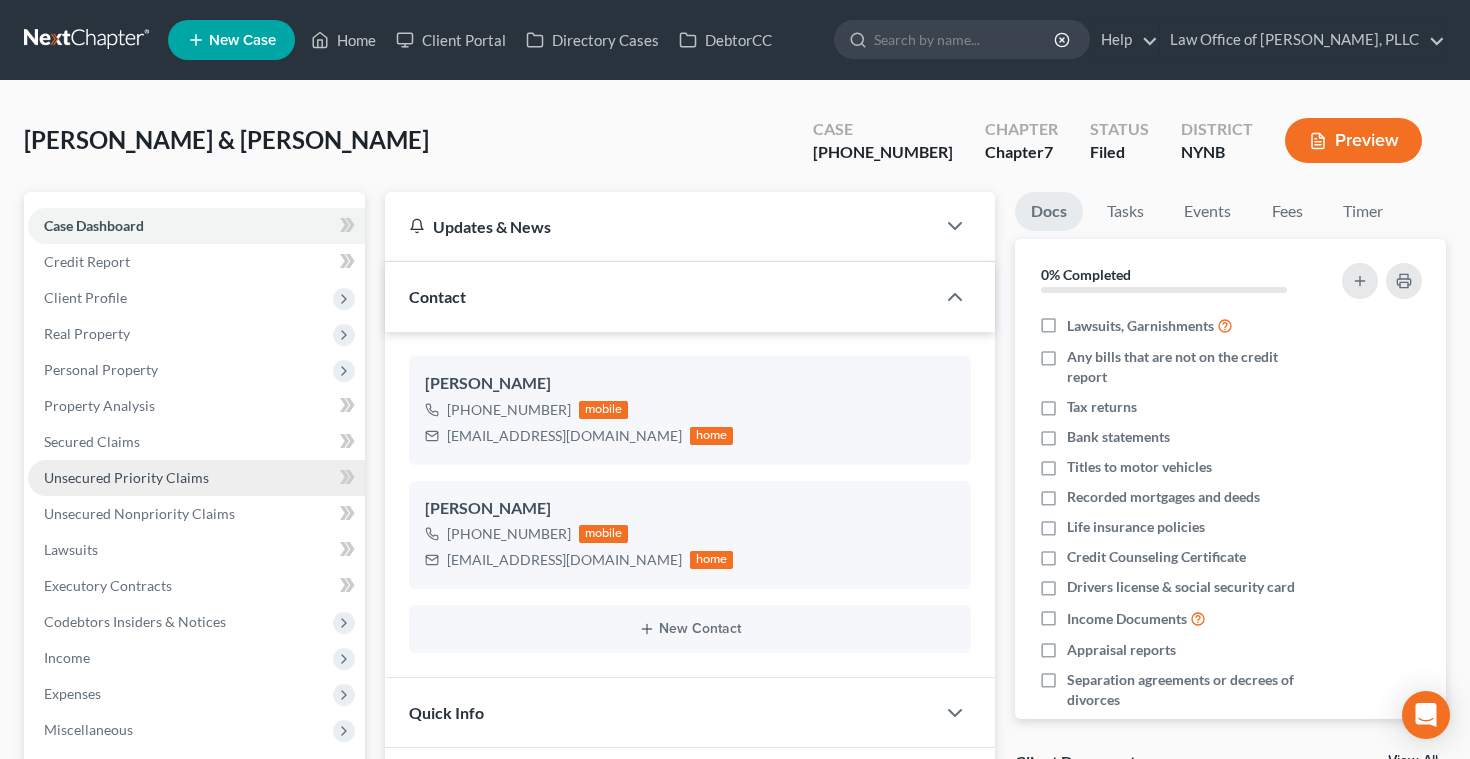 click on "Unsecured Priority Claims" at bounding box center [126, 477] 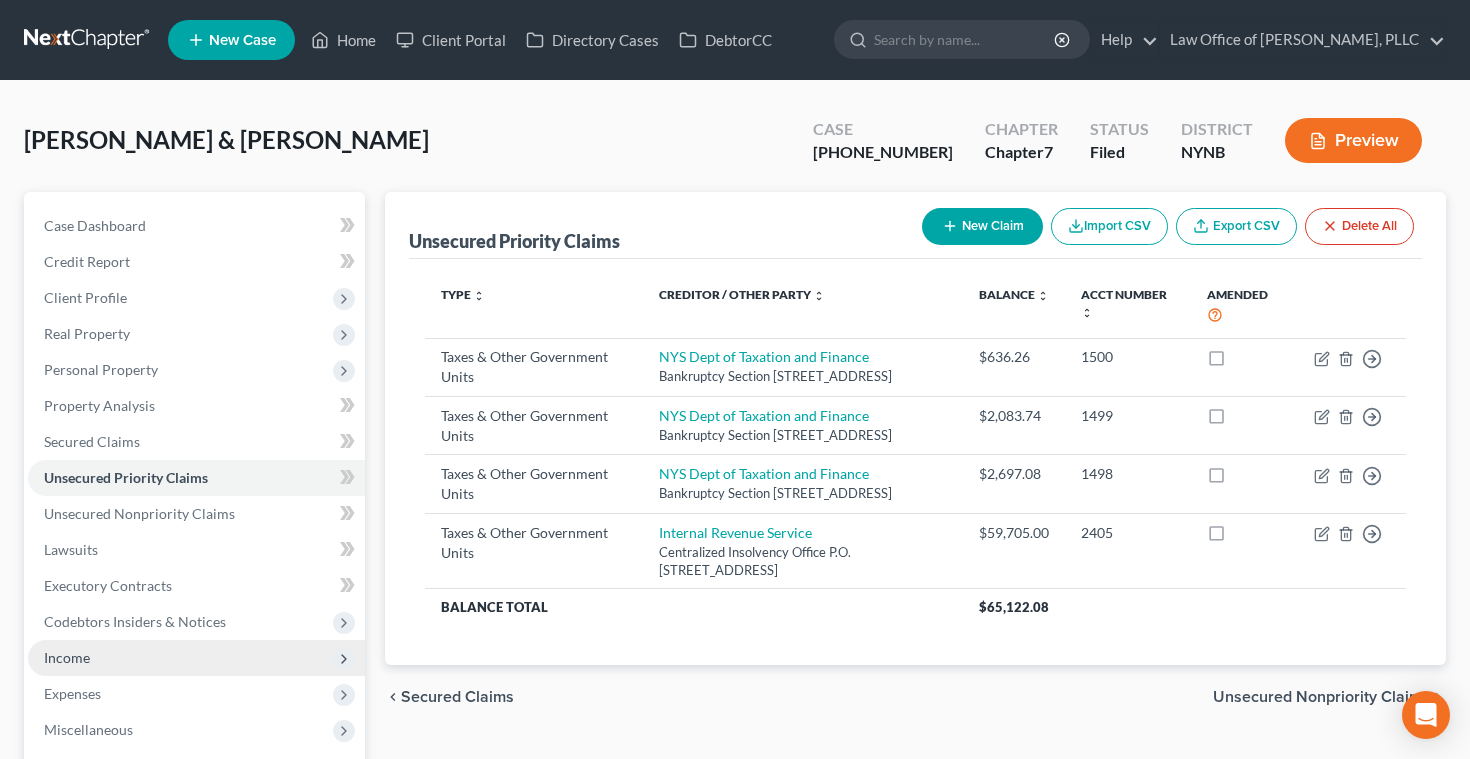 click on "Income" at bounding box center (196, 658) 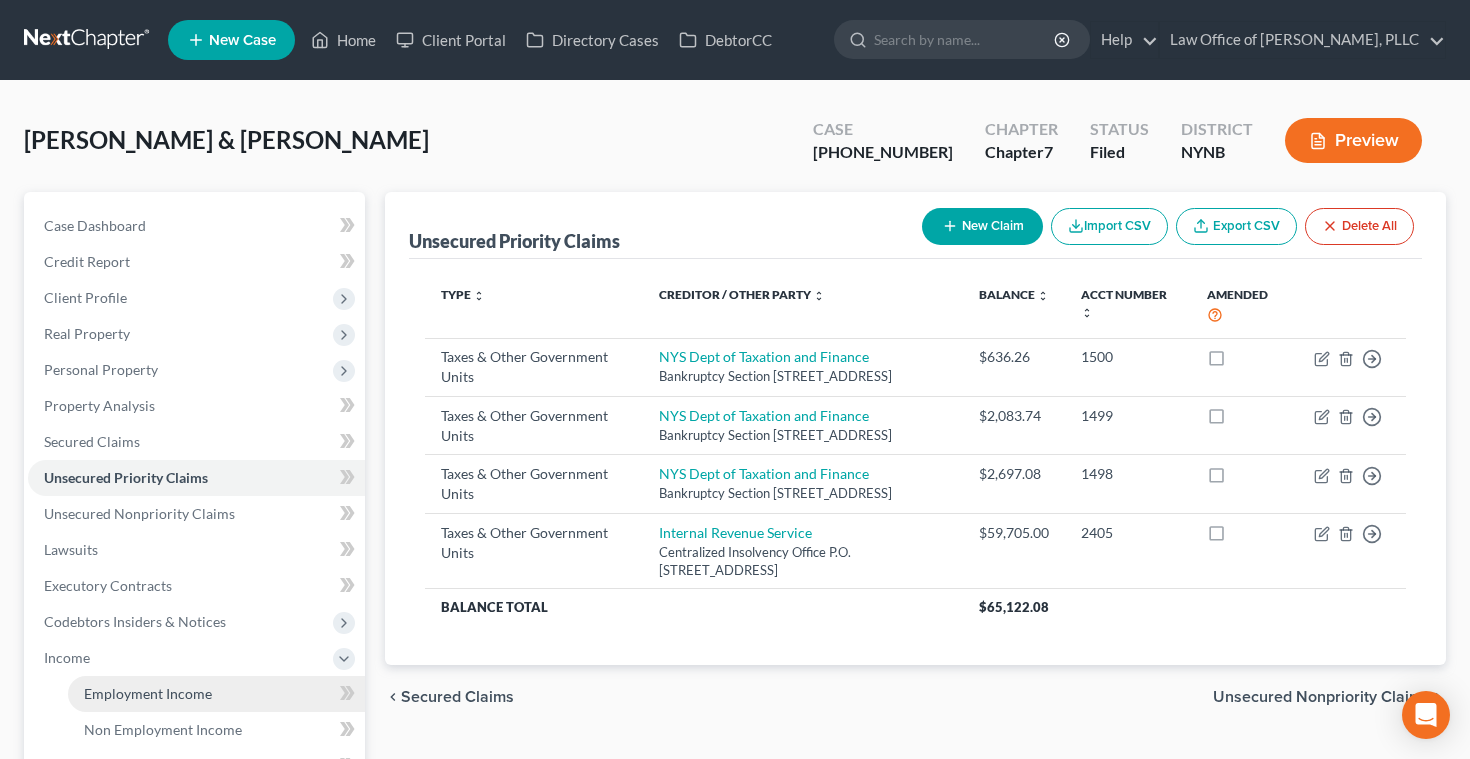 click on "Employment Income" at bounding box center (148, 693) 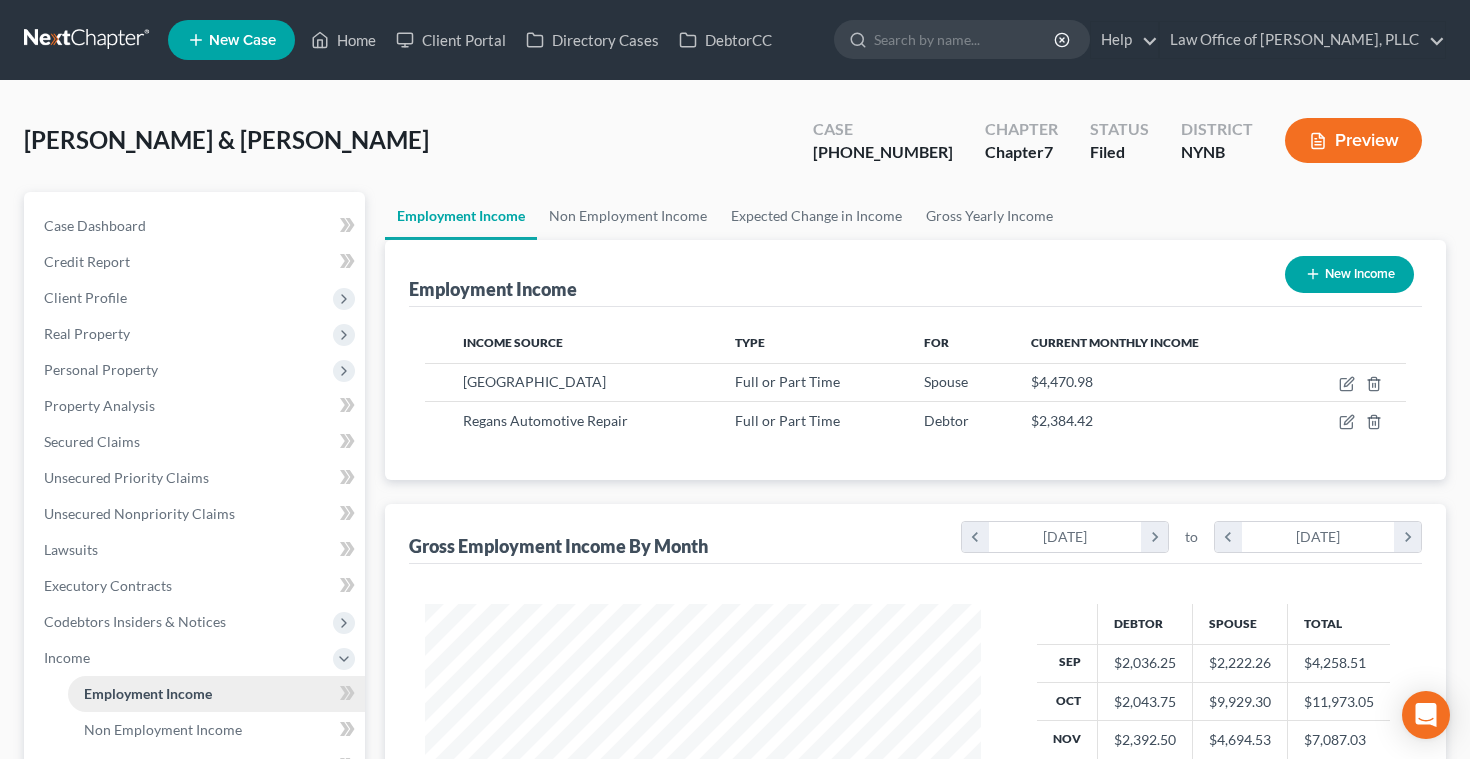scroll, scrollTop: 999641, scrollLeft: 999404, axis: both 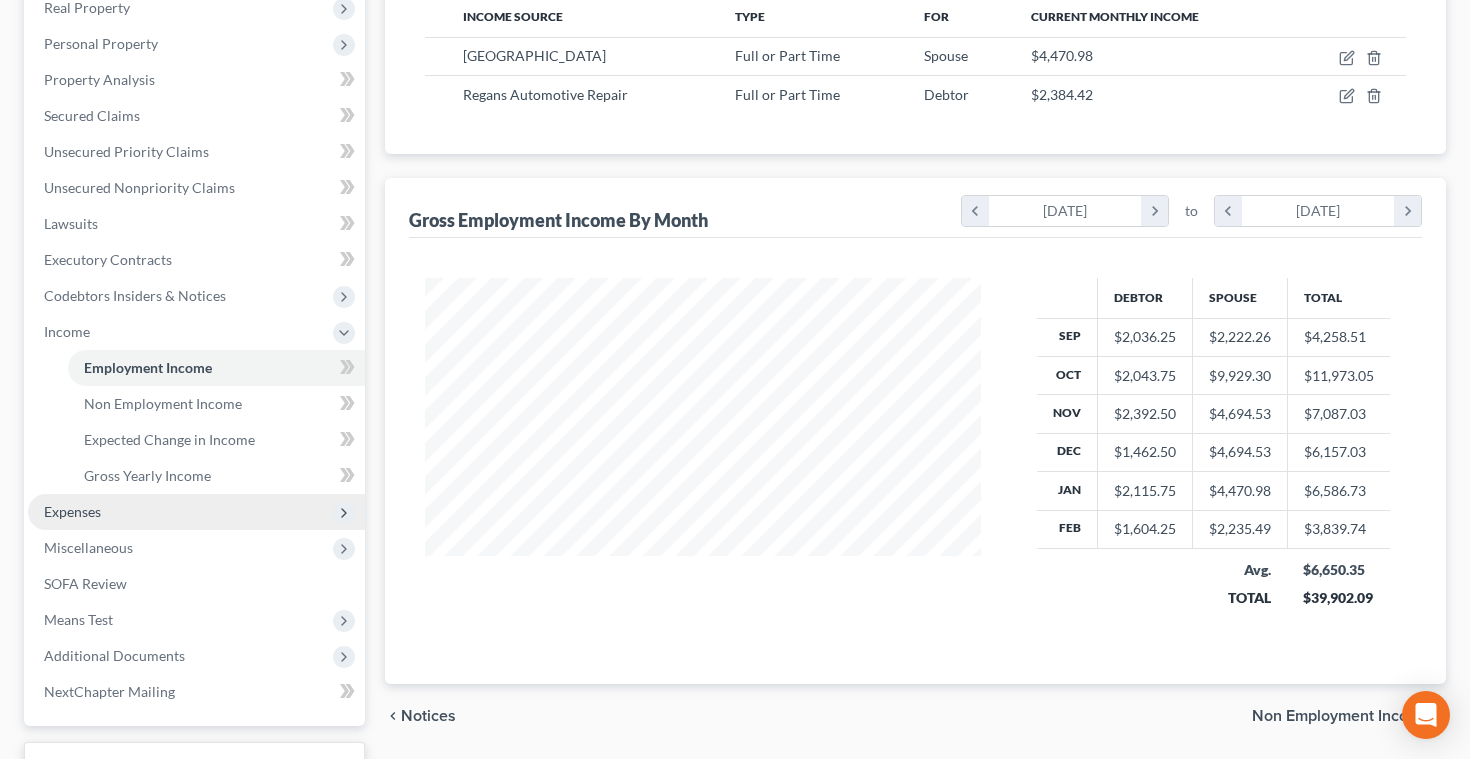 click on "Expenses" at bounding box center [72, 511] 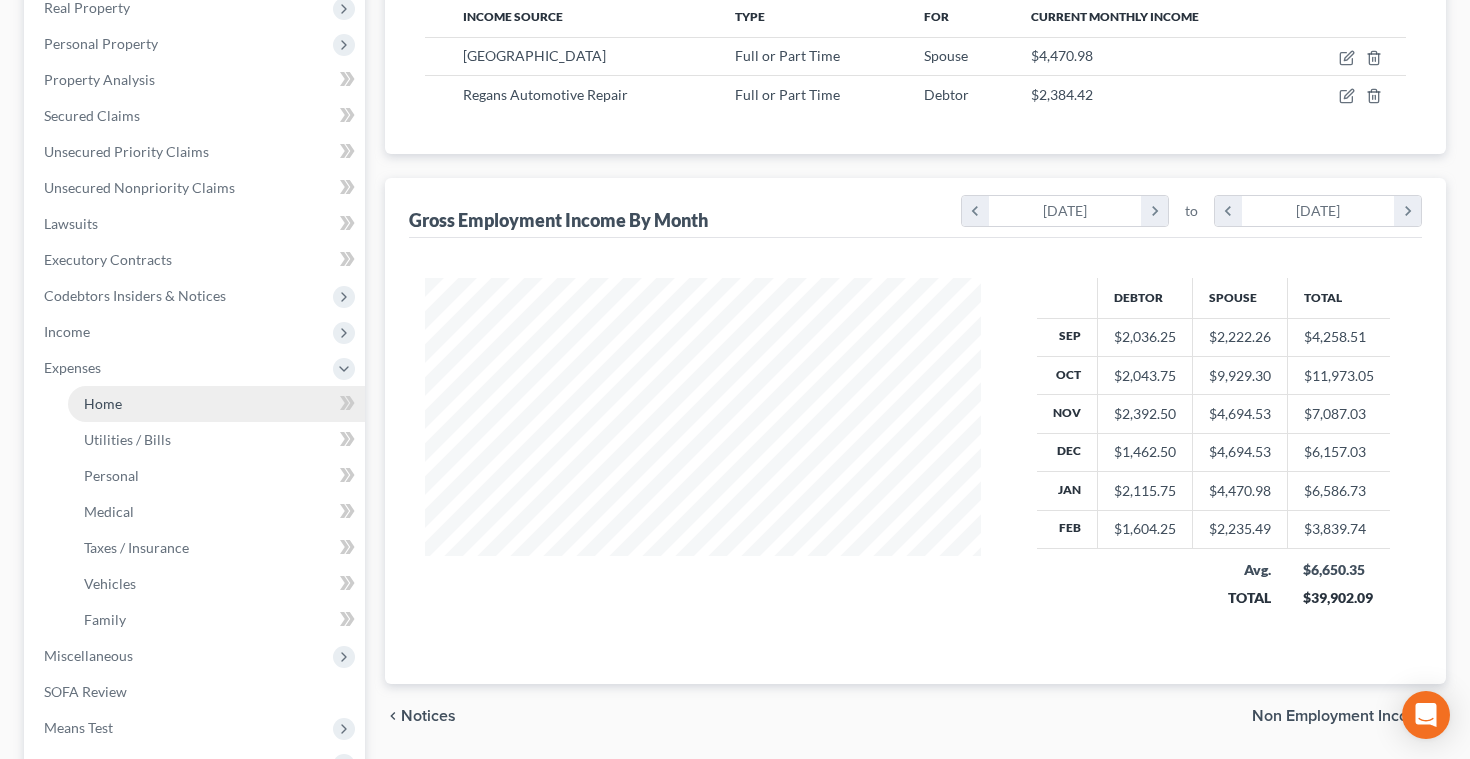 click on "Home" at bounding box center [103, 403] 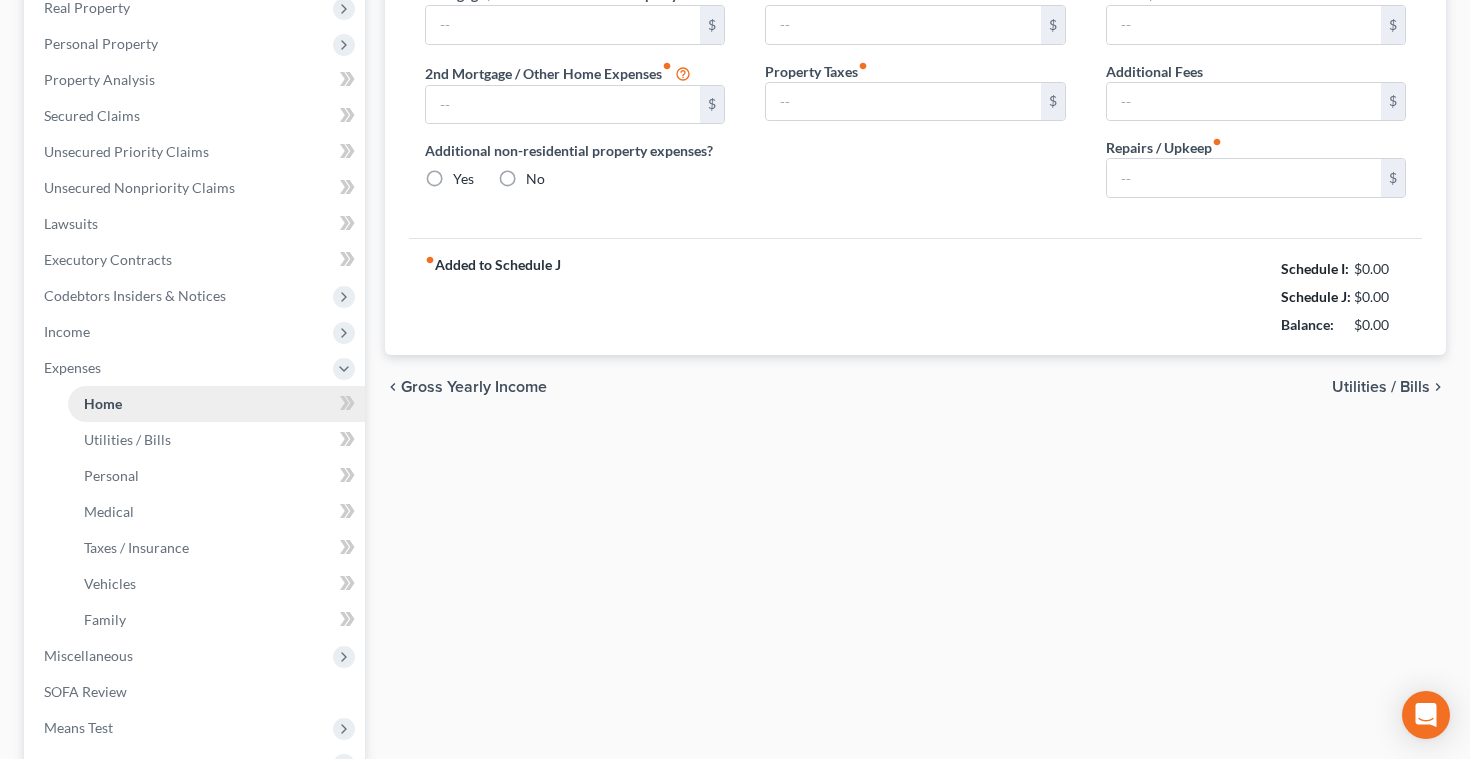 type on "1,104.00" 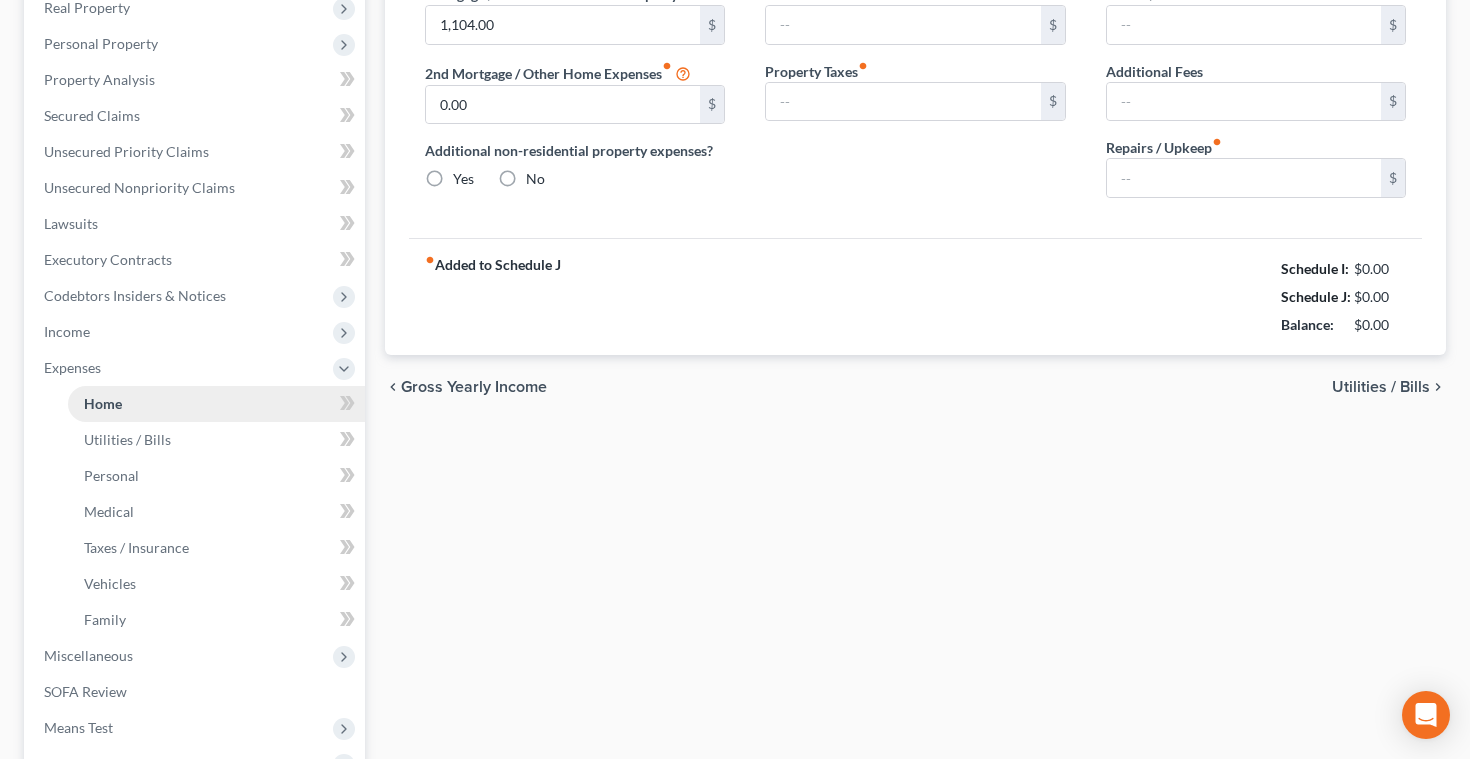 radio on "true" 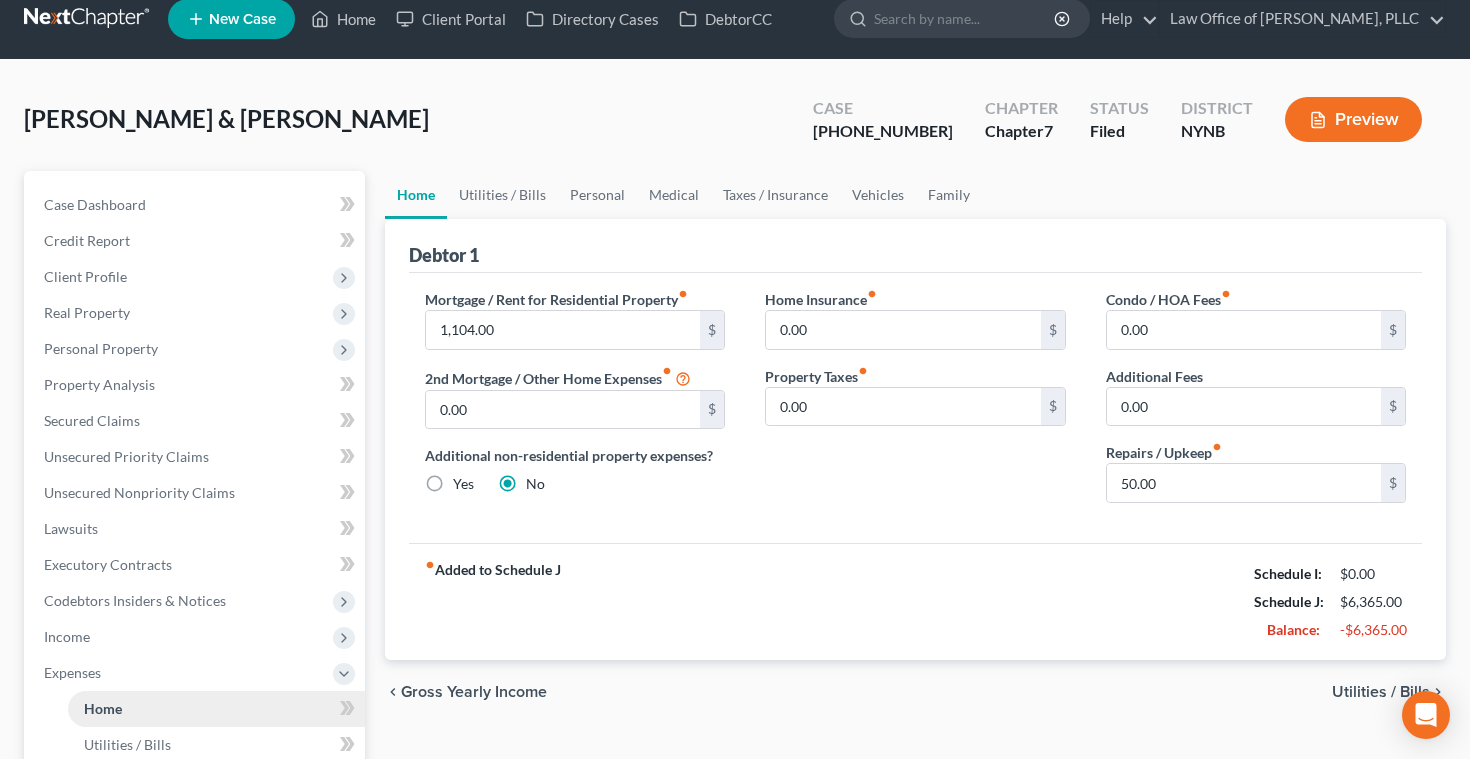 scroll, scrollTop: 0, scrollLeft: 0, axis: both 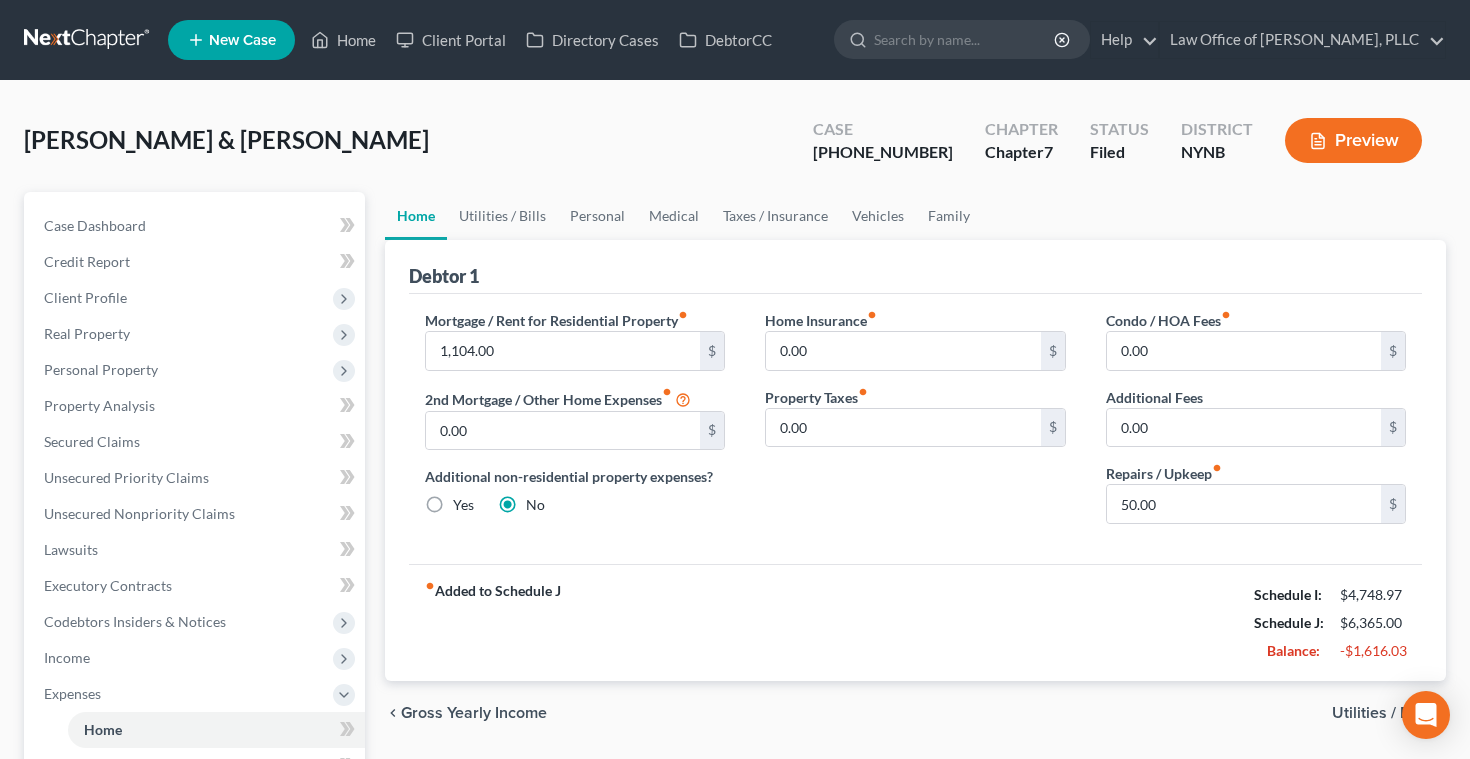 click on "Preview" at bounding box center [1353, 140] 